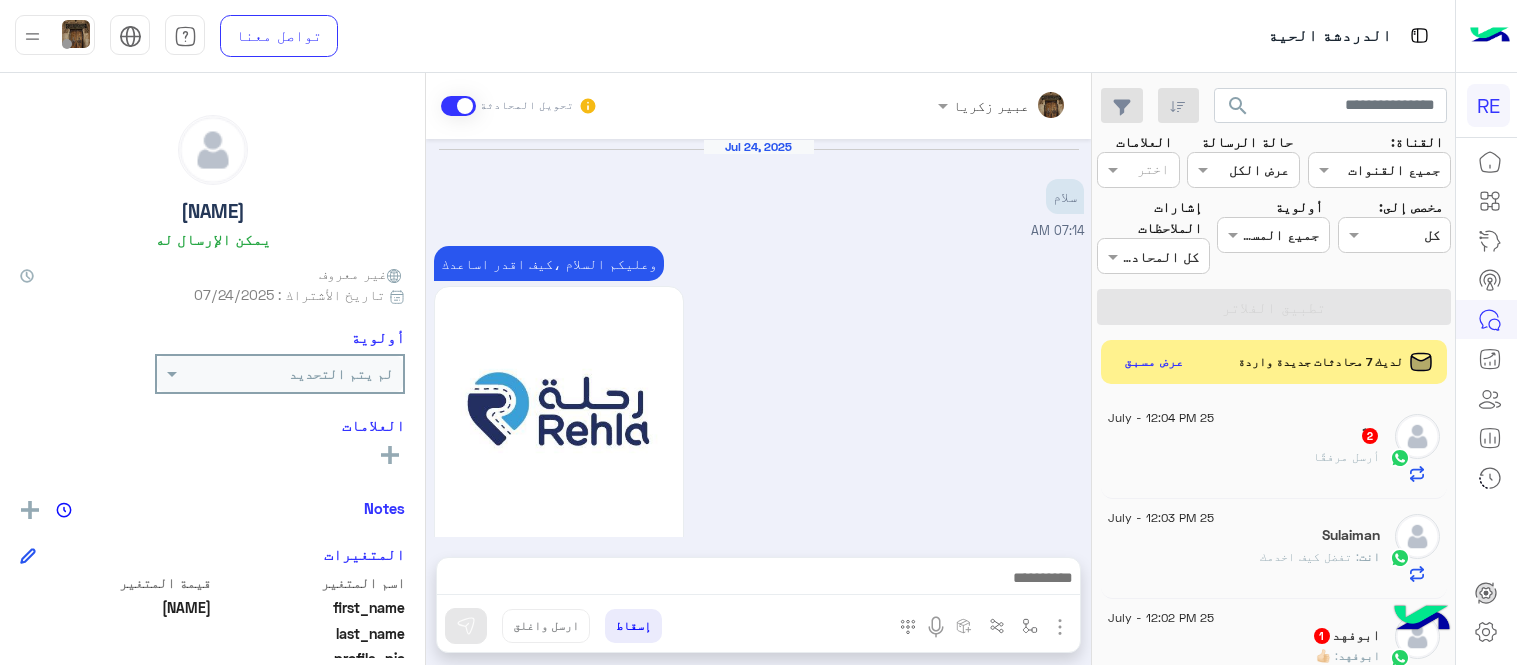 scroll, scrollTop: 0, scrollLeft: 0, axis: both 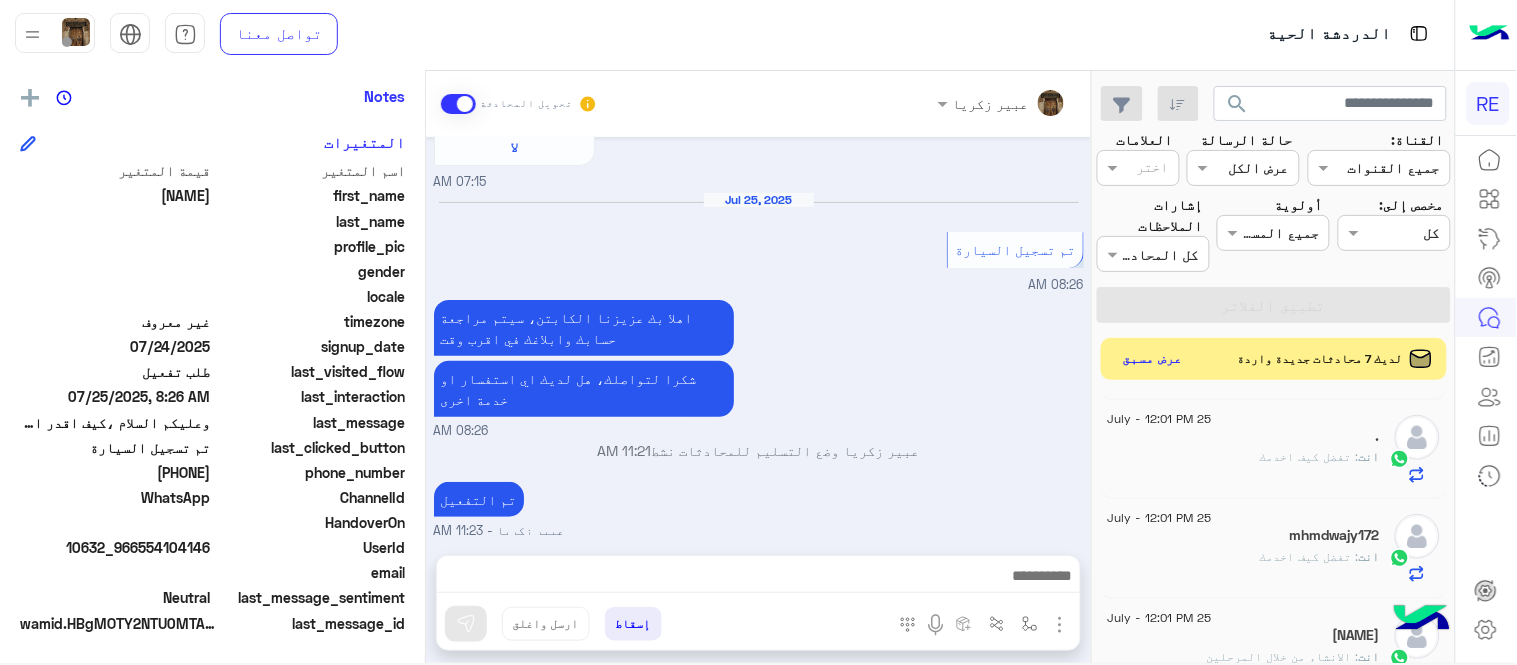 click on "عرض مسبق" 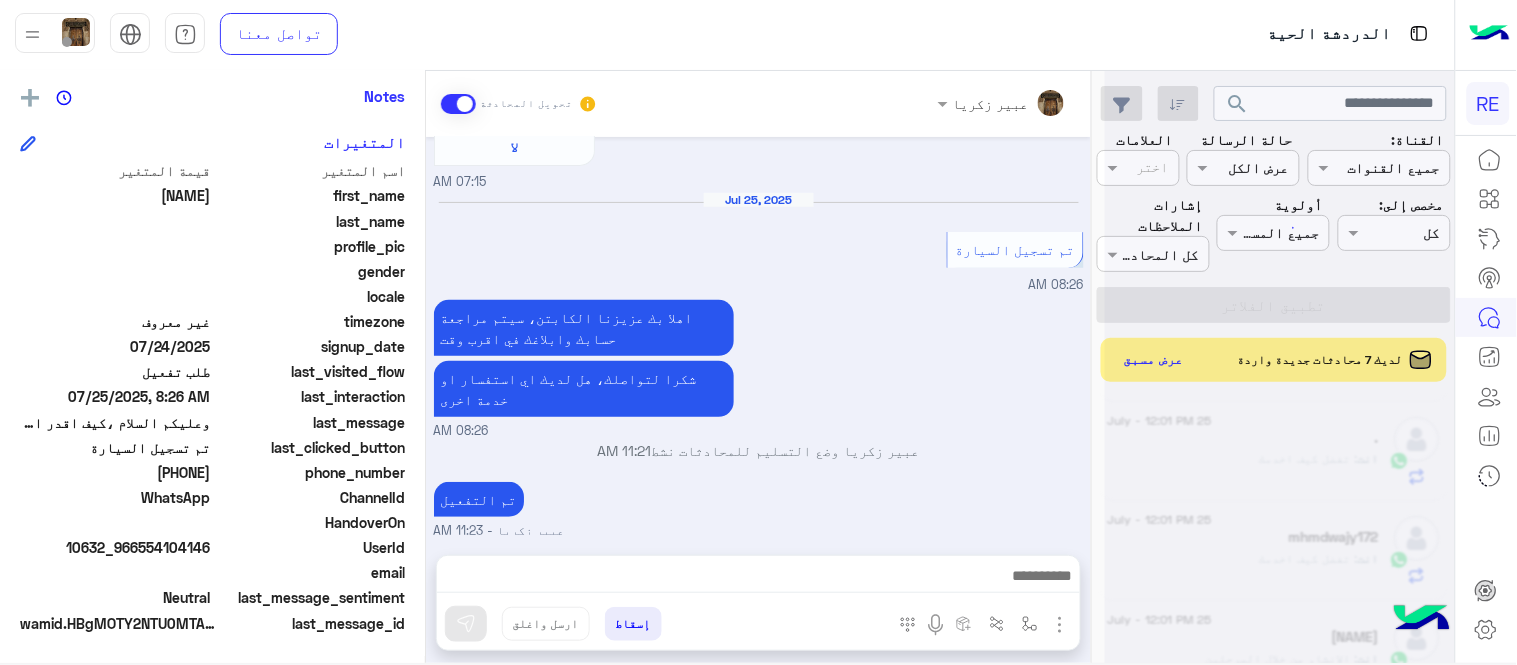 click 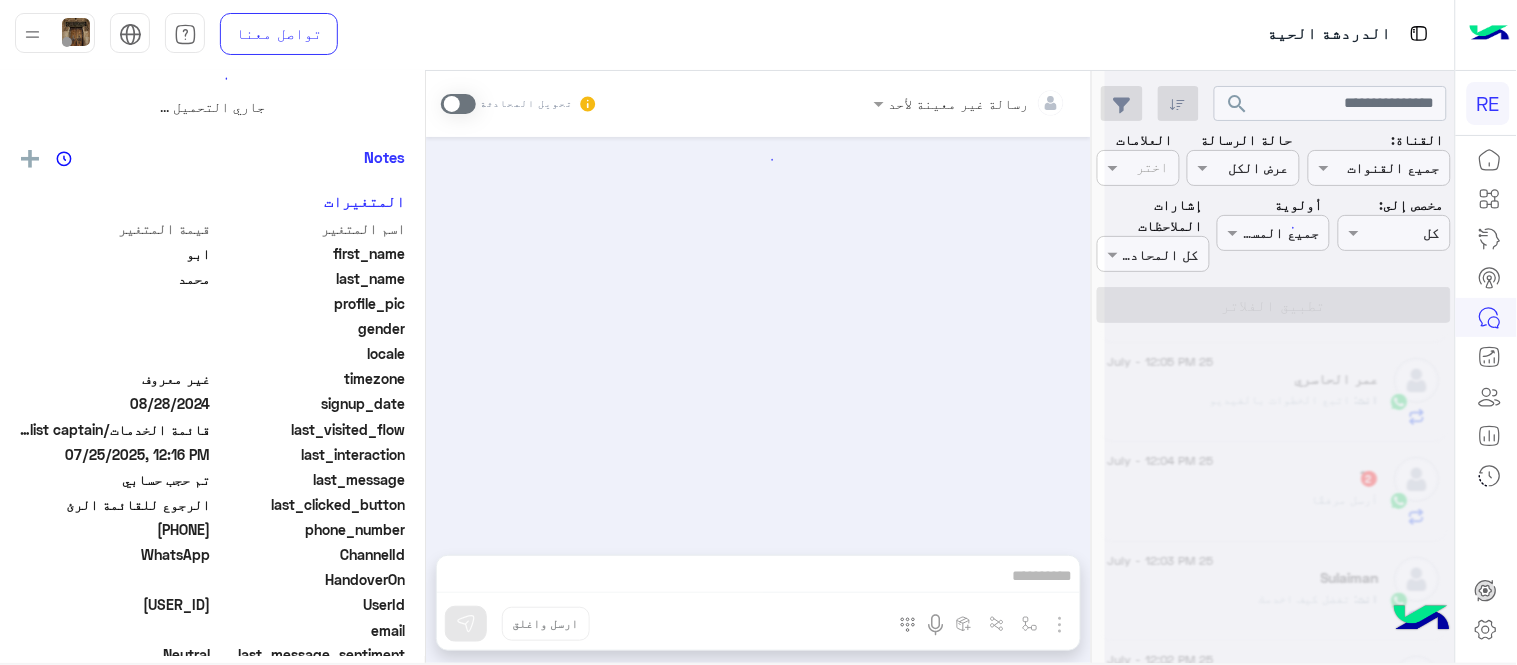 scroll, scrollTop: 0, scrollLeft: 0, axis: both 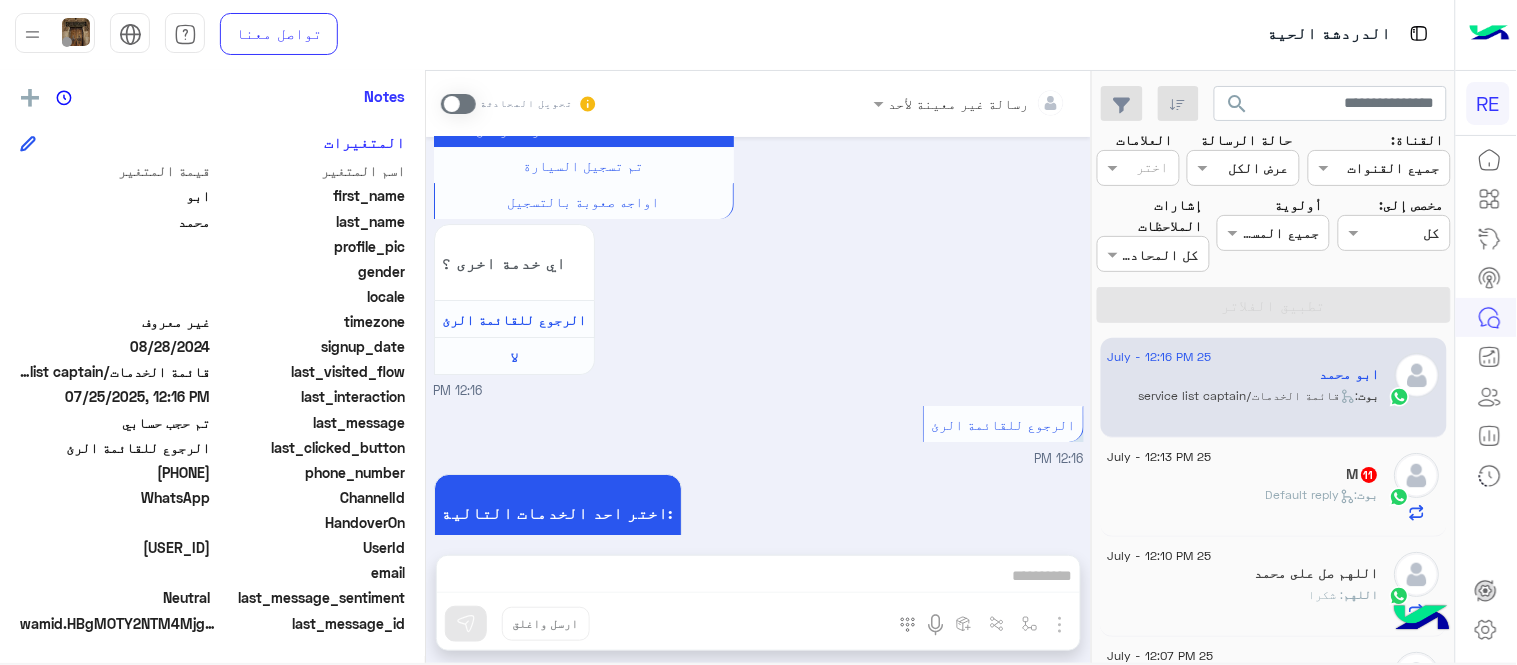 click on "25 July - 12:10 PM" 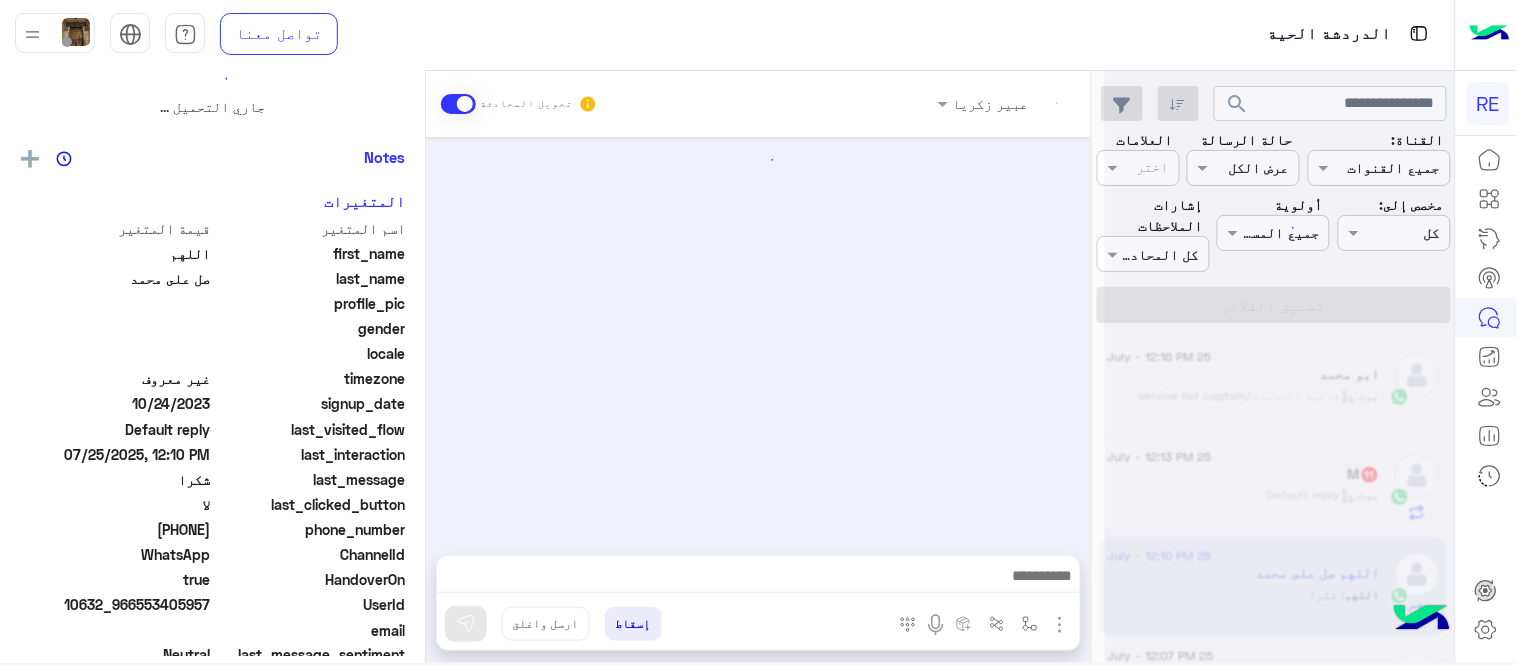 scroll, scrollTop: 0, scrollLeft: 0, axis: both 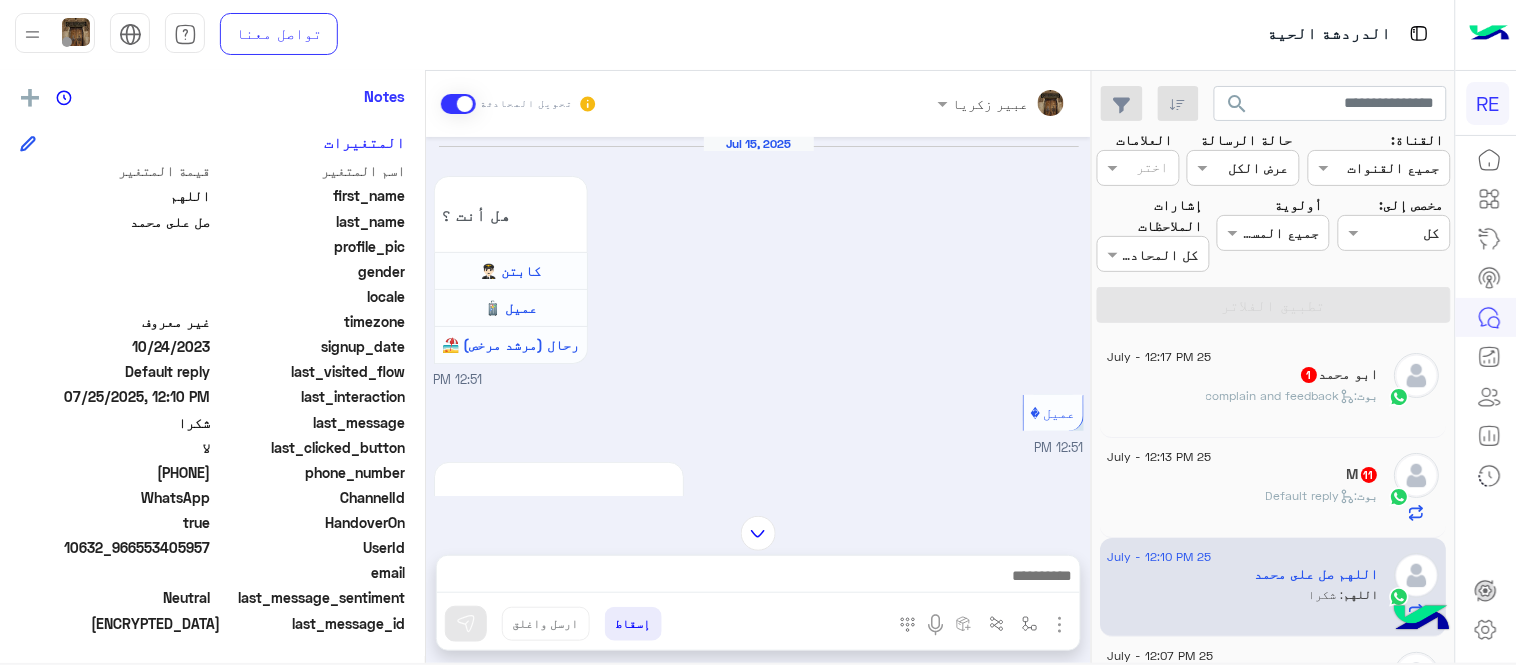 click on "[DATE]  هل أنت ؟   كابتن 👨🏻‍✈️   عميل 🧳   رحال (مرشد مرخص) 🏖️     [TIME]   عميل     [TIME]  هل لديك حساب مسجل على التطبيق   لا   نعم     [TIME]   نعم    [TIME]  لمساعدتك بشكل افضل
الرجاء اختيار احد الخدمات التالية     [TIME]   الحجز المسبق    [TIME]  تمتع بمزايا تنزيل تطبيق رحلة بجوالك : -الحصول على احدث العروض واروع الخصومات  -الاطلاع على الخدمات الجديدة  - سهولة الوصول للدعم  - حفظ الحقوق - التواصل مع الدعم لأعادة أي مفقودات  -مراجعة تقارير الرحلة وتفاصيلها - تقييم الخدمة لطلب حجز مسبق نأمل تزودينا بـ : التاريخ:  الساعة:  اسم العميل: رقم العميل:  موقع الانطلاق:  موقع الوصول:  نوع السيارة:" at bounding box center (758, 316) 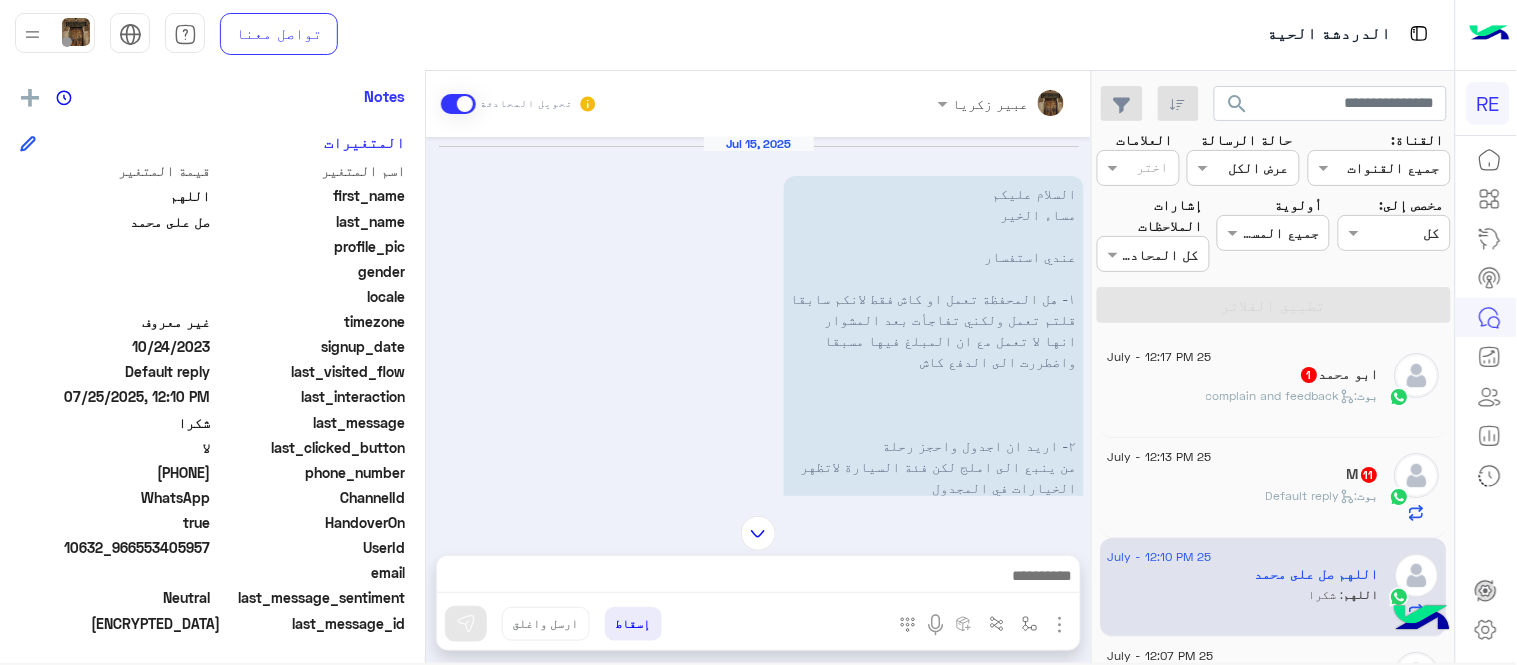 scroll, scrollTop: 1655, scrollLeft: 0, axis: vertical 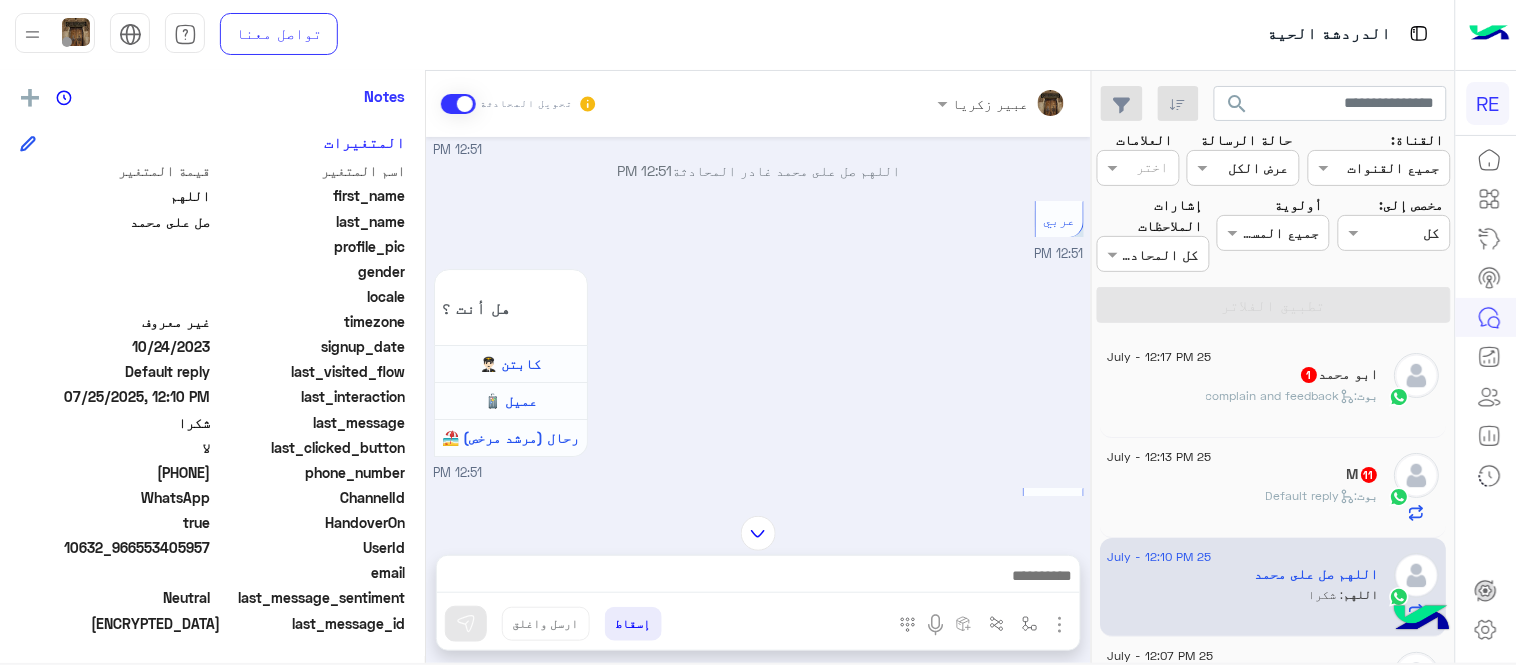 drag, startPoint x: 425, startPoint y: 152, endPoint x: 436, endPoint y: 220, distance: 68.88396 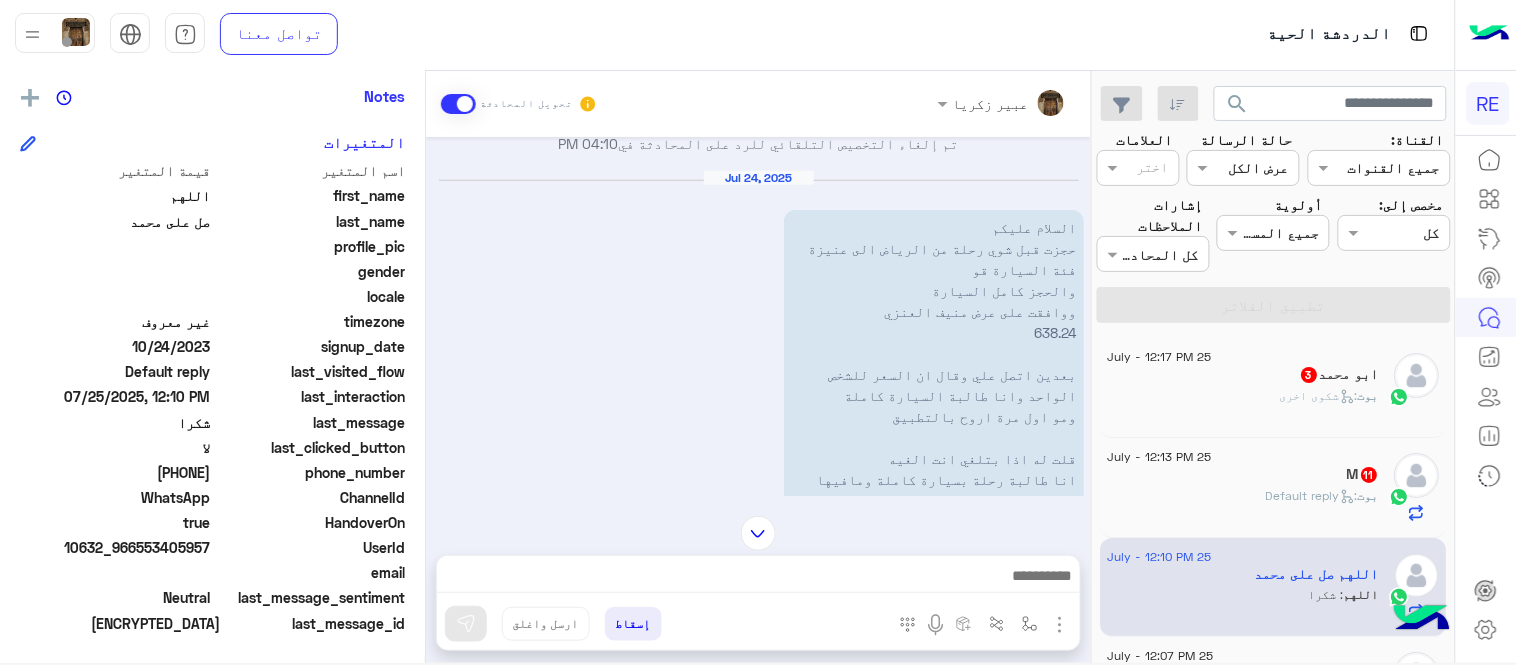 scroll, scrollTop: 6225, scrollLeft: 0, axis: vertical 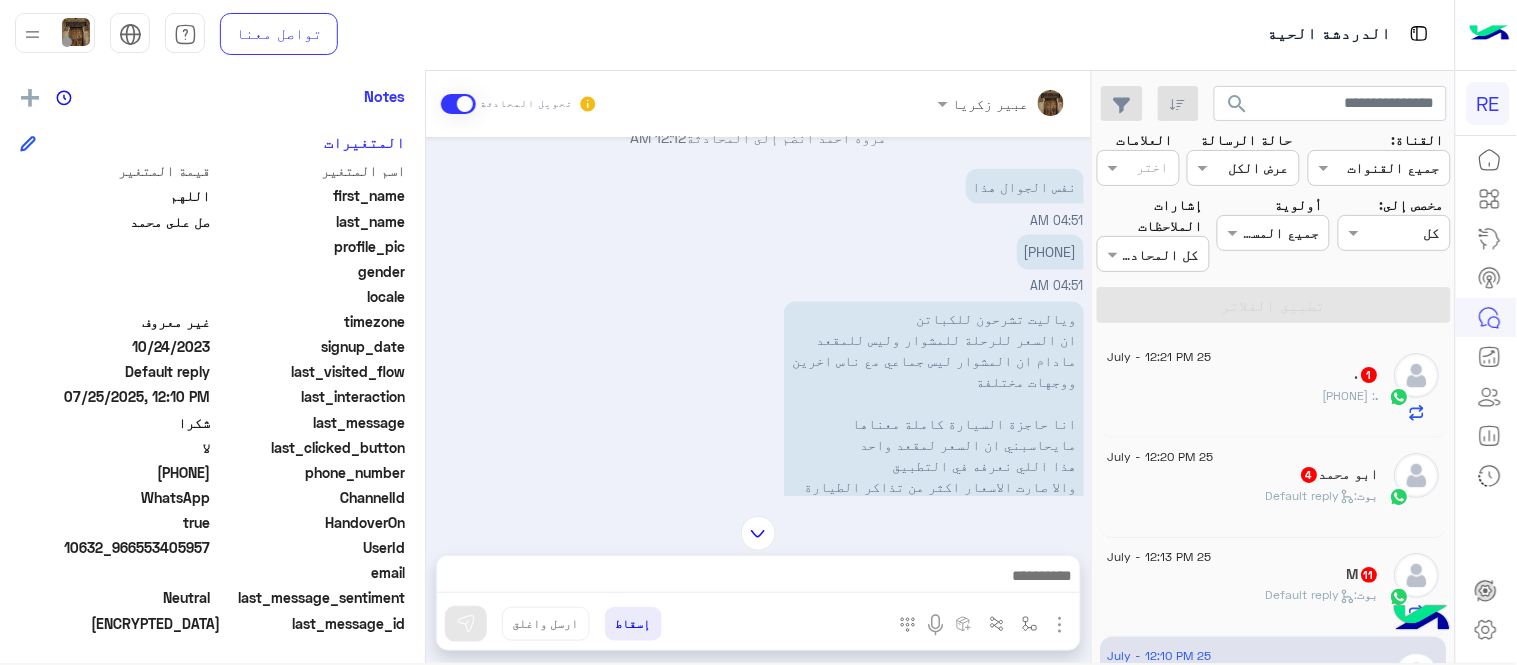 click at bounding box center [758, 533] 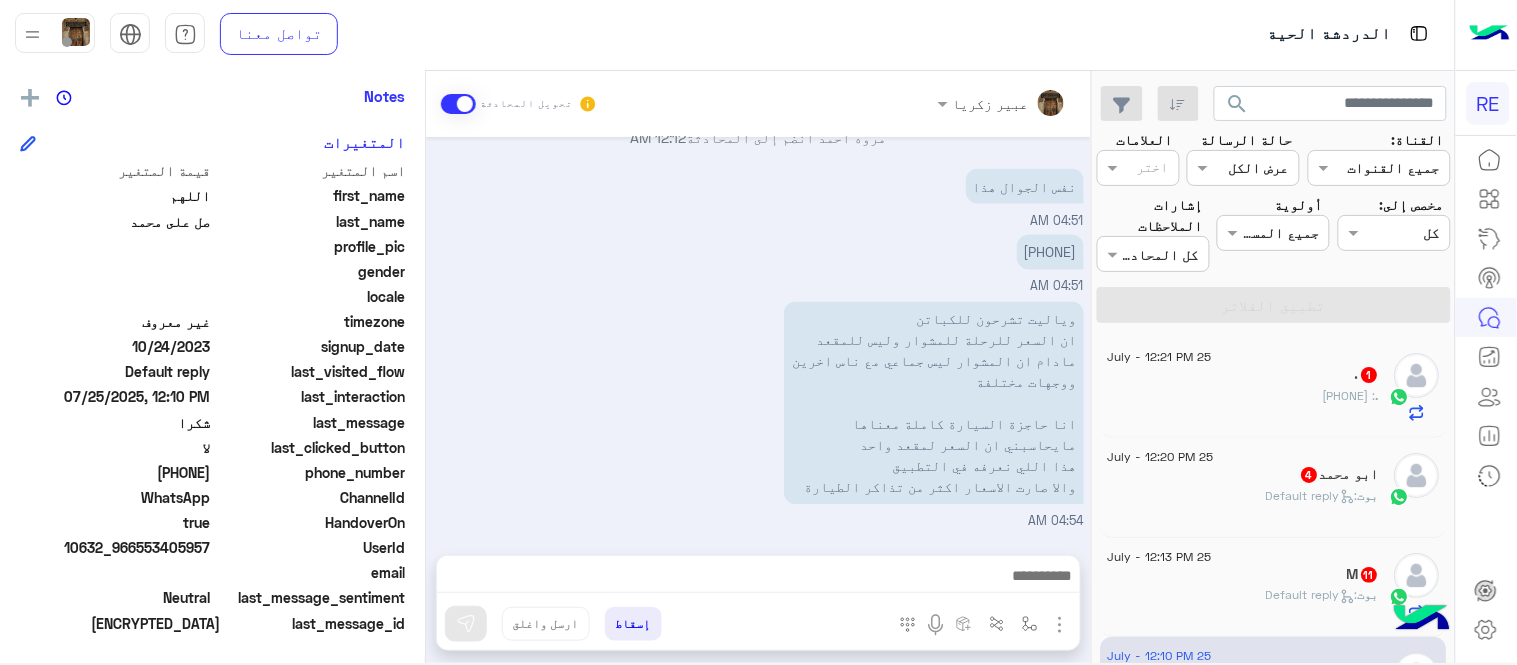 scroll, scrollTop: 8810, scrollLeft: 0, axis: vertical 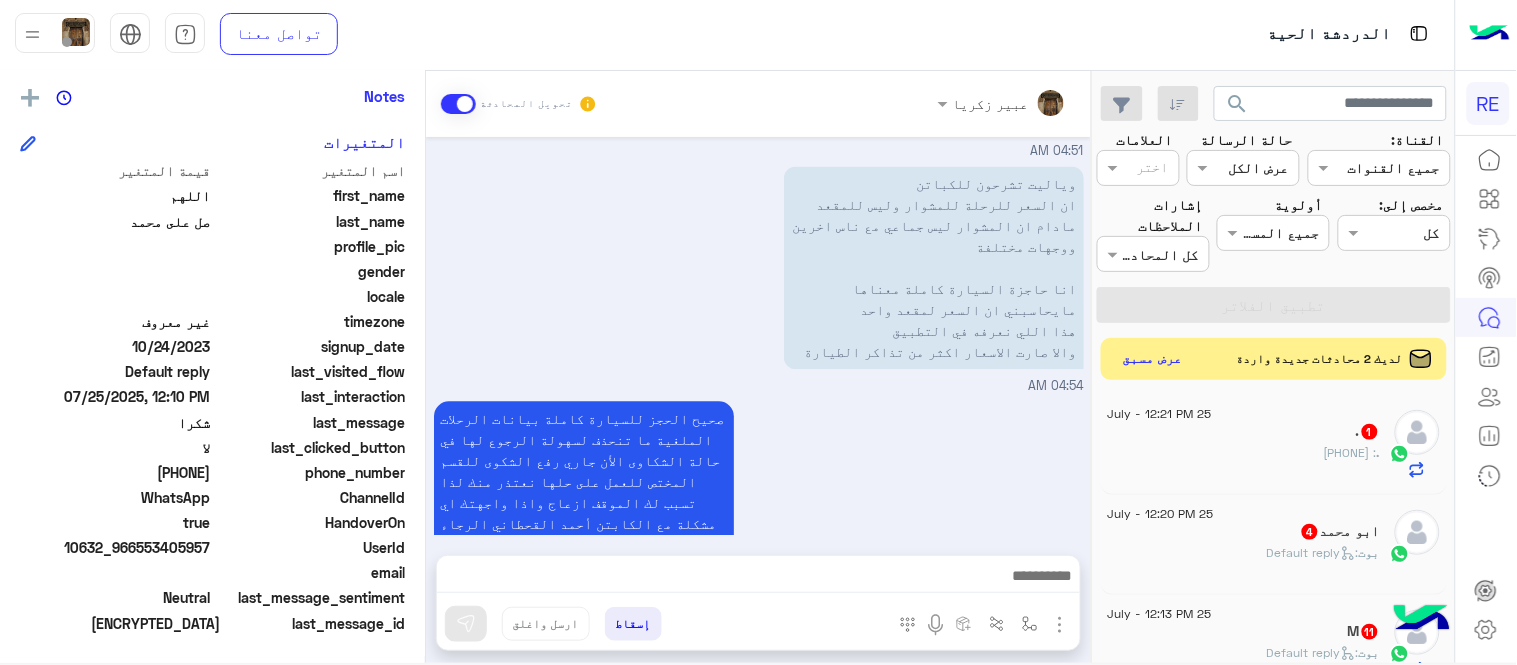 click on "عرض مسبق" 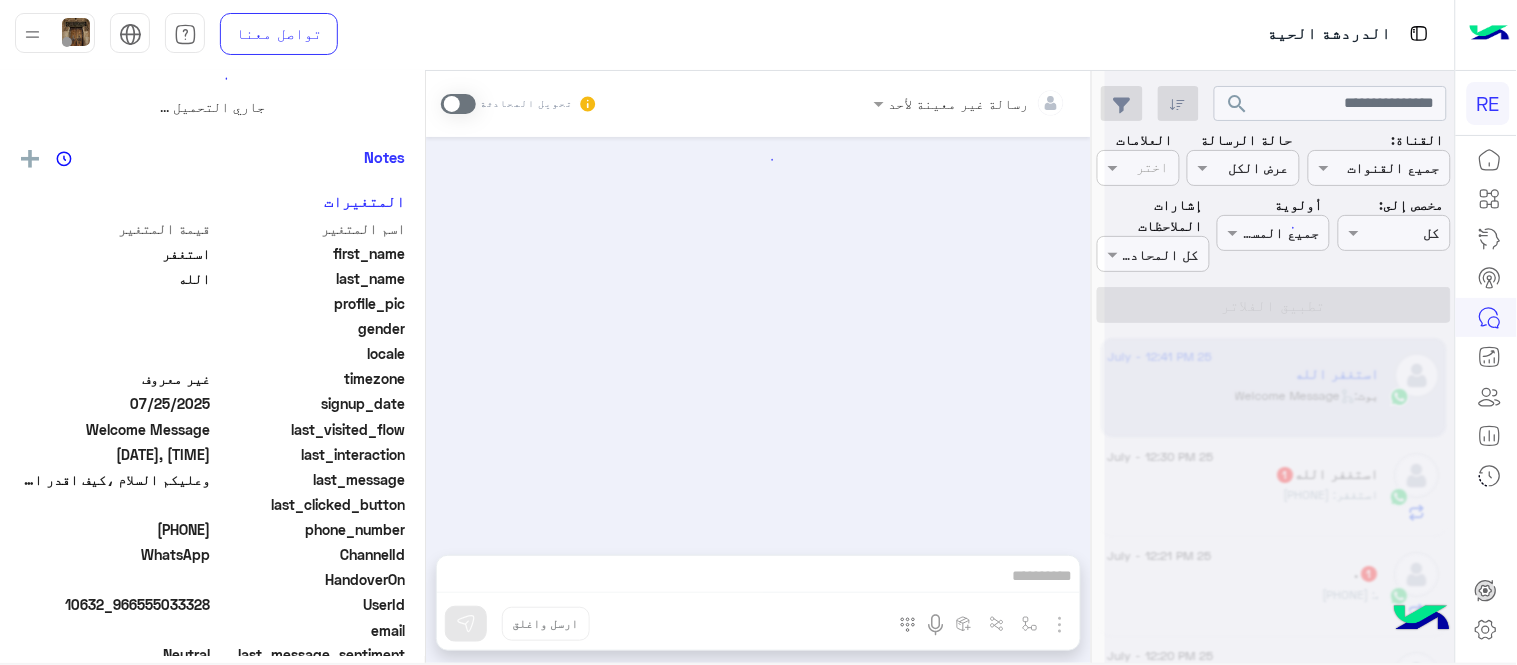 scroll, scrollTop: 0, scrollLeft: 0, axis: both 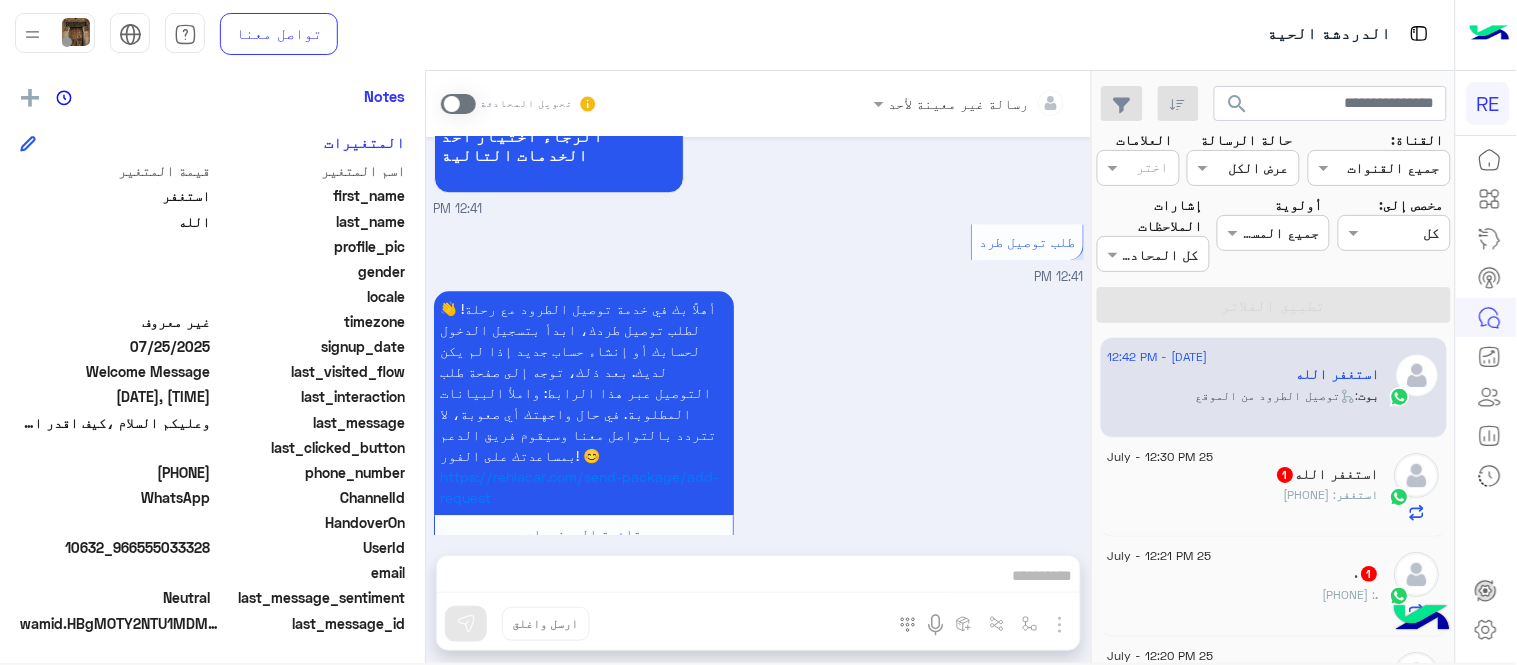 click on "أهلاً بك في خدمة توصيل الطرود مع رحلة! 👋
لطلب توصيل طردك، ابدأ بتسجيل الدخول لحسابك أو إنشاء حساب جديد إذا لم يكن لديك.
بعد ذلك، توجه إلى صفحة طلب التوصيل عبر هذا الرابط:
واملأ البيانات المطلوبة. في حال واجهتك أي صعوبة، لا تتردد بالتواصل معنا وسيقوم فريق الدعم بمساعدتك على الفور! 😊   https://rehlacar.com/send-package/add-request  قائمة الممنوعات     12:41 PM" at bounding box center [759, 430] 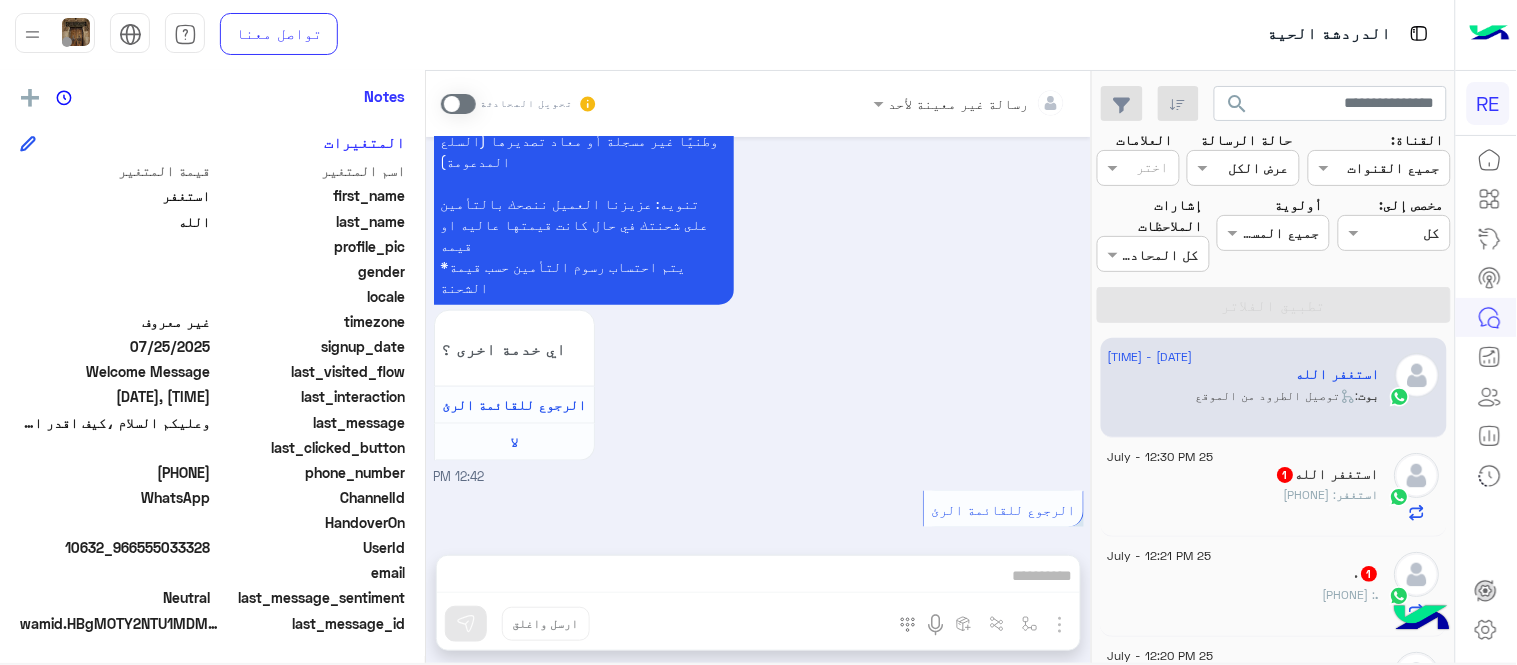 scroll, scrollTop: 2788, scrollLeft: 0, axis: vertical 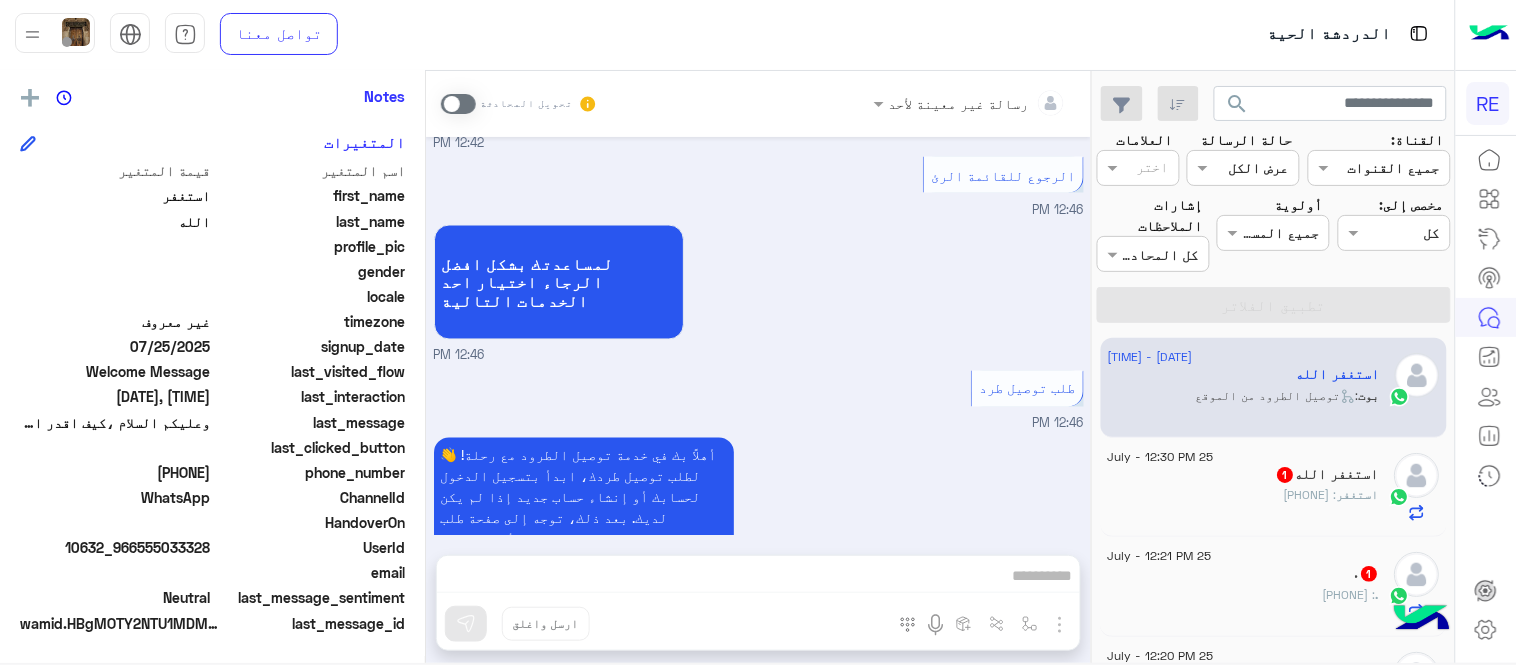click at bounding box center [458, 104] 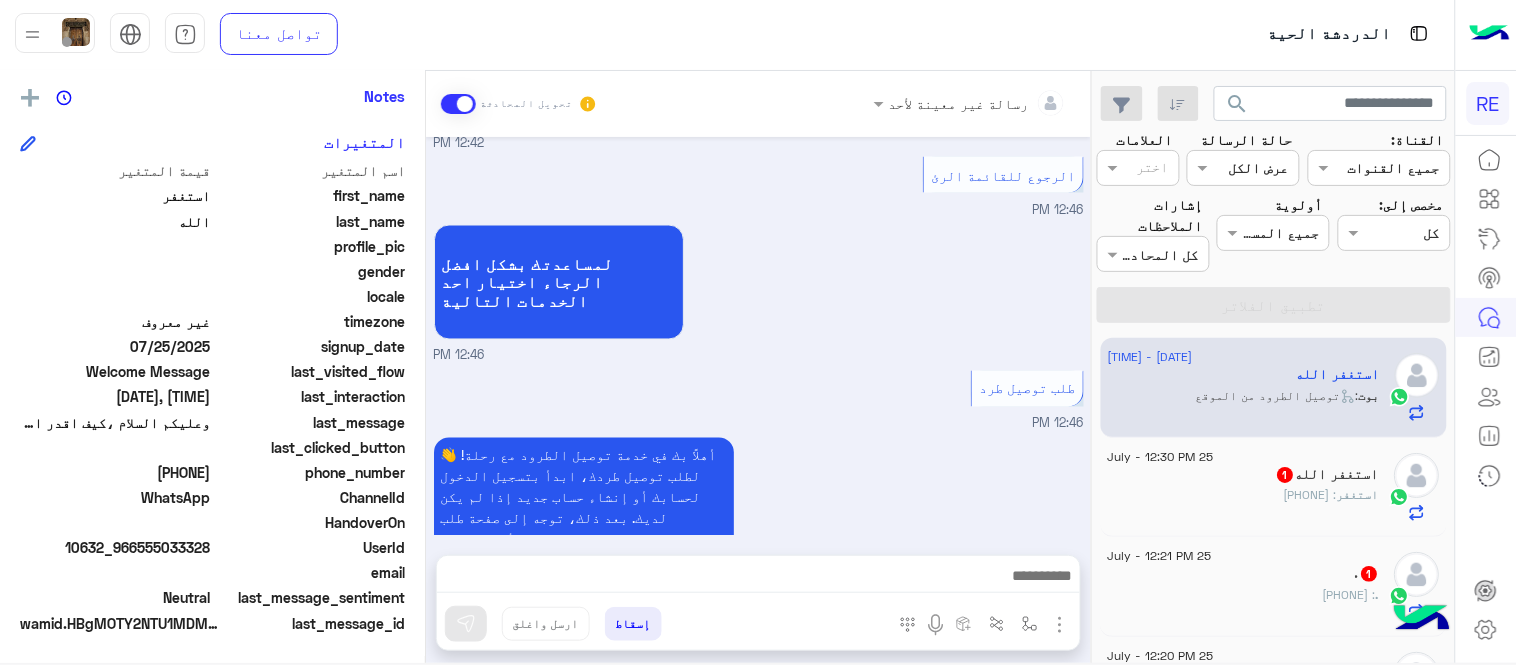 scroll, scrollTop: 2825, scrollLeft: 0, axis: vertical 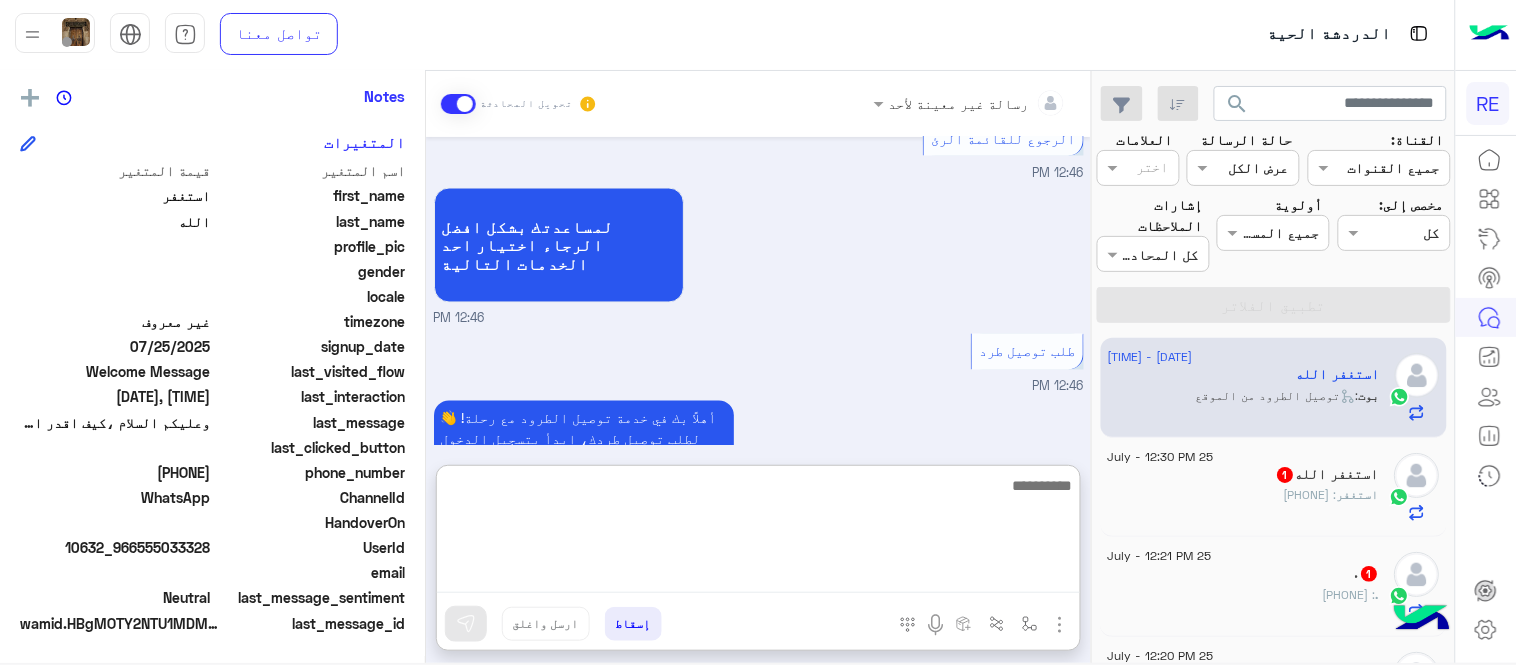 click at bounding box center [758, 533] 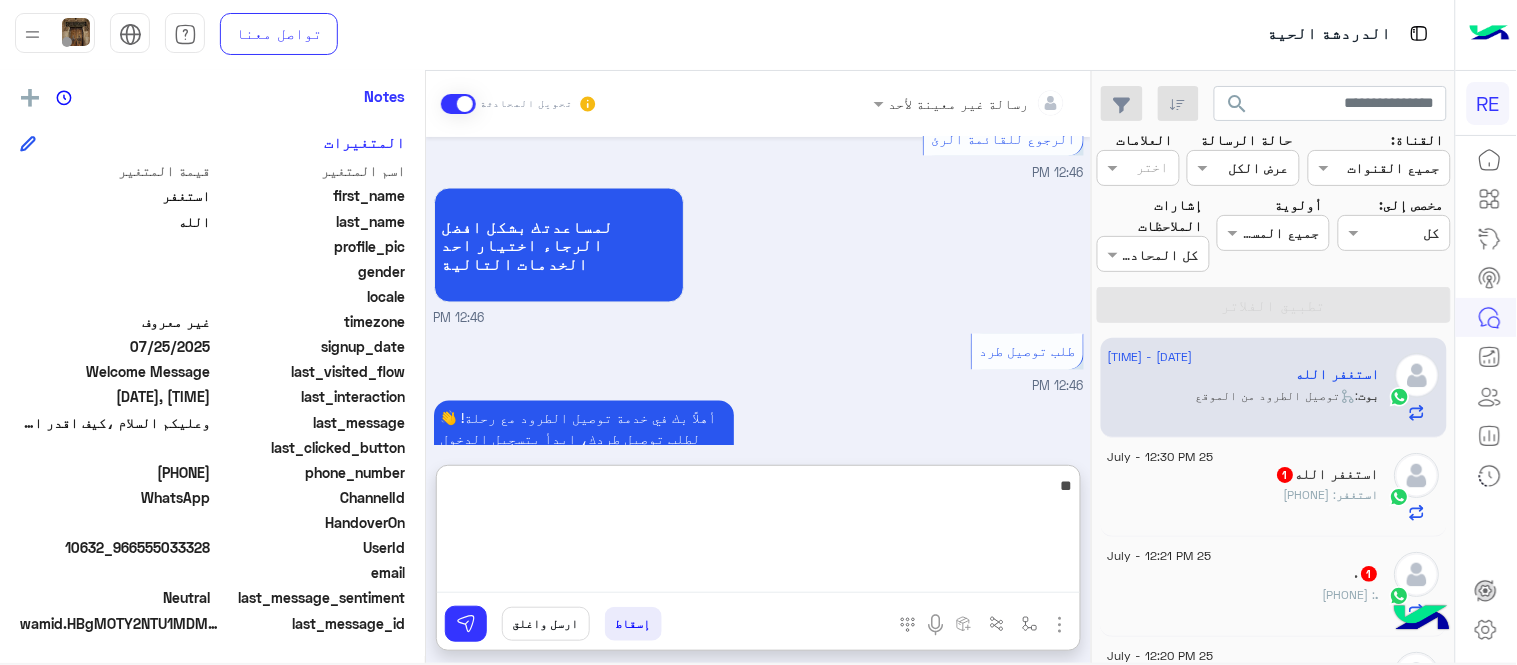 type on "*" 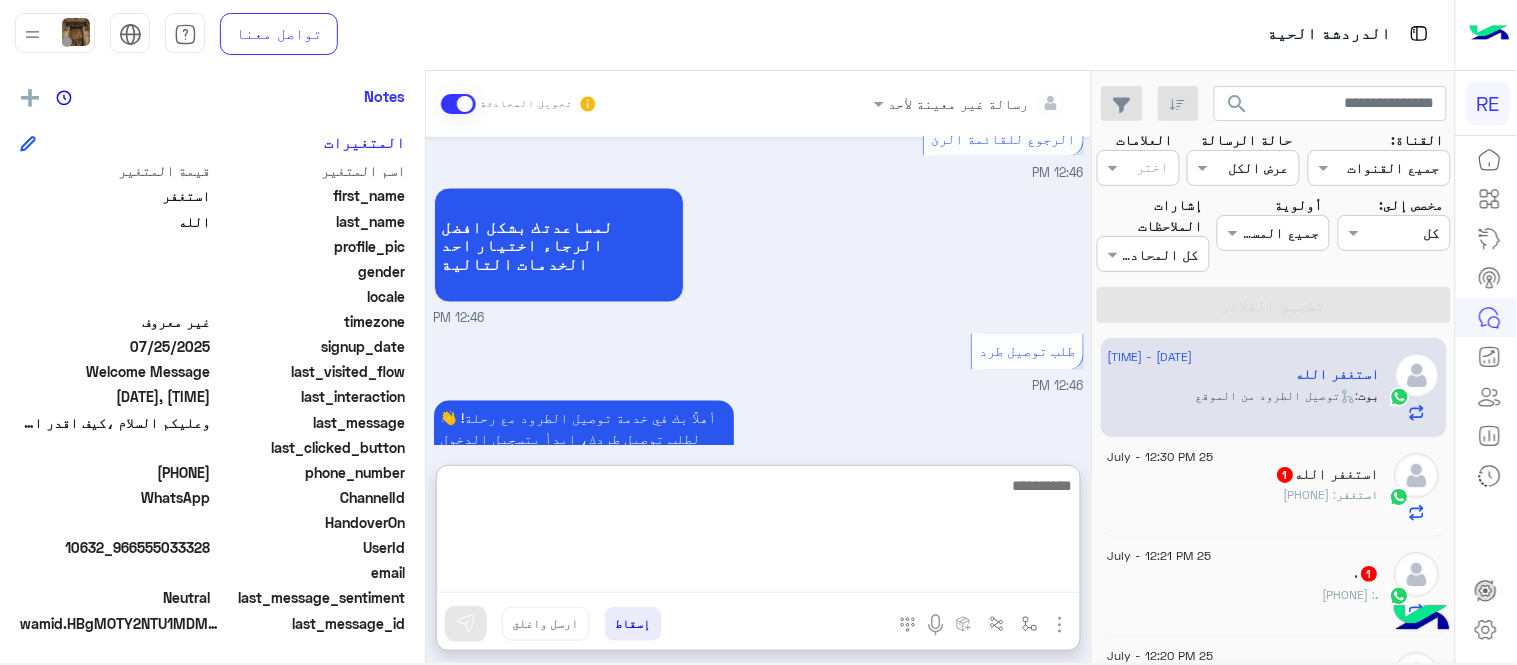 type on "*" 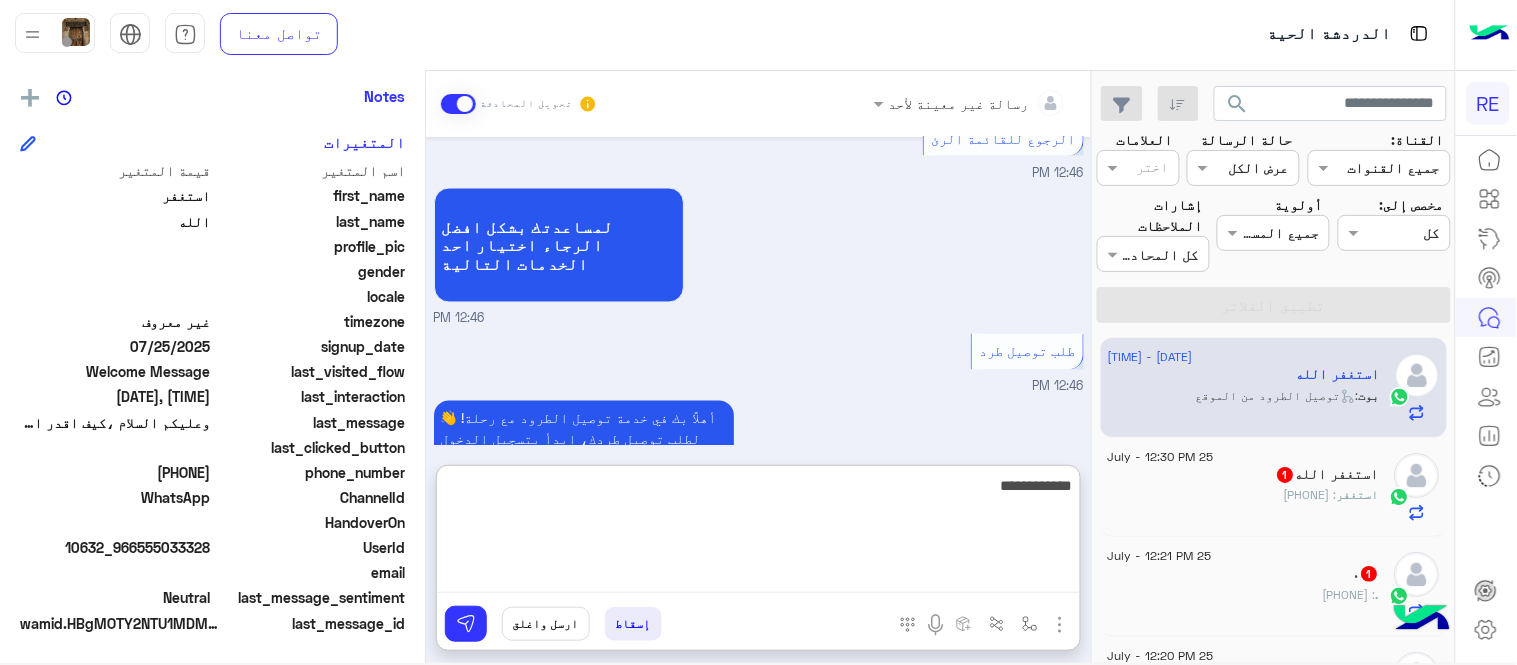 type on "**********" 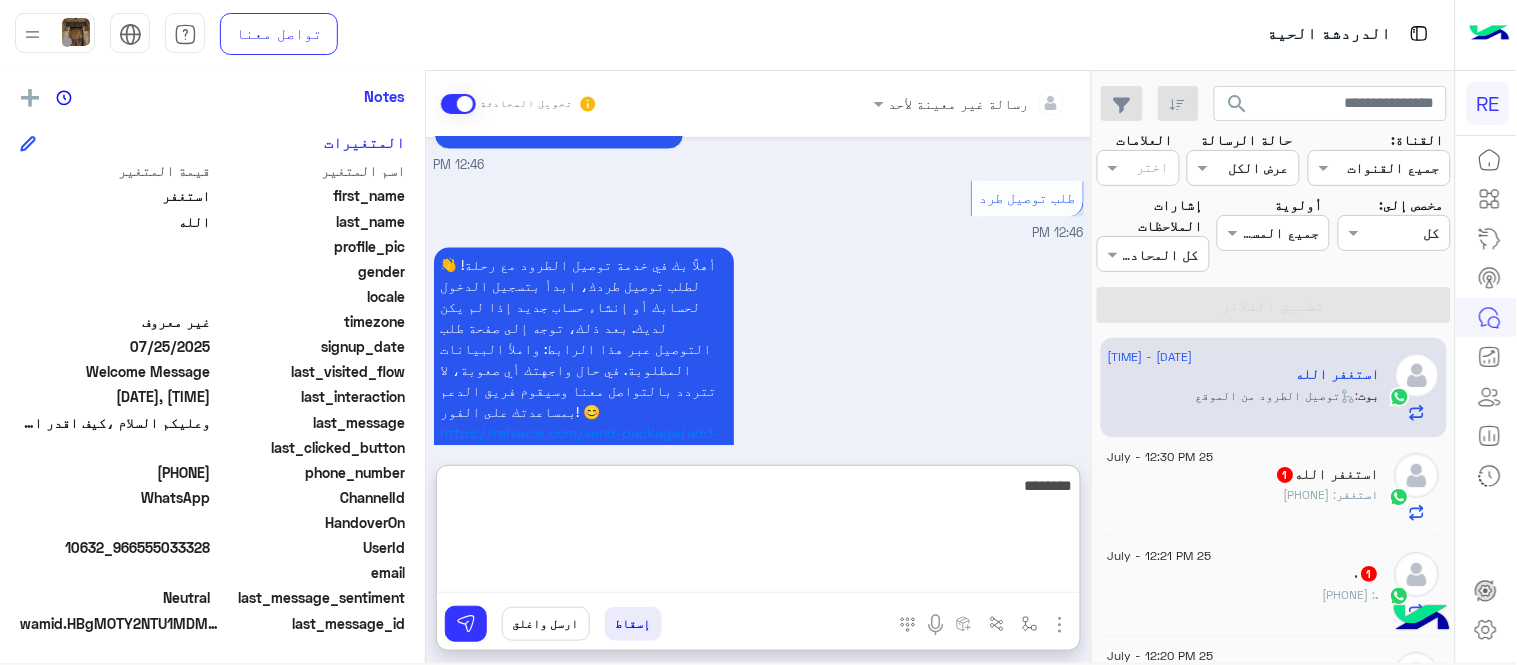 scroll, scrollTop: 3015, scrollLeft: 0, axis: vertical 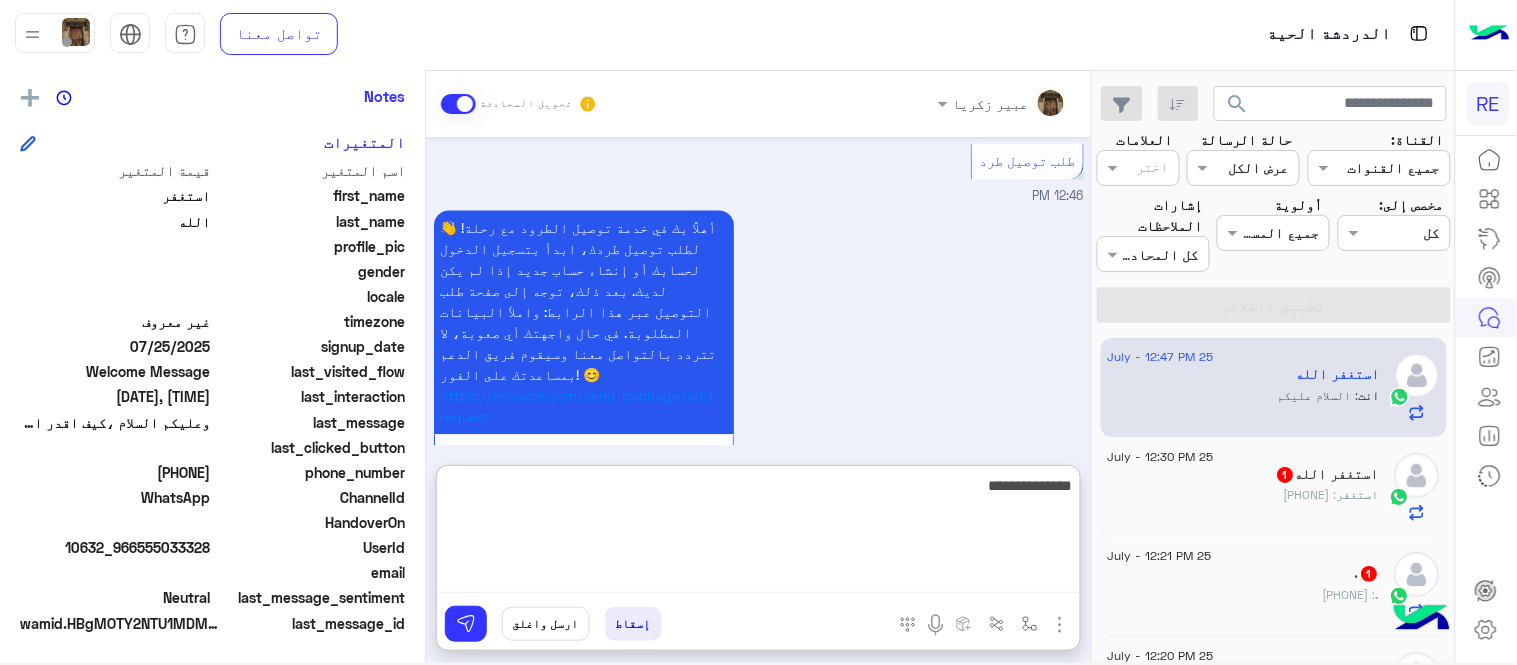 type on "**********" 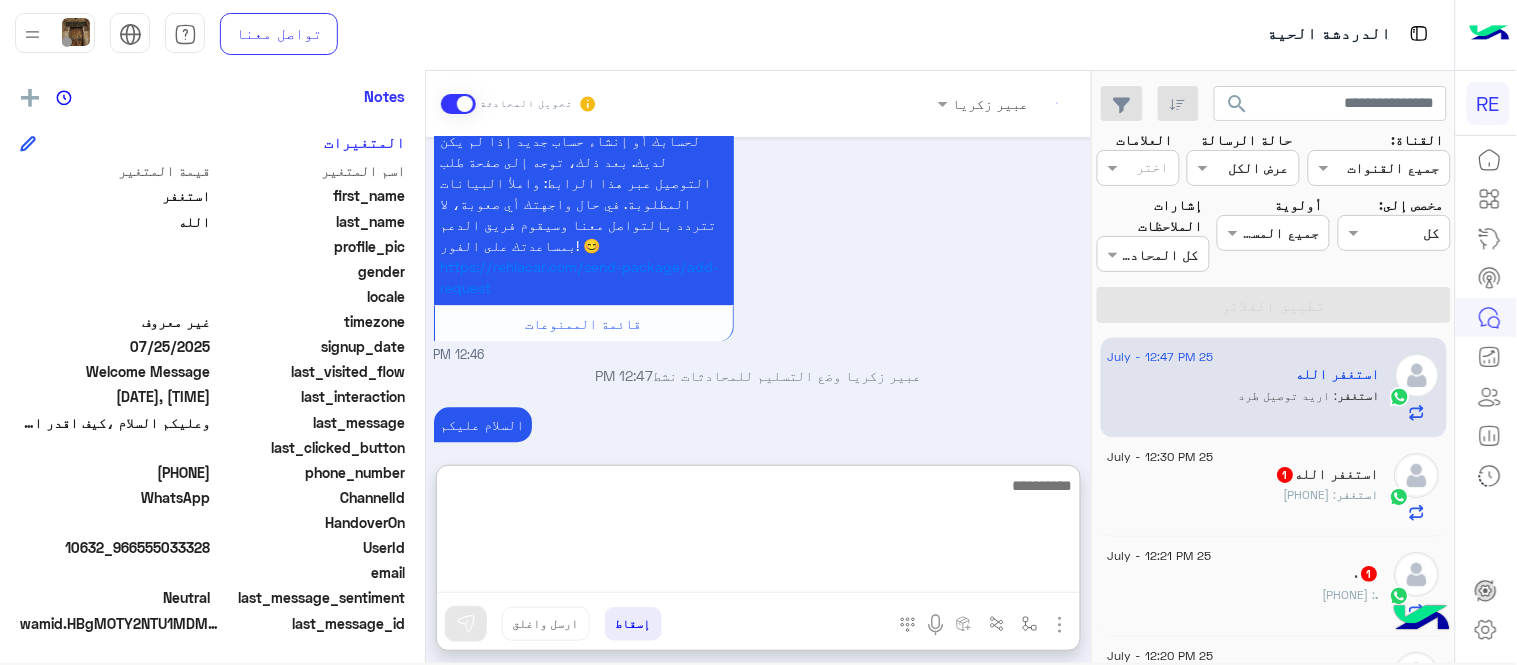 scroll, scrollTop: 3212, scrollLeft: 0, axis: vertical 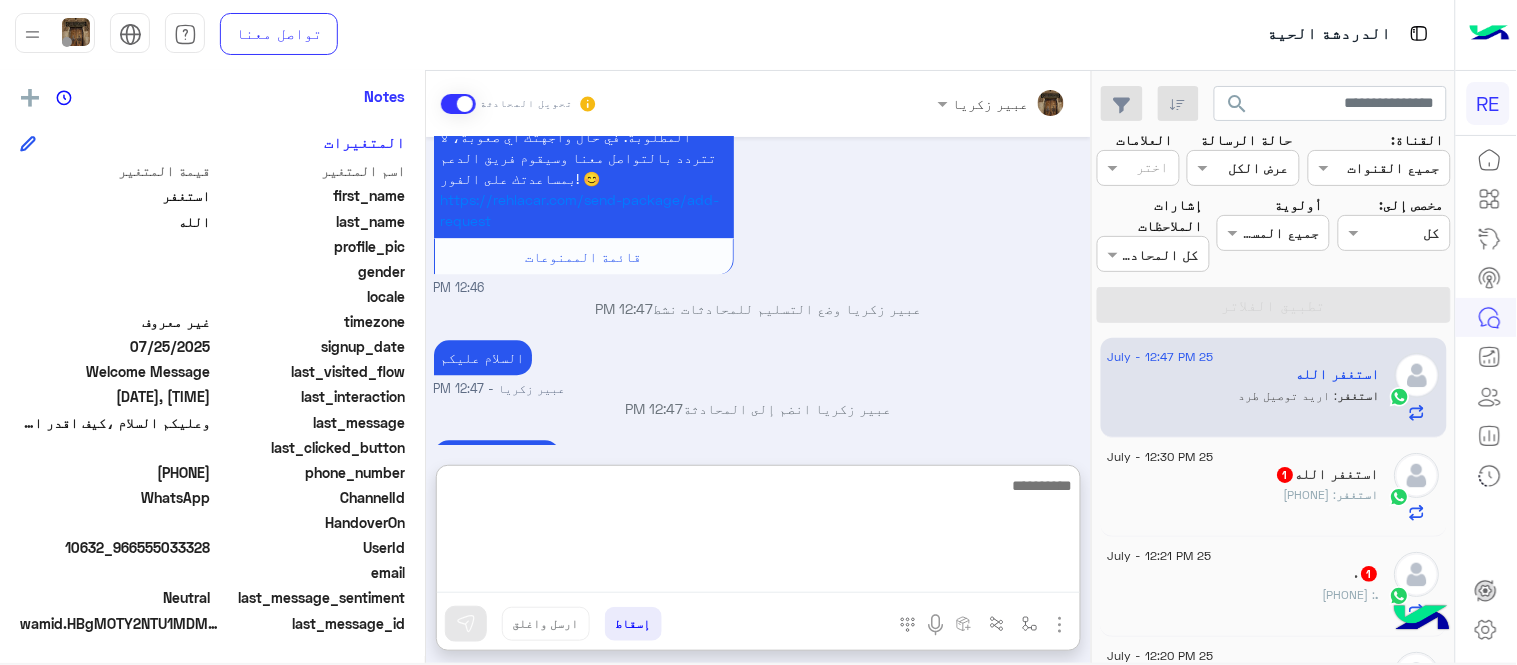 click at bounding box center [758, 533] 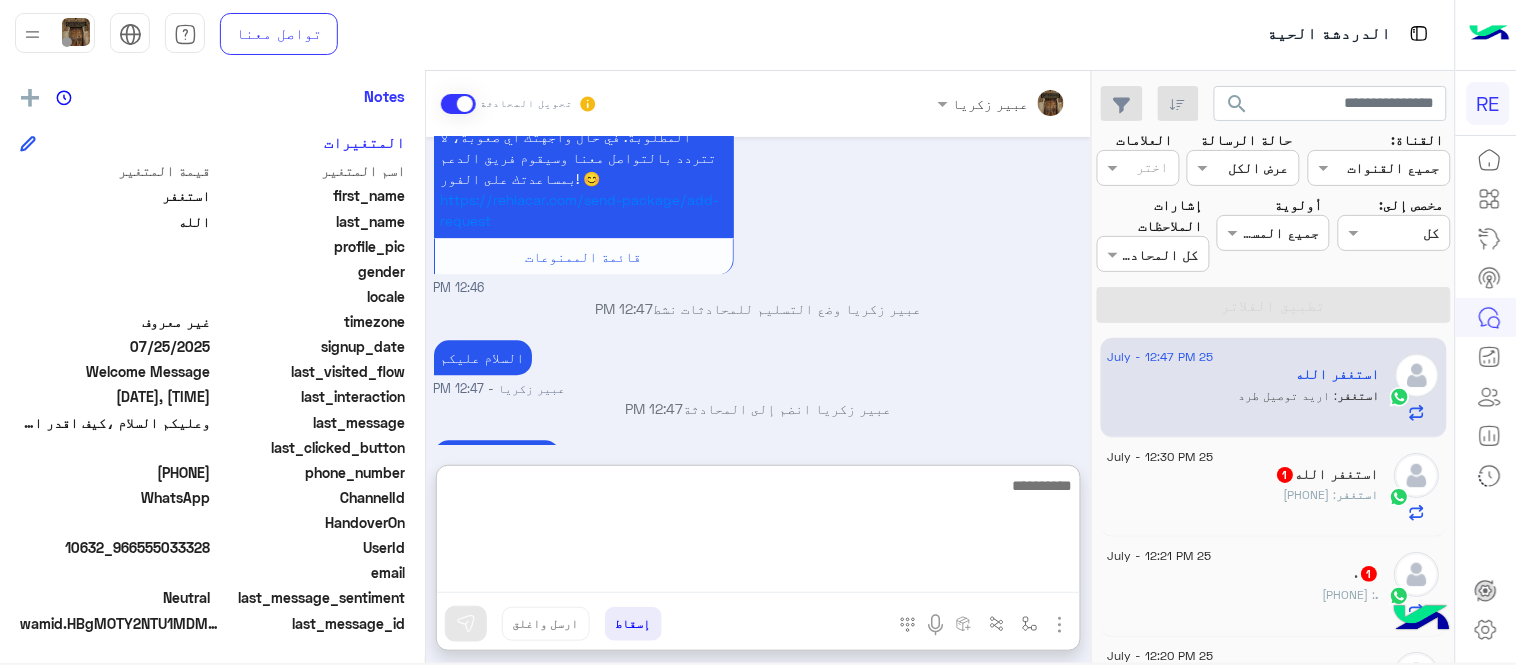 click at bounding box center (758, 533) 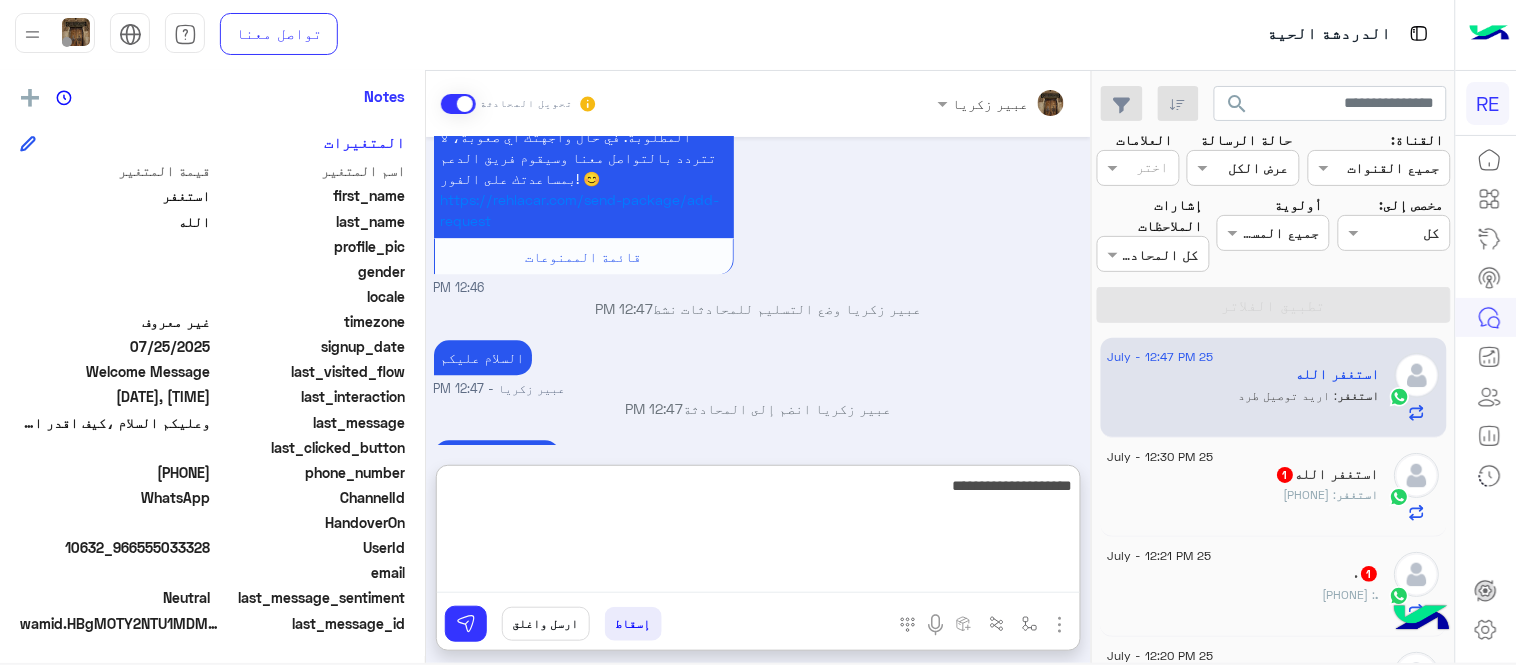 type on "**********" 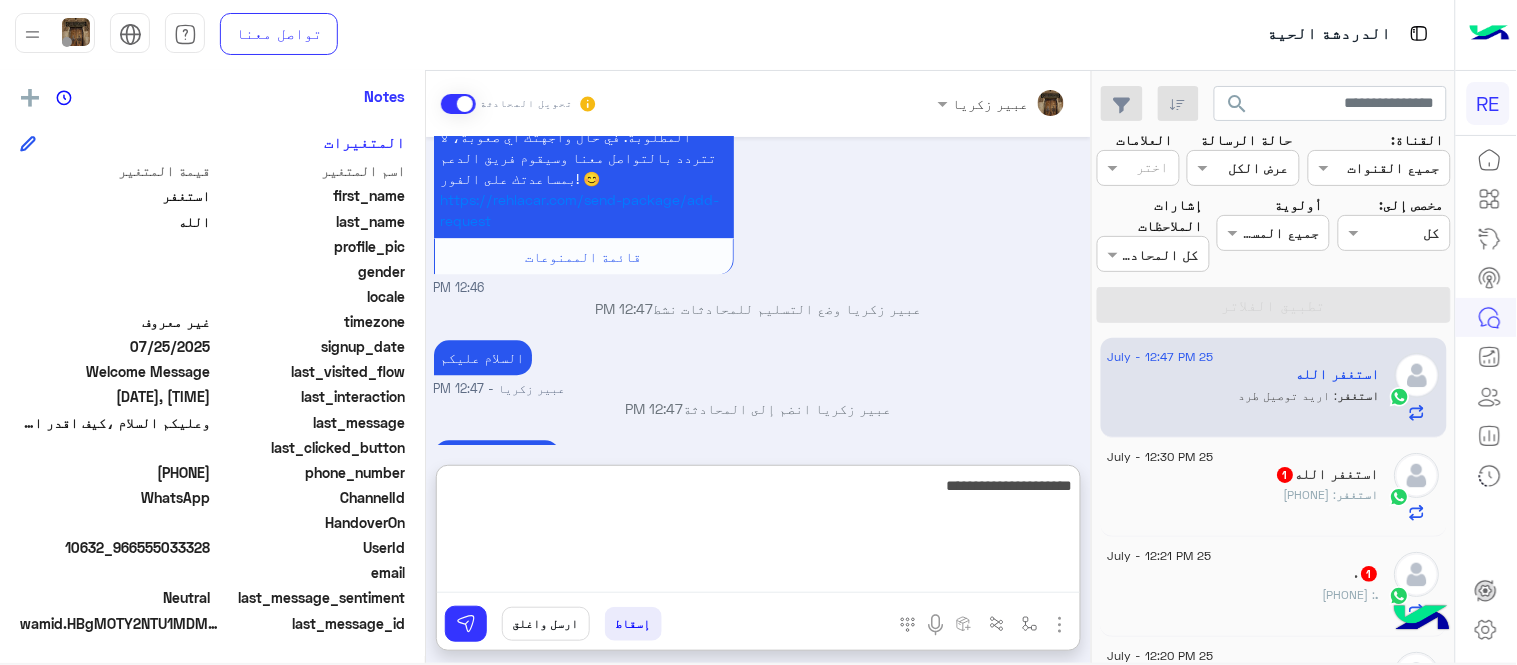 type 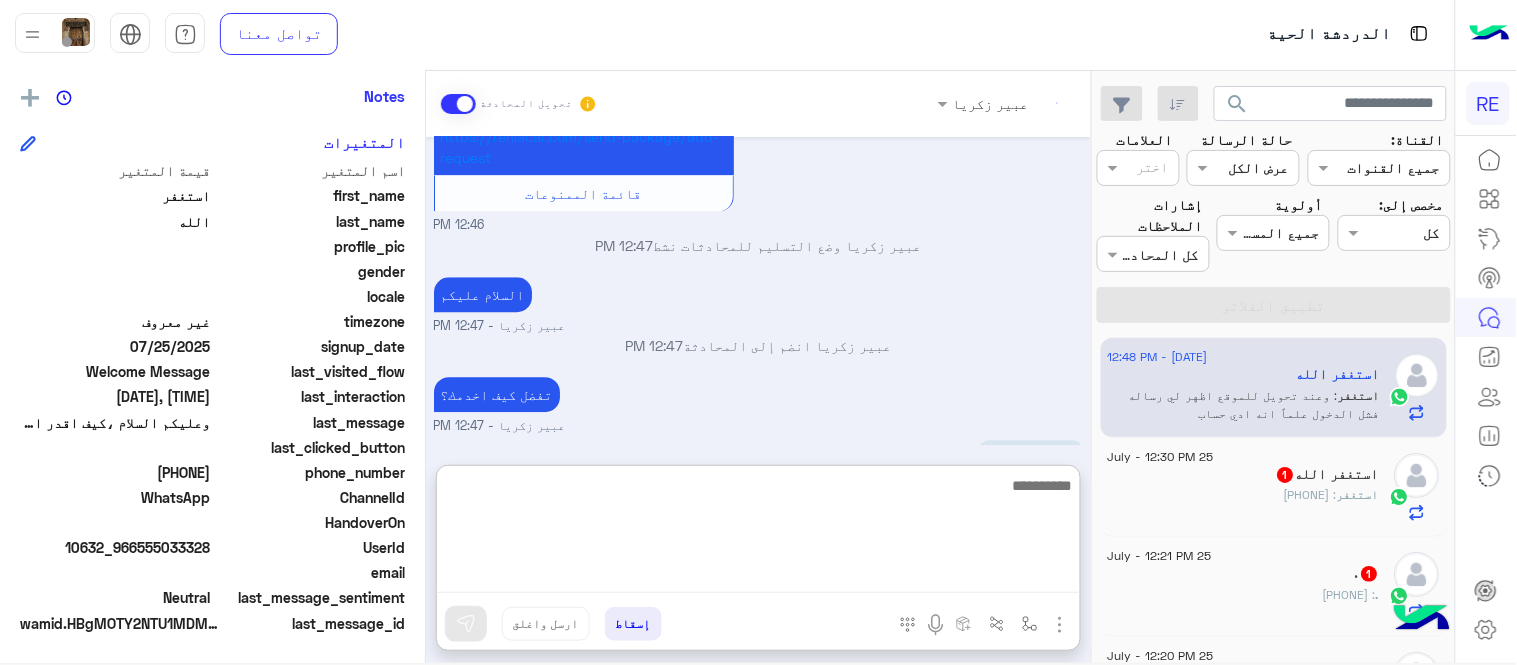 scroll, scrollTop: 3467, scrollLeft: 0, axis: vertical 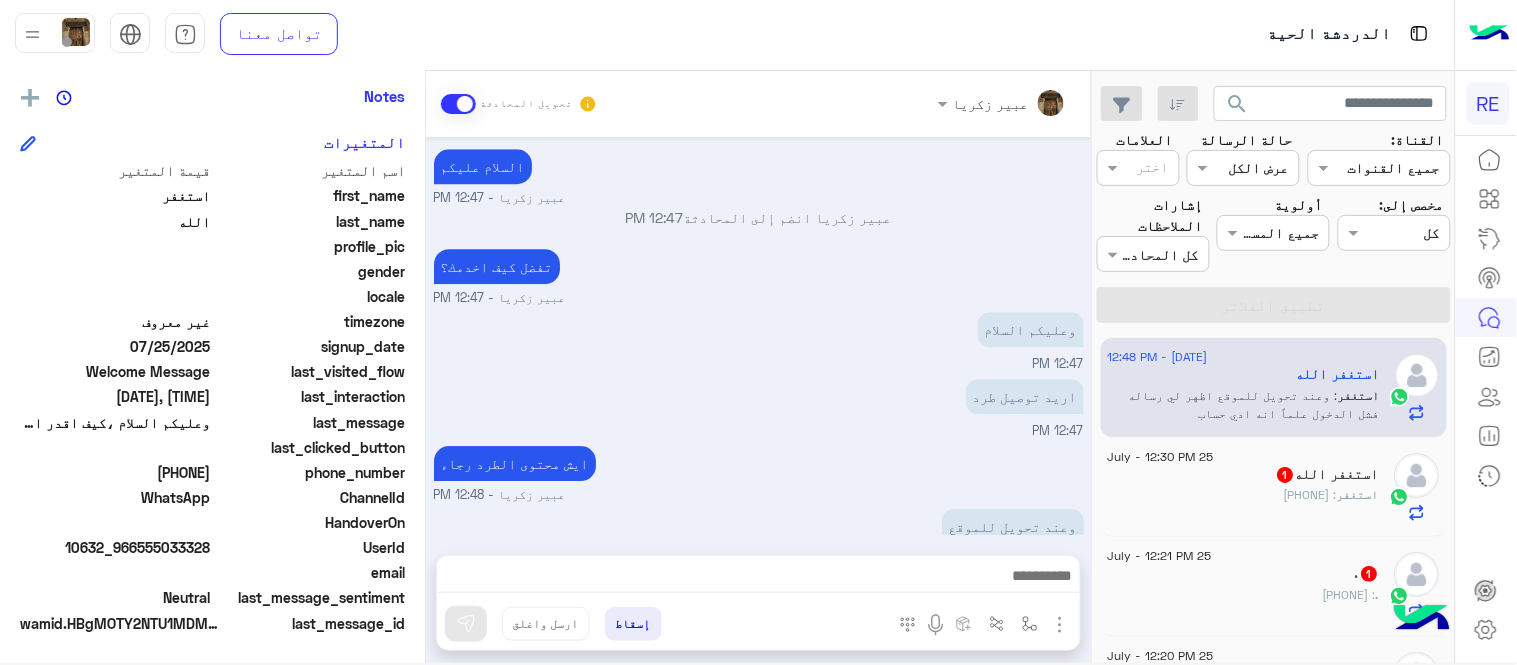 click on "وعند تحويل للموقع  اظهر لي رساله  فشل الدخول  علماً انه ادي حساب   12:48 PM" at bounding box center [759, 600] 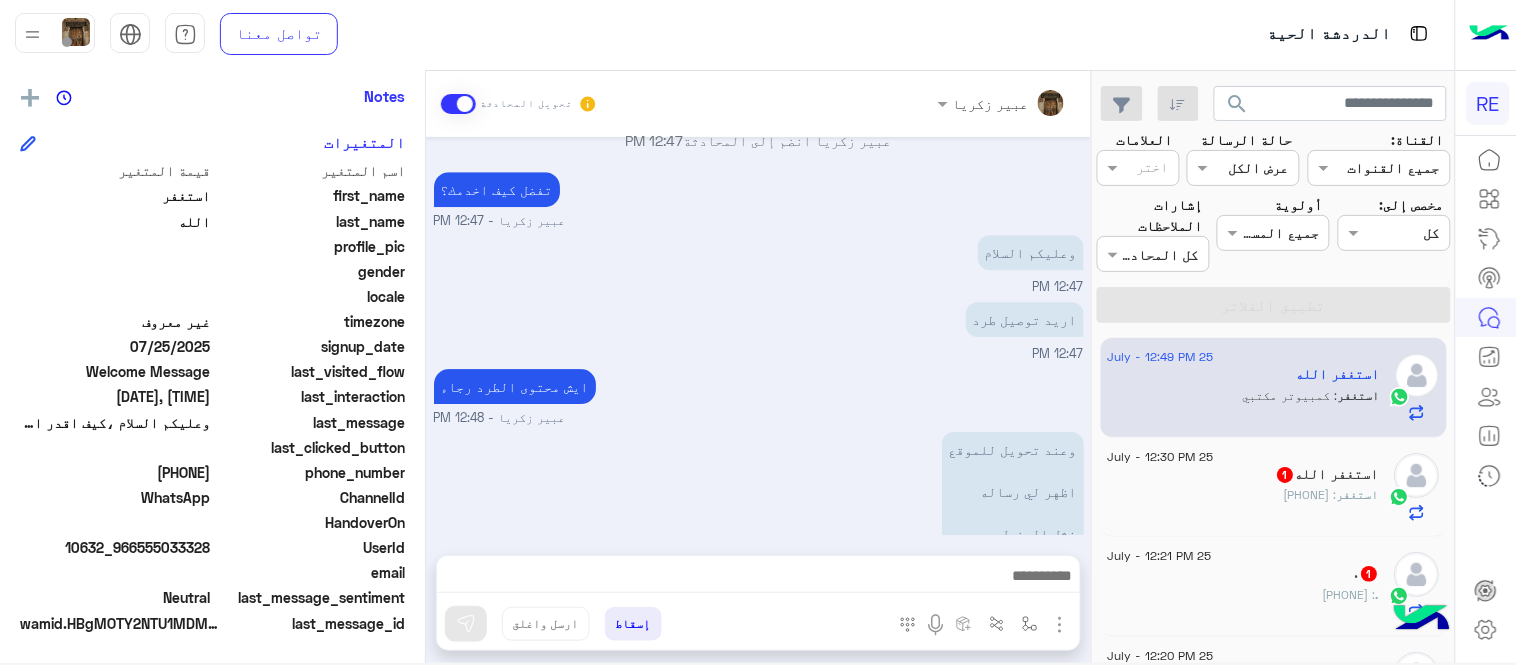 scroll, scrollTop: 3545, scrollLeft: 0, axis: vertical 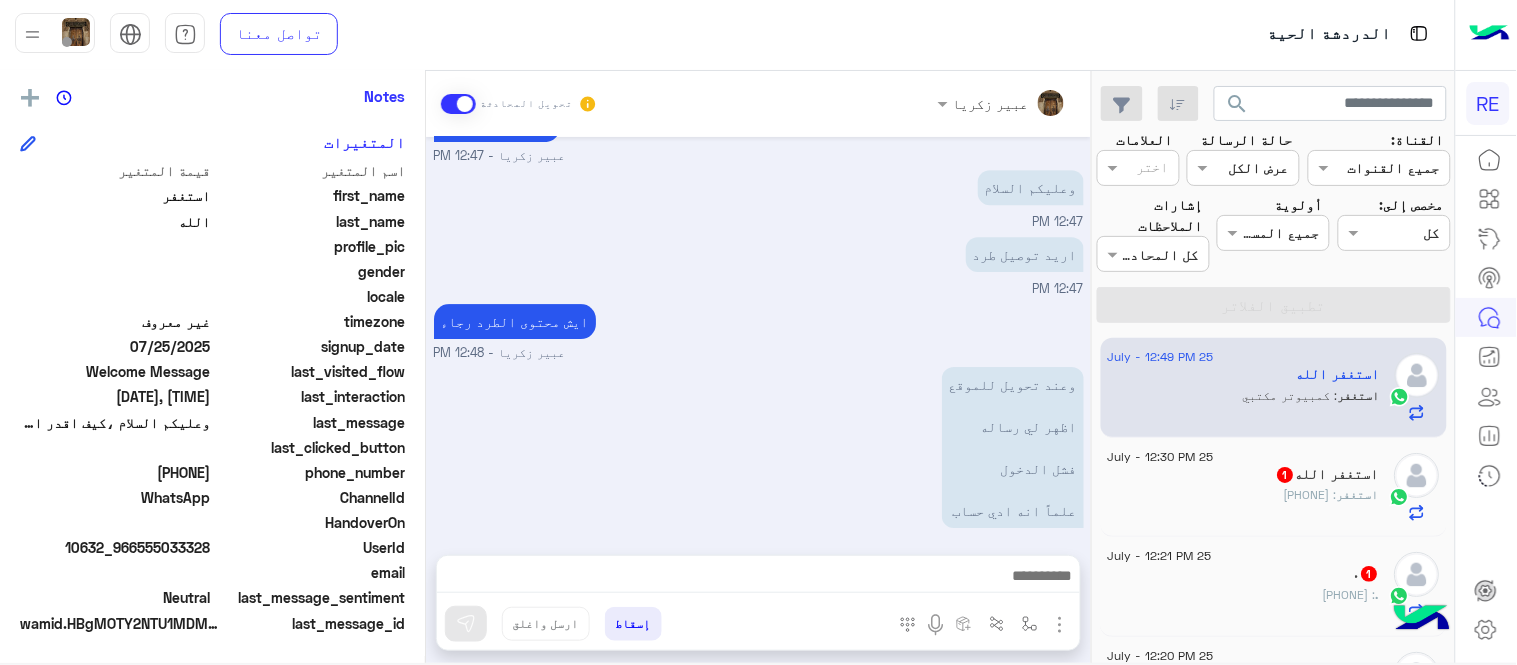 click on "كمبيوتر مكتبي   12:49 PM" at bounding box center (759, 690) 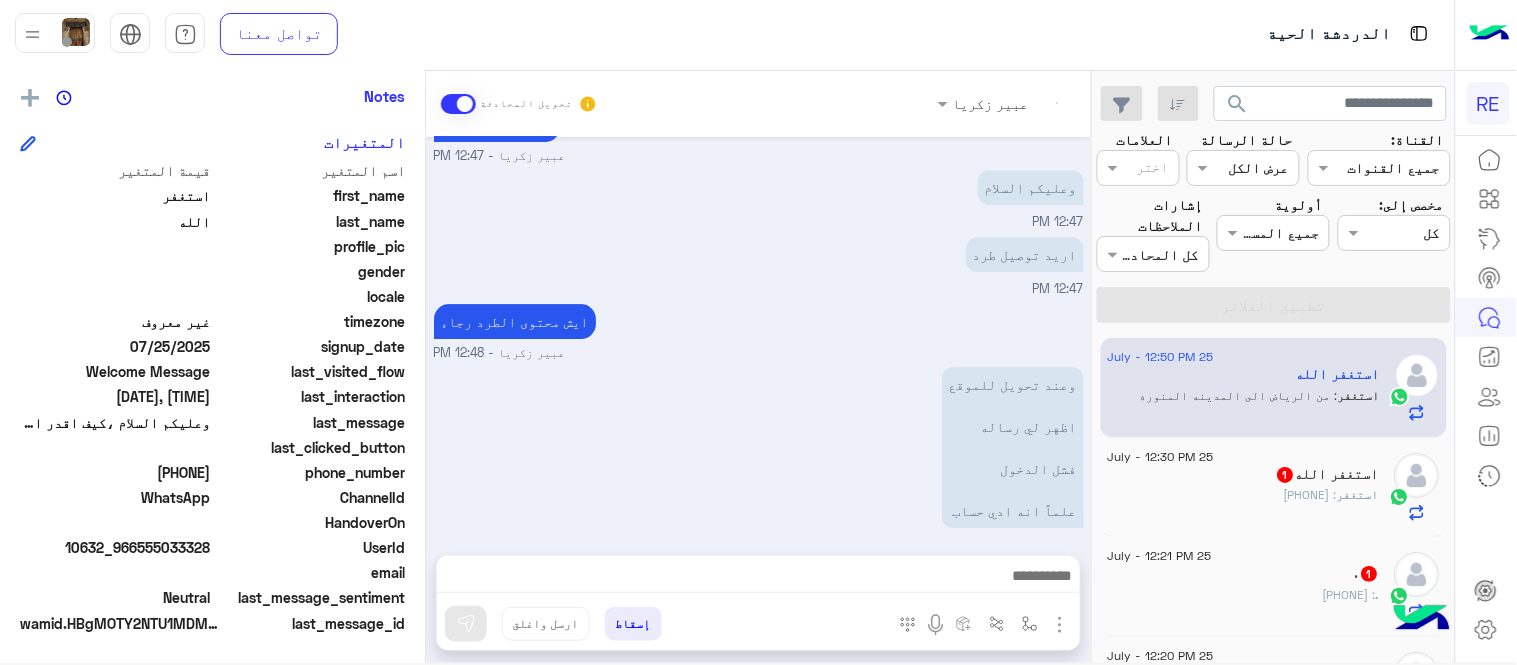 scroll, scrollTop: 3612, scrollLeft: 0, axis: vertical 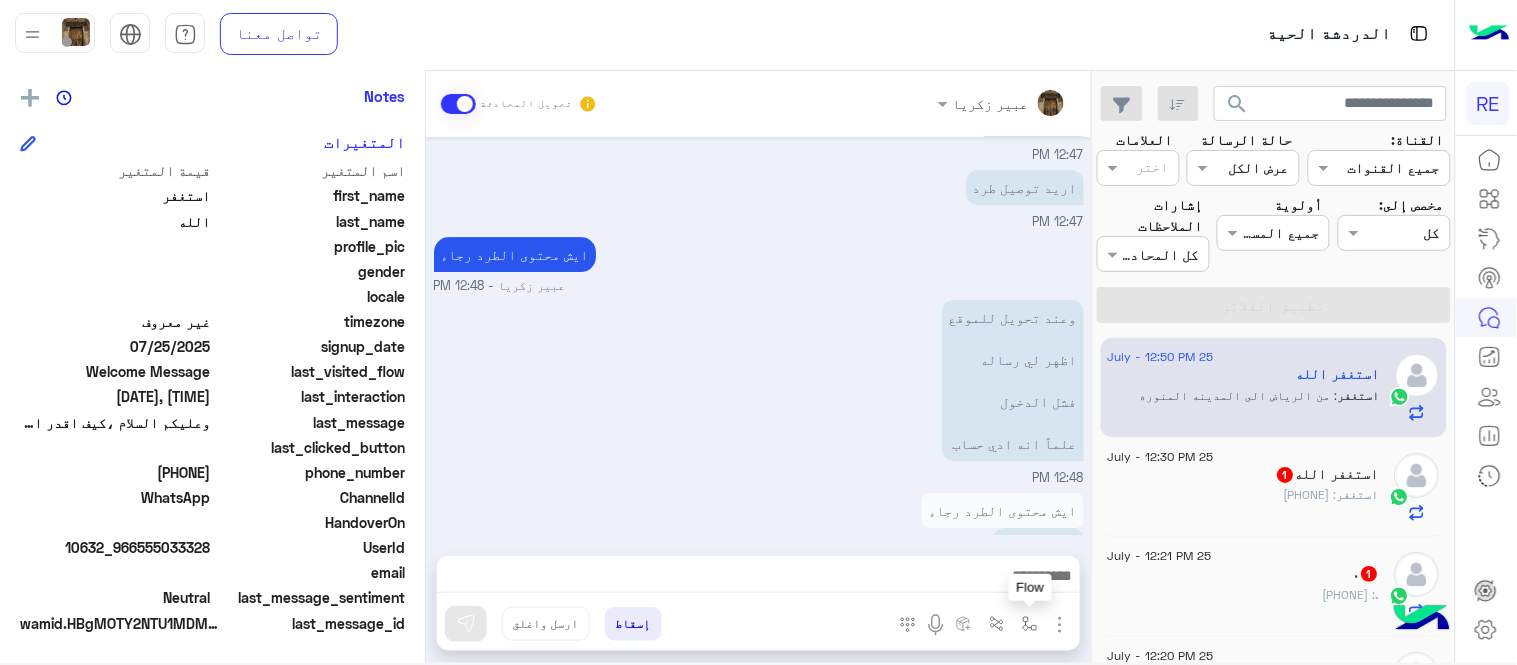 click at bounding box center [1030, 624] 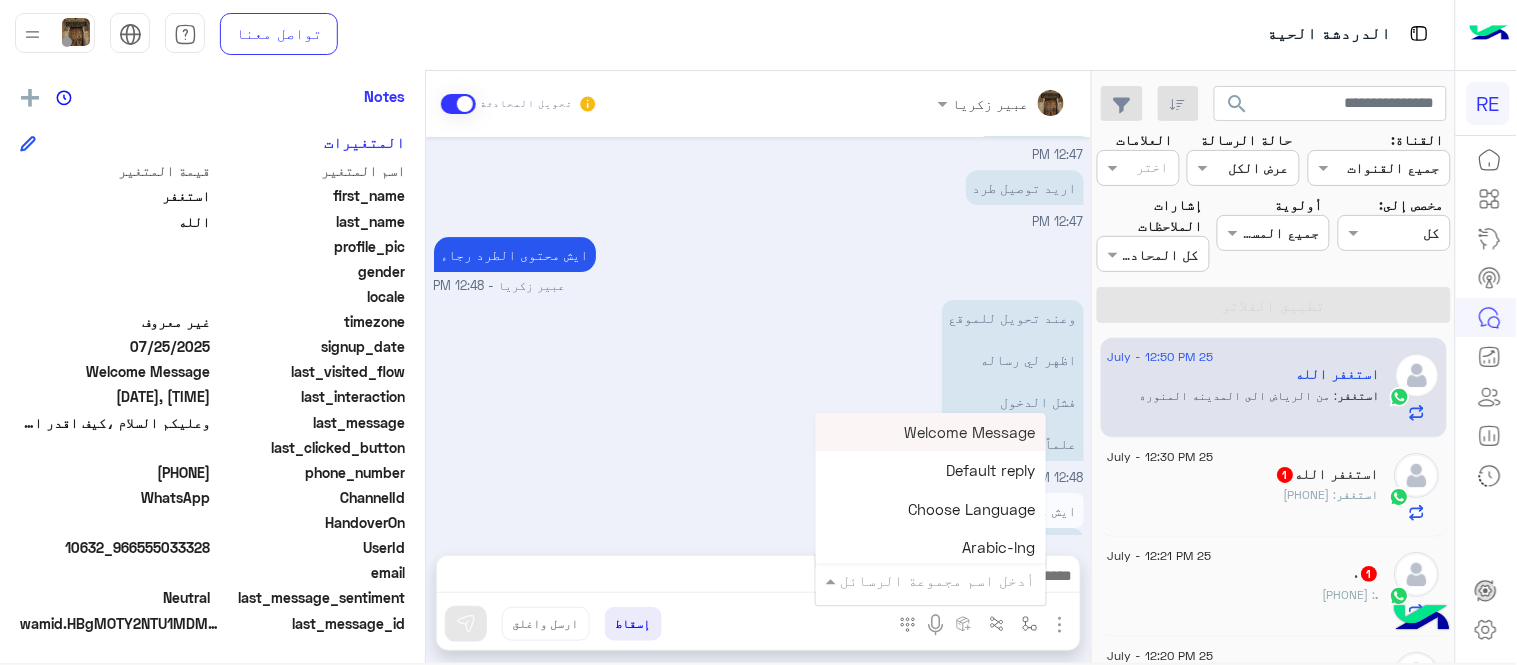 click at bounding box center [959, 580] 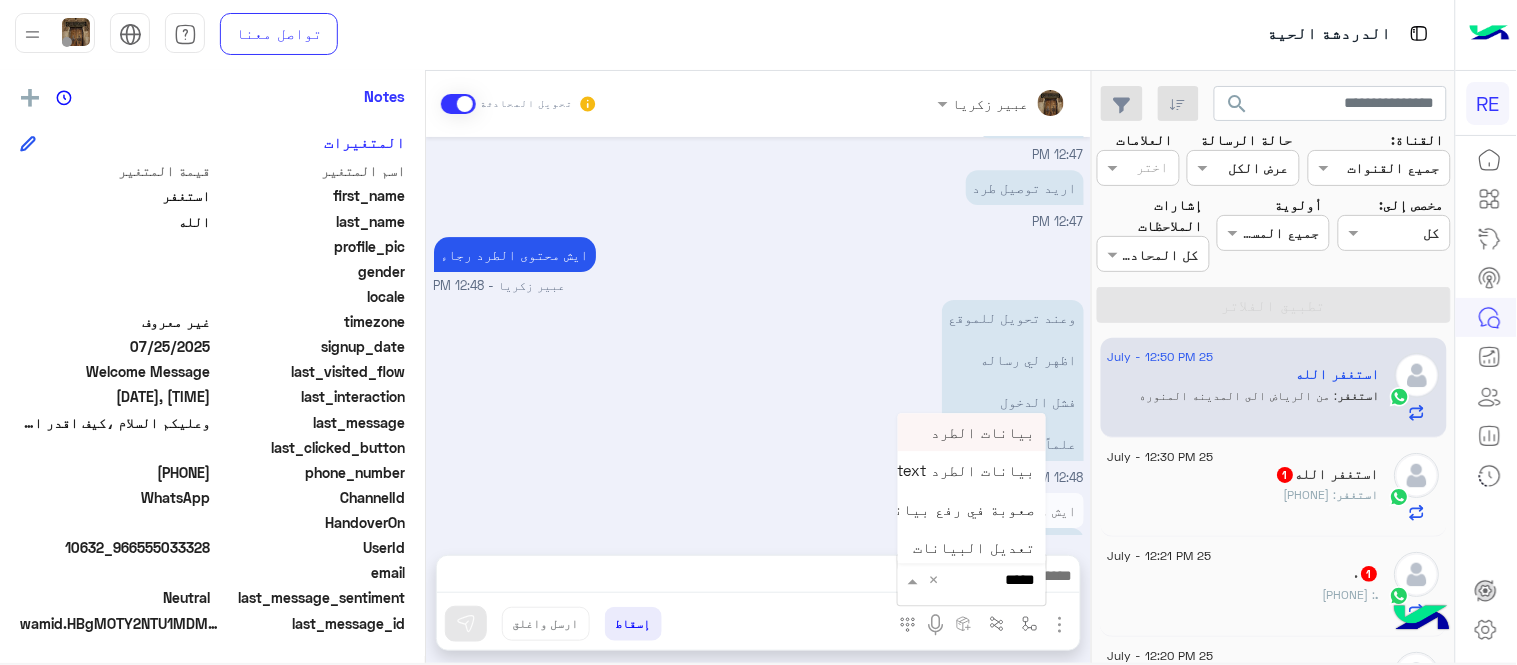 type on "******" 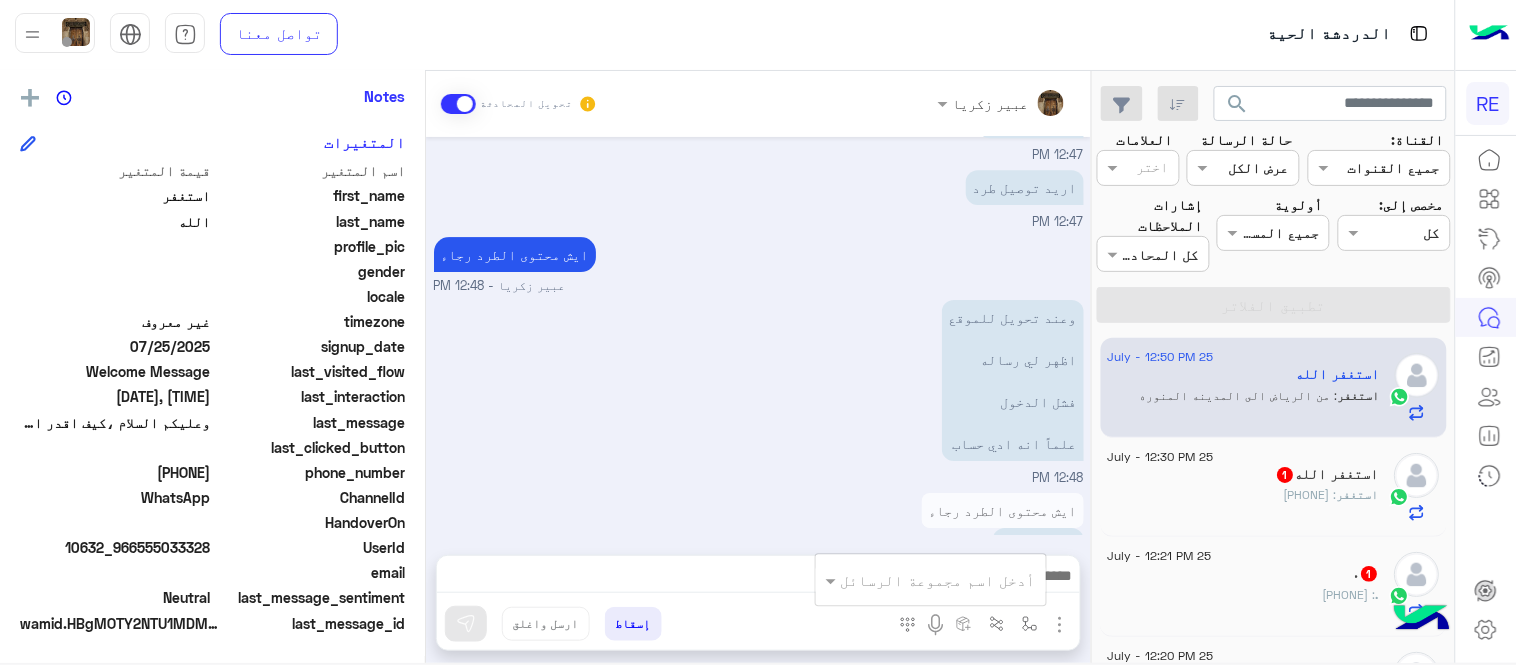 click on "كمبيوتر مكتبي" at bounding box center (970, 612) 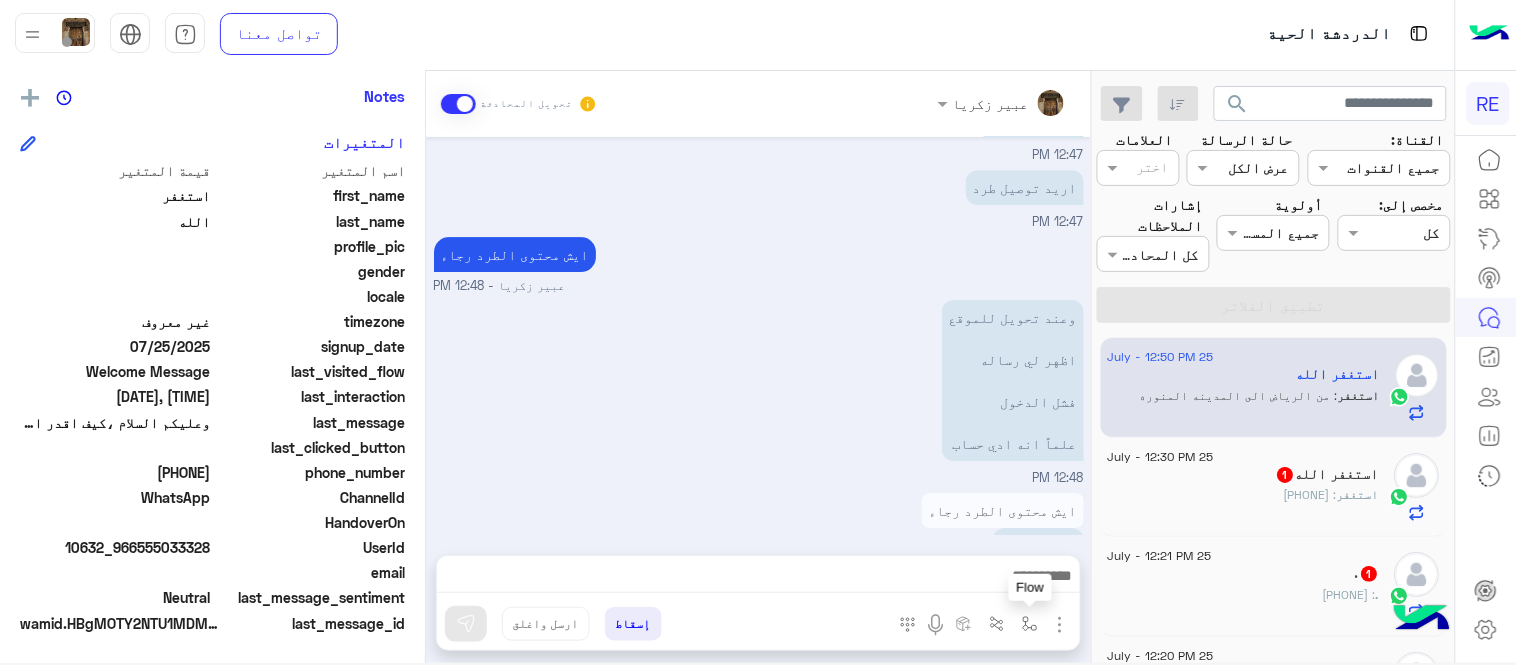 click at bounding box center [1030, 624] 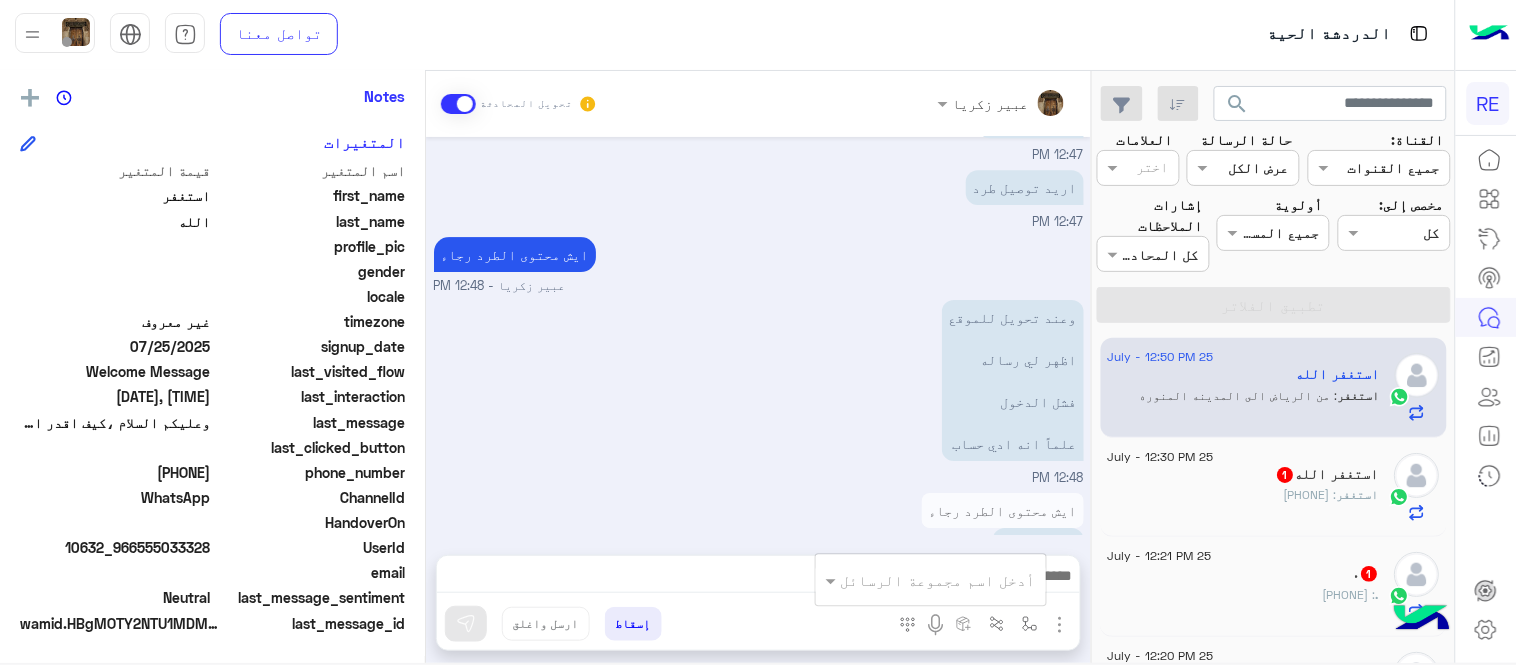 click at bounding box center [959, 580] 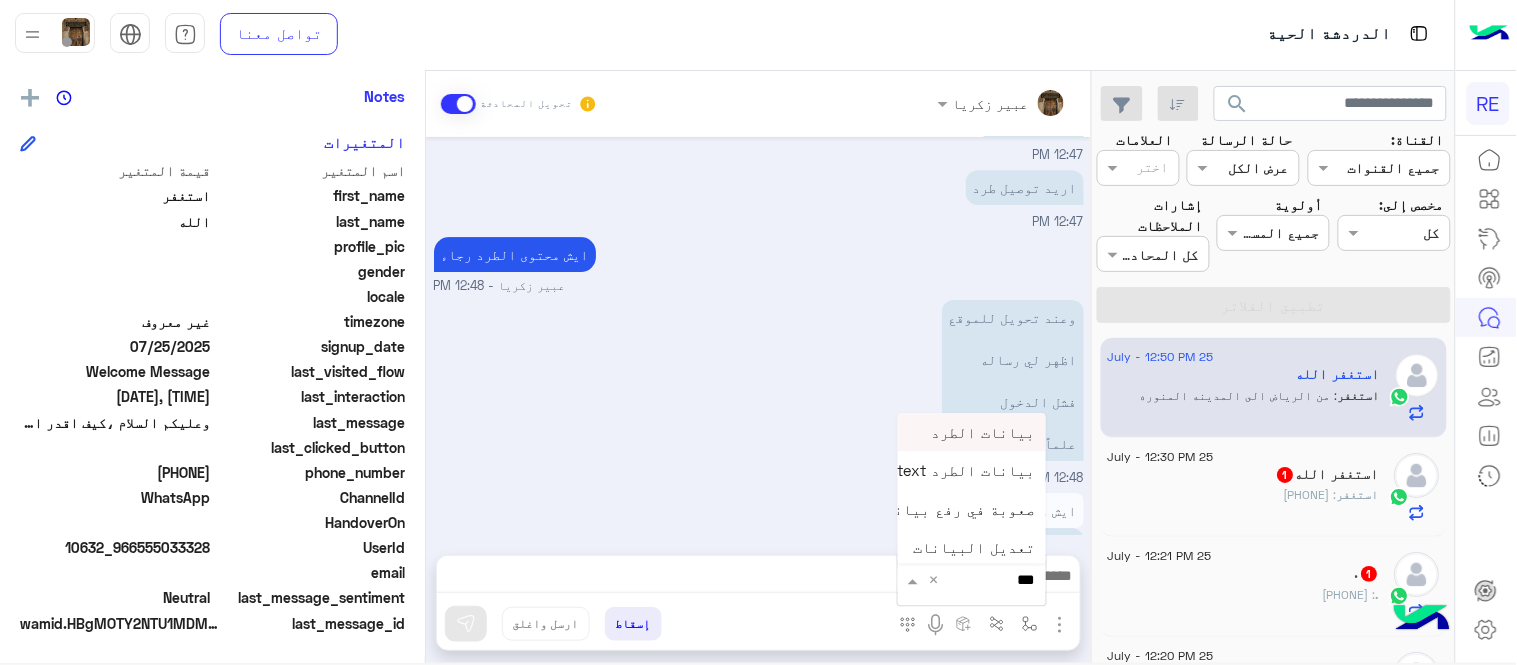 type on "****" 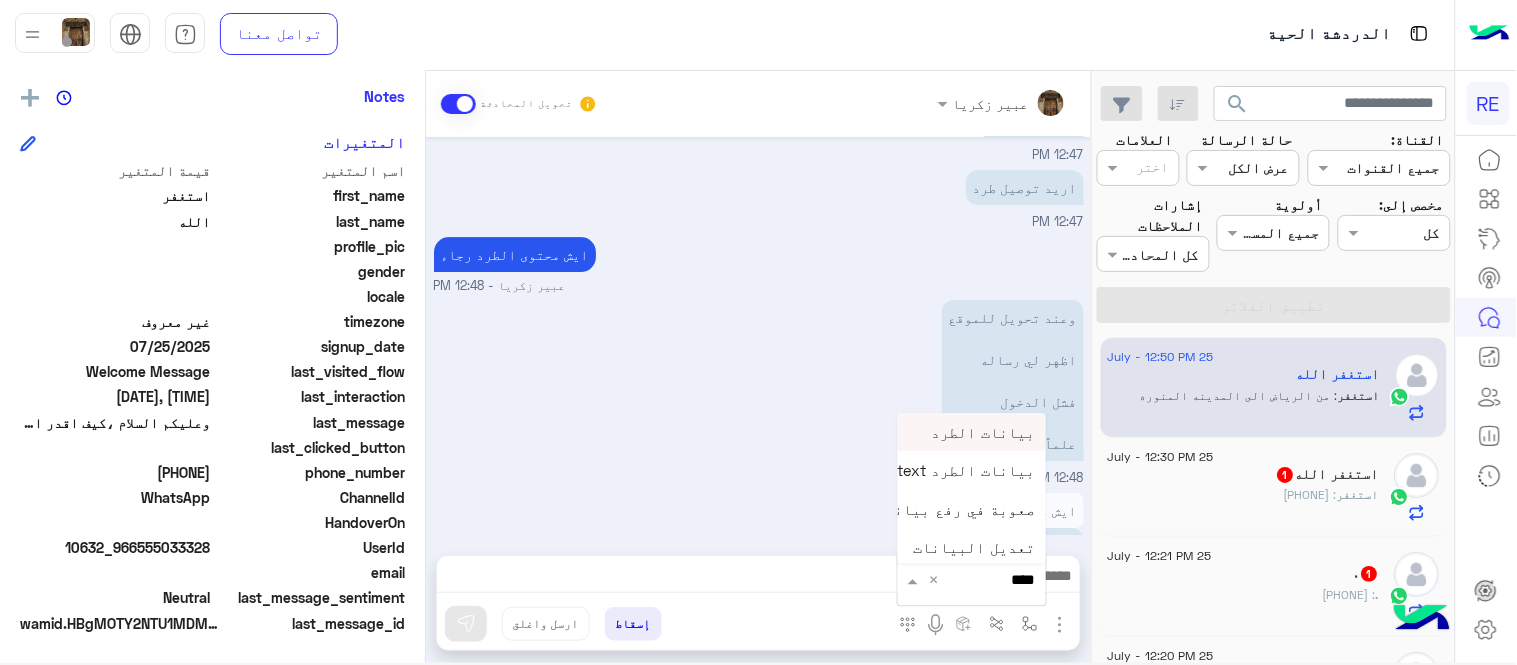 click on "بيانات الطرد" at bounding box center [984, 432] 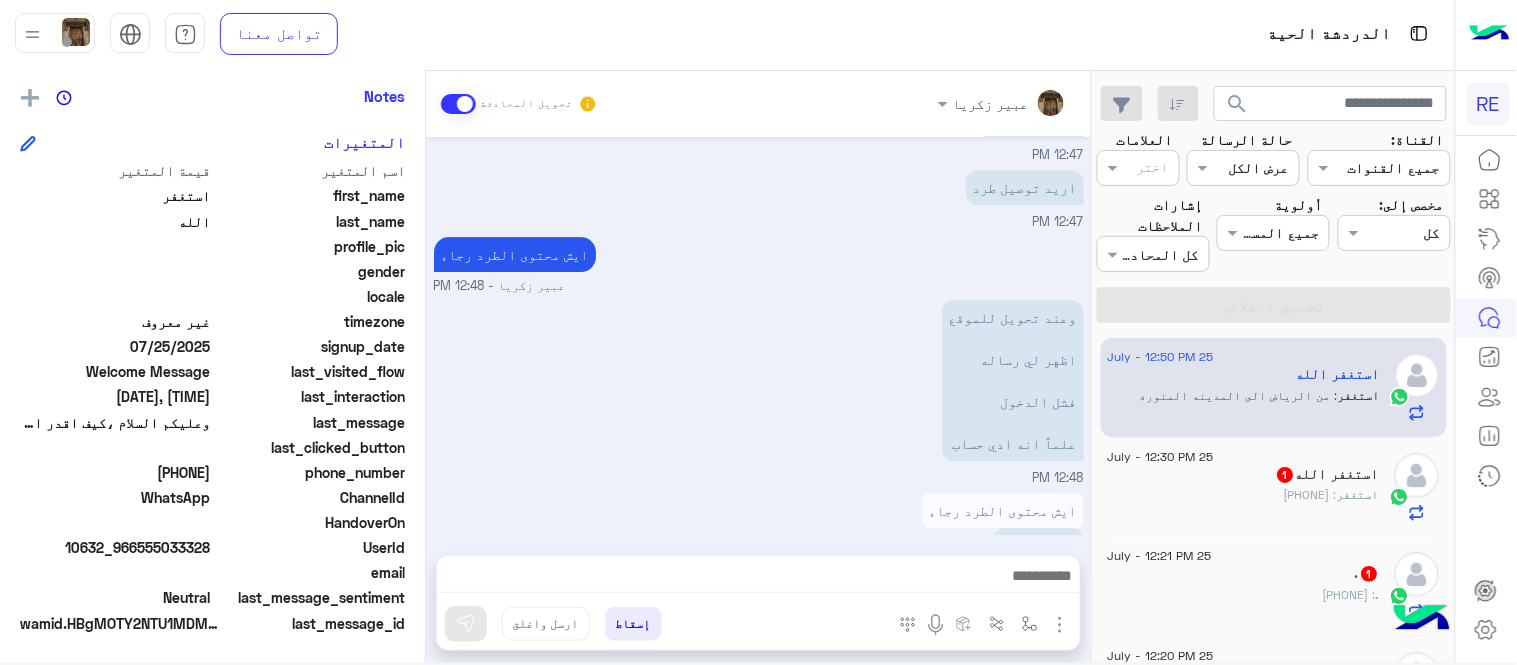 type on "**********" 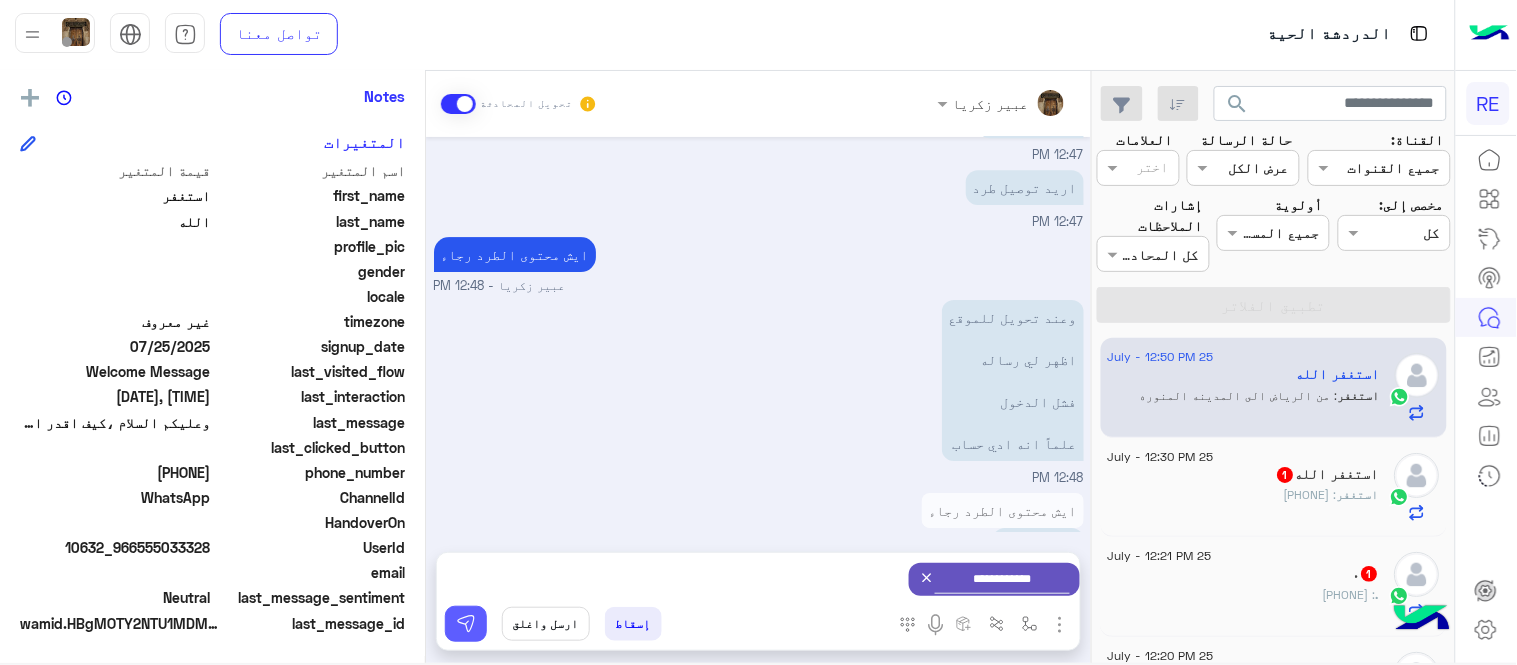 click at bounding box center [466, 624] 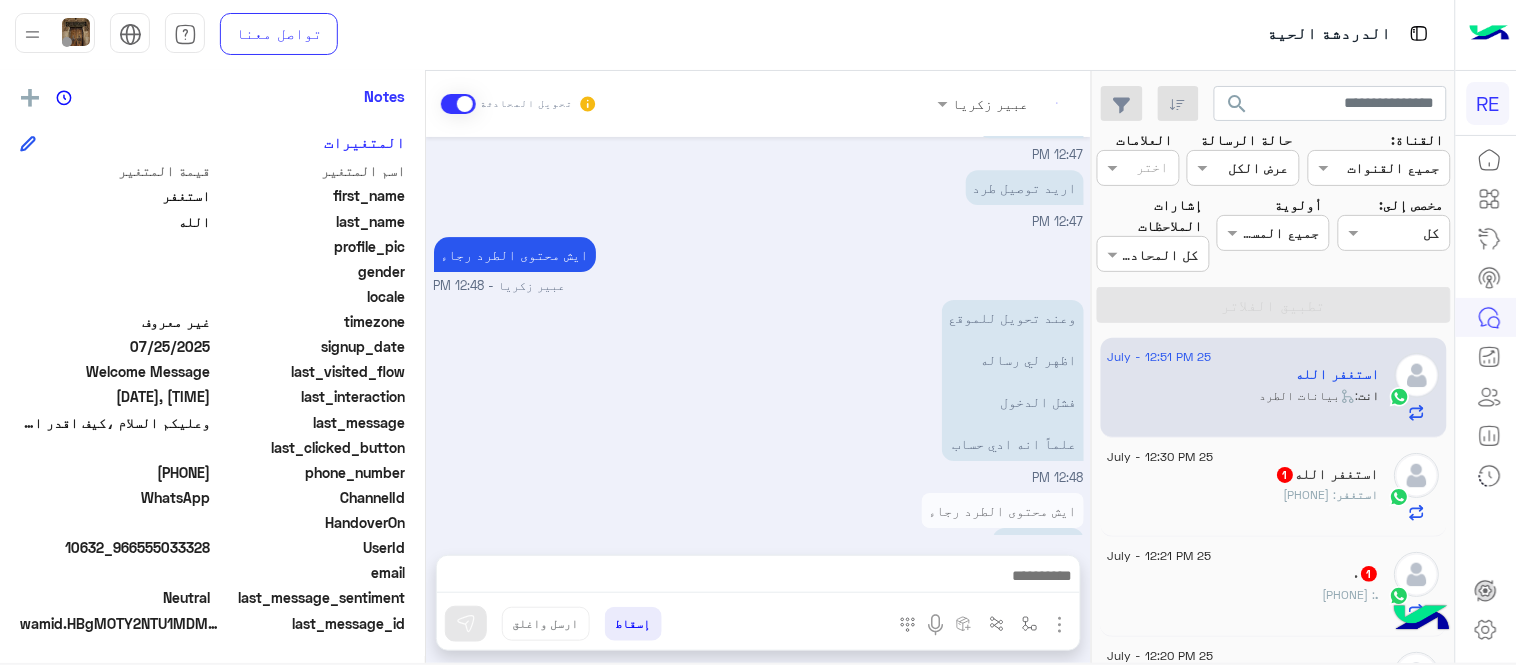 scroll, scrollTop: 4032, scrollLeft: 0, axis: vertical 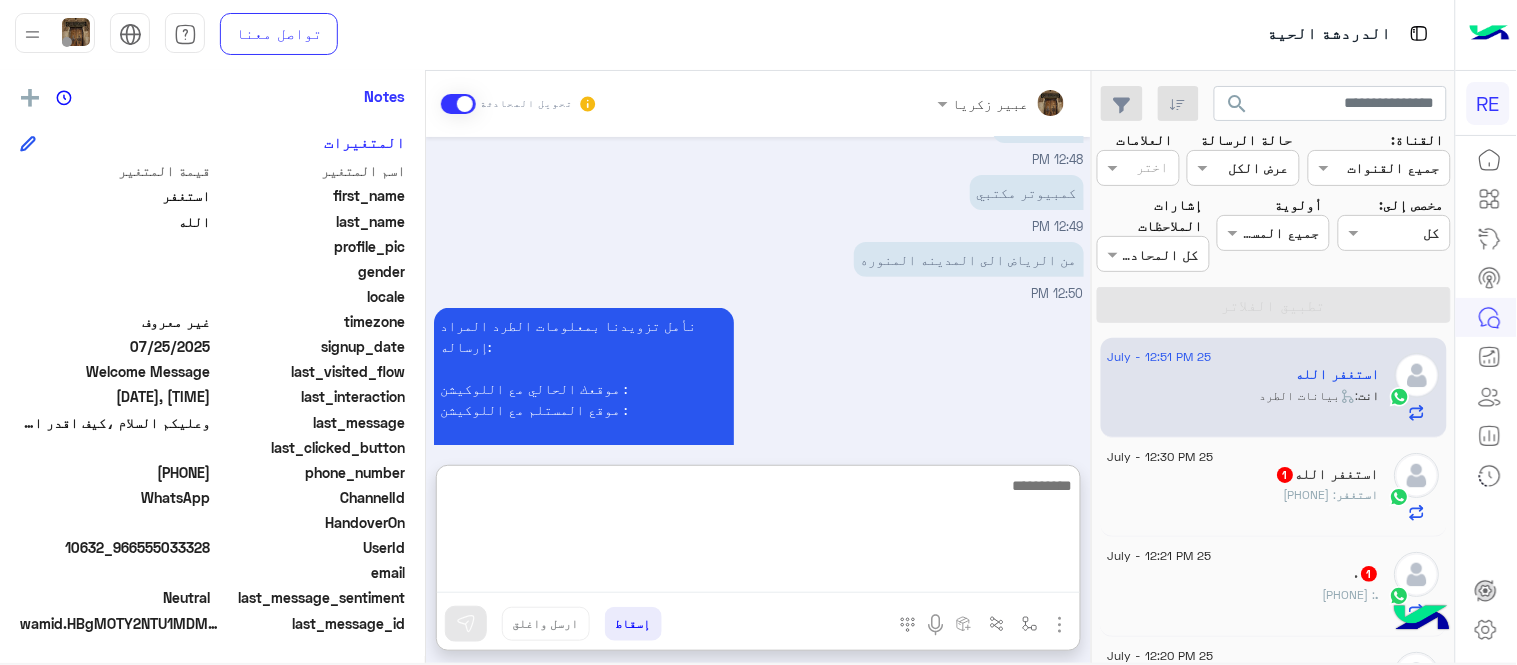 click at bounding box center (758, 533) 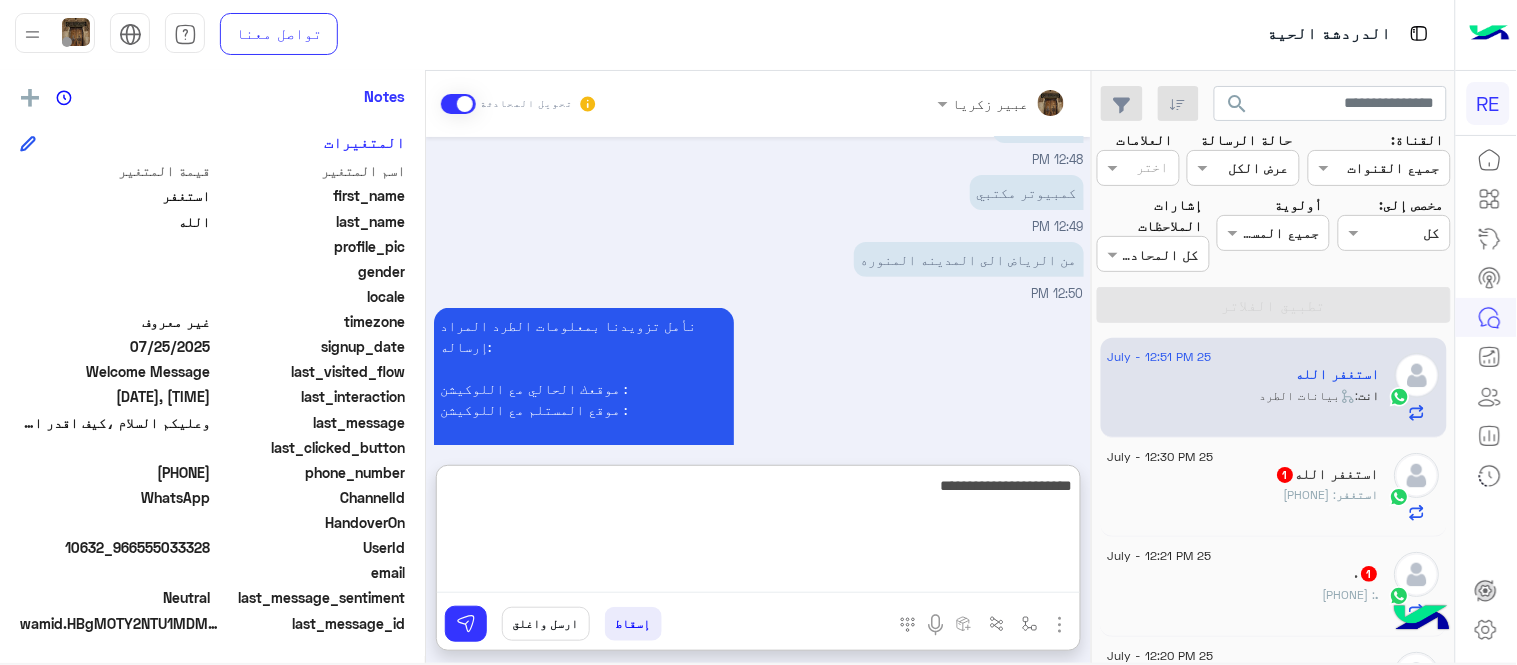 type on "**********" 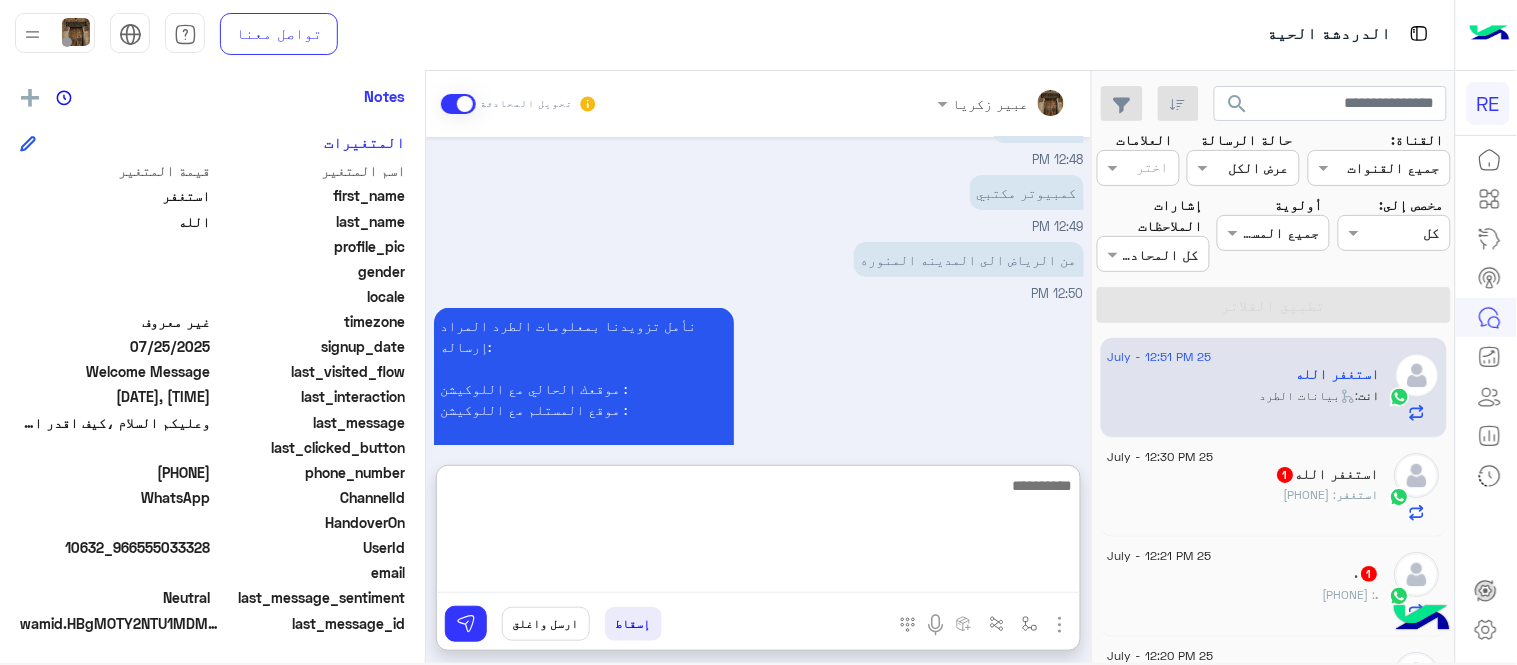 scroll, scrollTop: 4186, scrollLeft: 0, axis: vertical 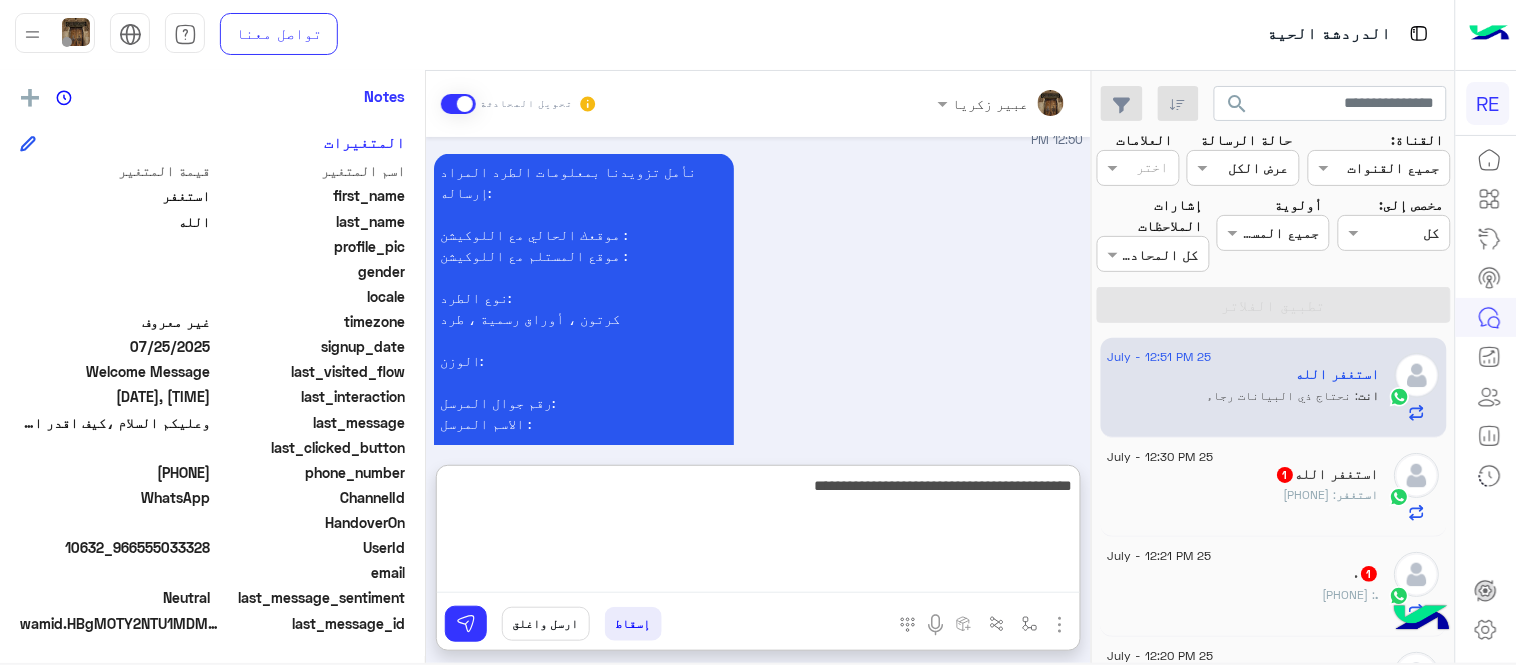 type on "**********" 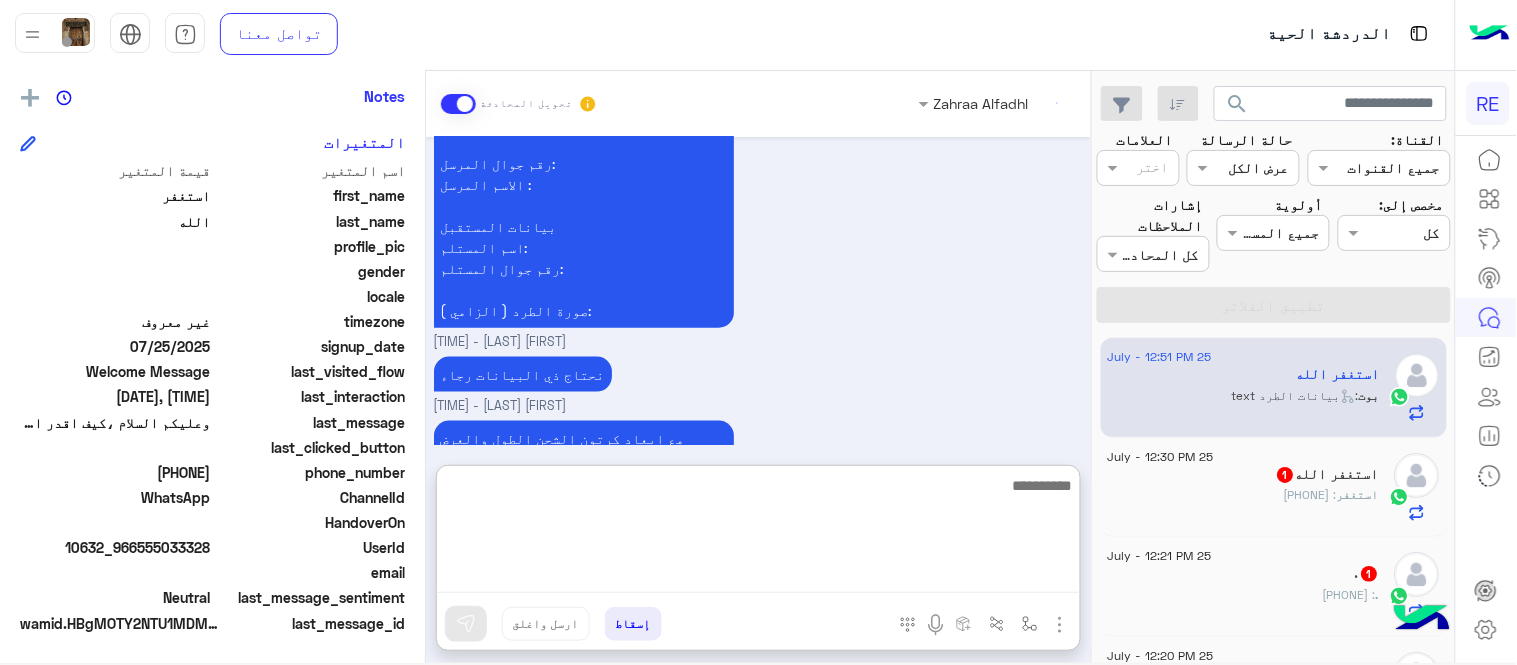 scroll, scrollTop: 4612, scrollLeft: 0, axis: vertical 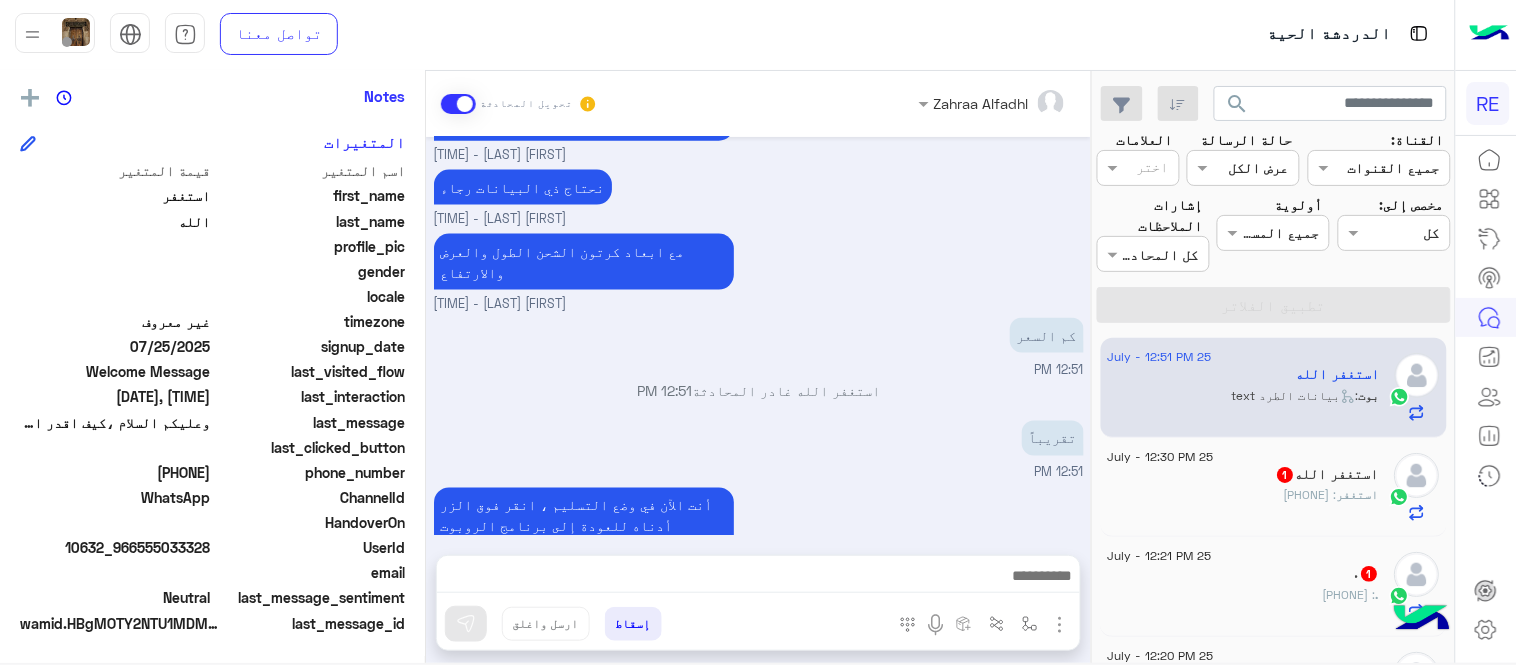 click on "Jul 25, 2025  السلام عليكم   12:41 PM  وعليكم السلام ،كيف اقدر اساعدك
اهلًا بك في تطبيق رحلة 👋
Welcome to Rehla  👋
من فضلك أختر لغة التواصل
Please choose your preferred Language
English   عربي     12:41 PM   عربي    12:41 PM  هل أنت ؟   كابتن 👨🏻‍✈️   عميل 🧳   رحال (مرشد مرخص) 🏖️     12:41 PM   عميل     12:41 PM  هل لديك حساب مسجل على التطبيق   لا   نعم     12:41 PM   نعم    12:41 PM  لمساعدتك بشكل افضل
الرجاء اختيار احد الخدمات التالية     12:41 PM   طلب توصيل طرد    12:41 PM   https://rehlacar.com/send-package/add-request  قائمة الممنوعات     12:41 PM   قائمة الممنوعات    12:42 PM  يمكنك إلاطلاع على القائمة التالية لمعرفه الممنوعات بنقل الطرود:  النقل المبرد :    مواد أخرى" at bounding box center [758, 336] 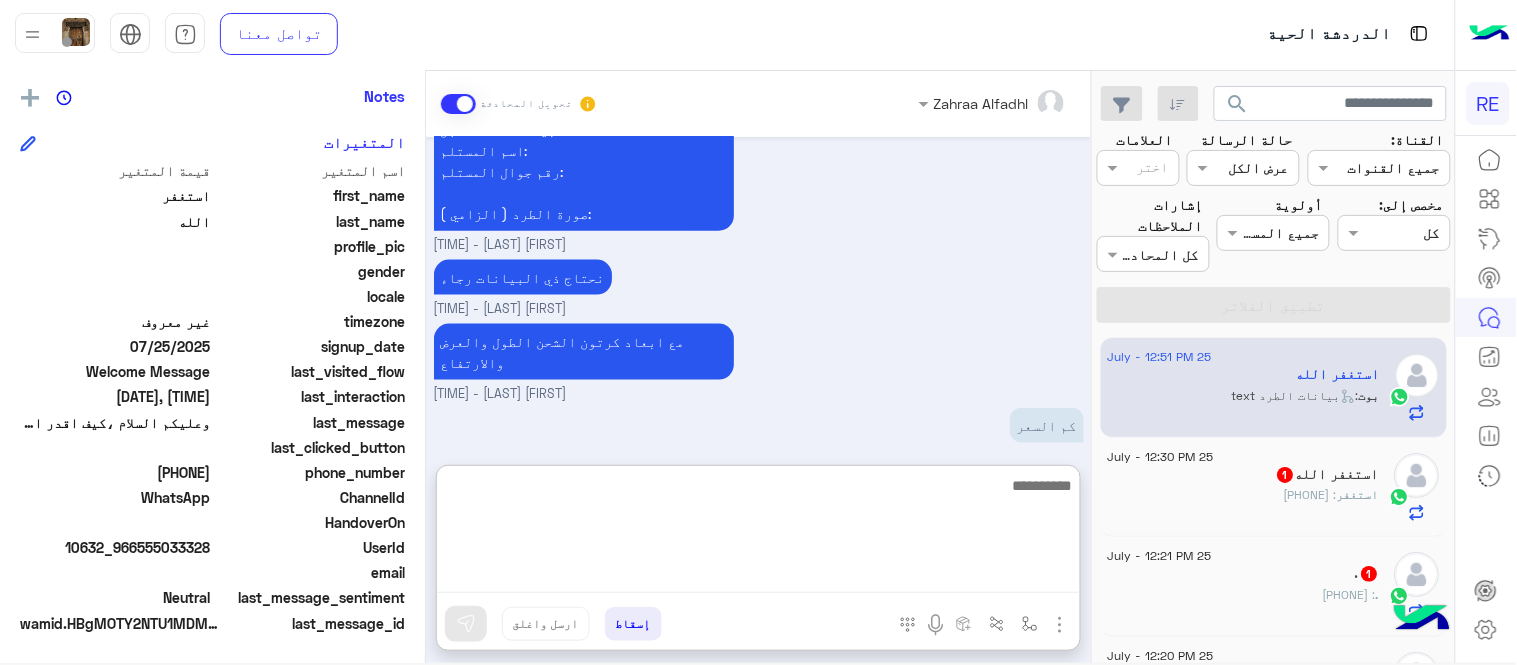 click at bounding box center (758, 533) 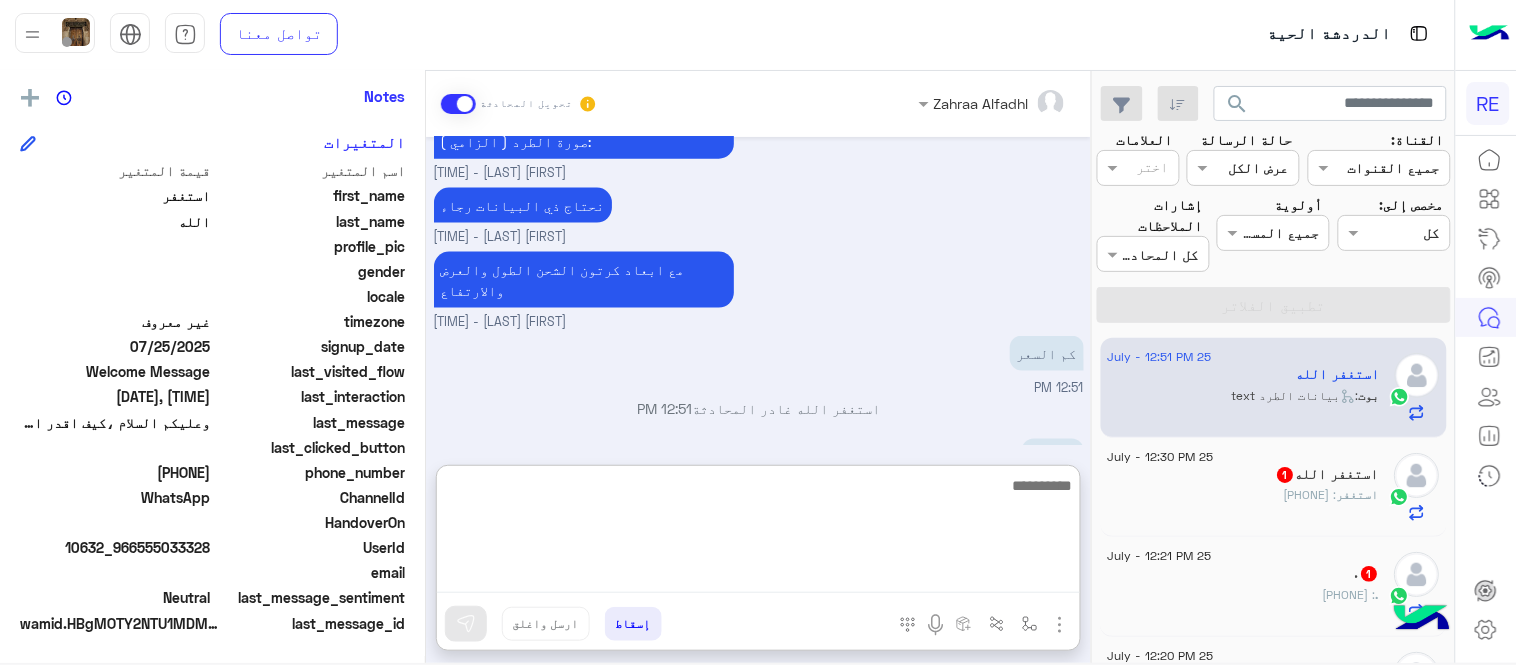 scroll, scrollTop: 4612, scrollLeft: 0, axis: vertical 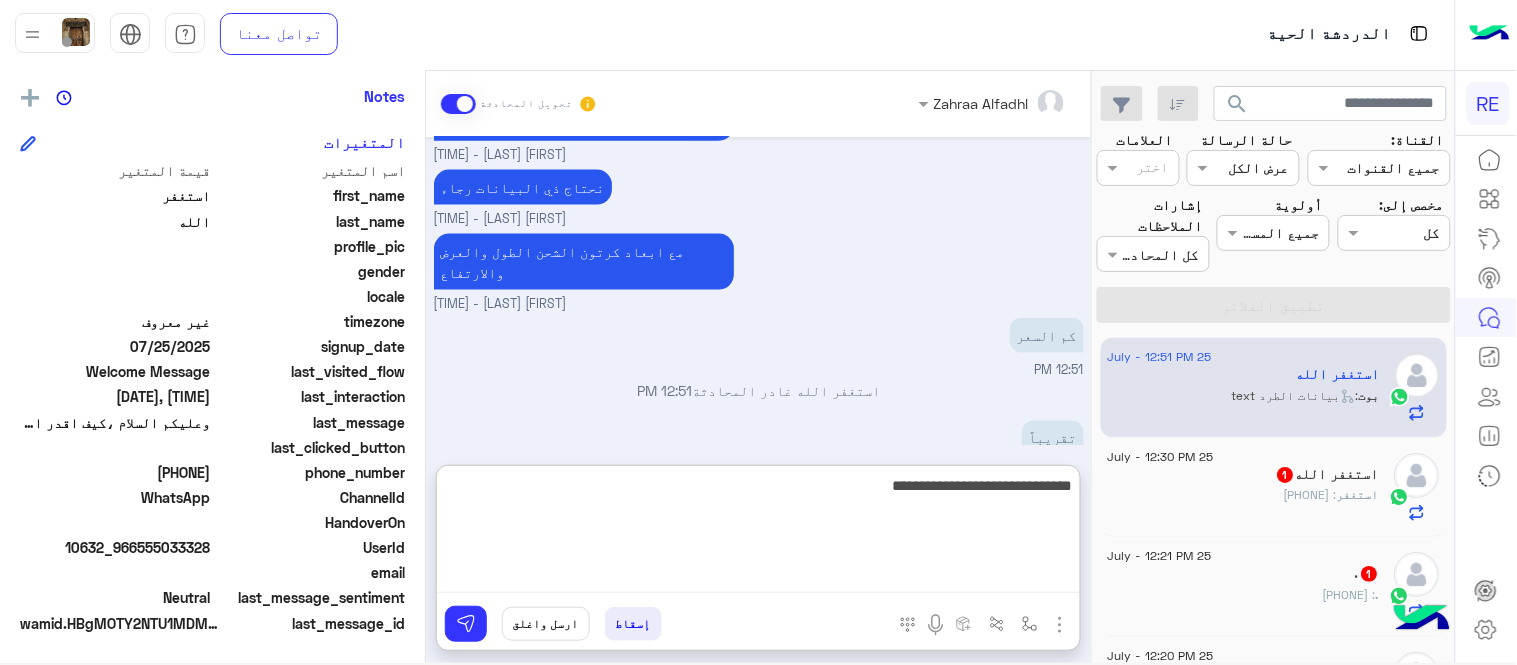 type on "**********" 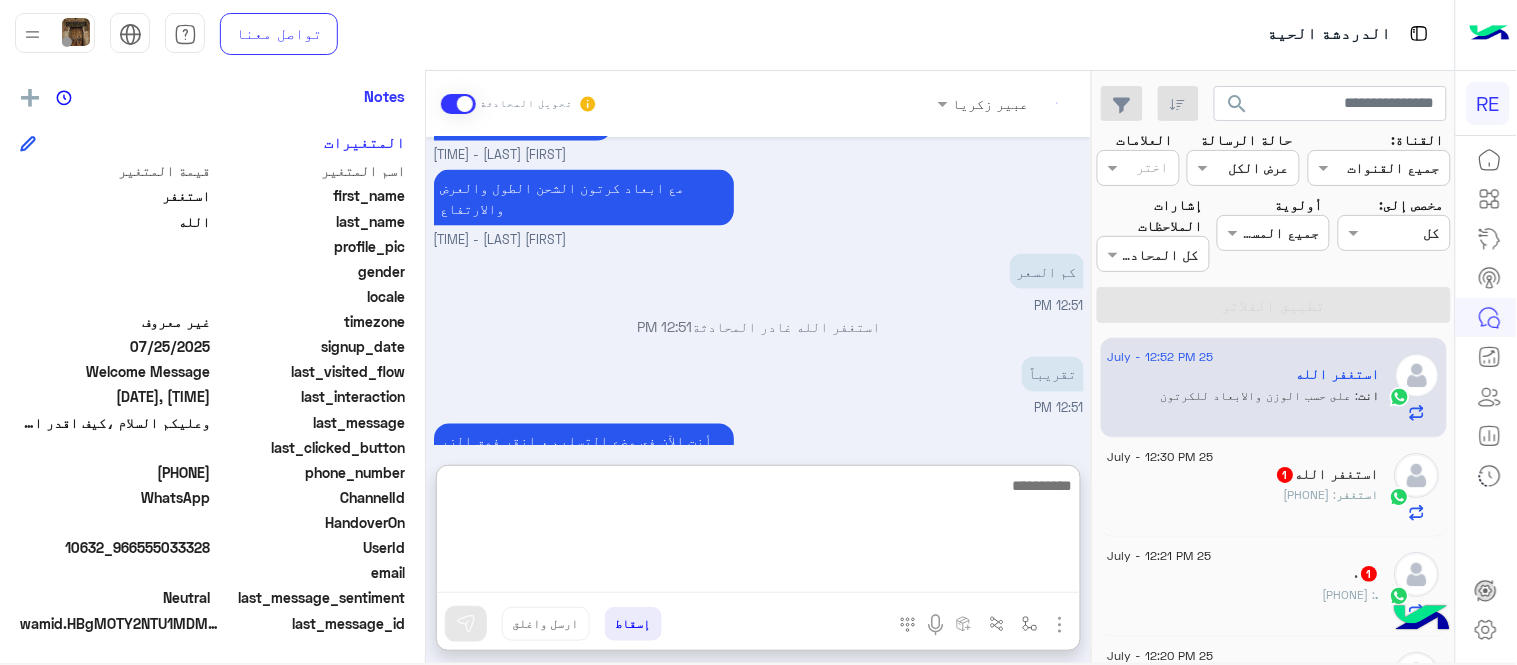 scroll, scrollTop: 4712, scrollLeft: 0, axis: vertical 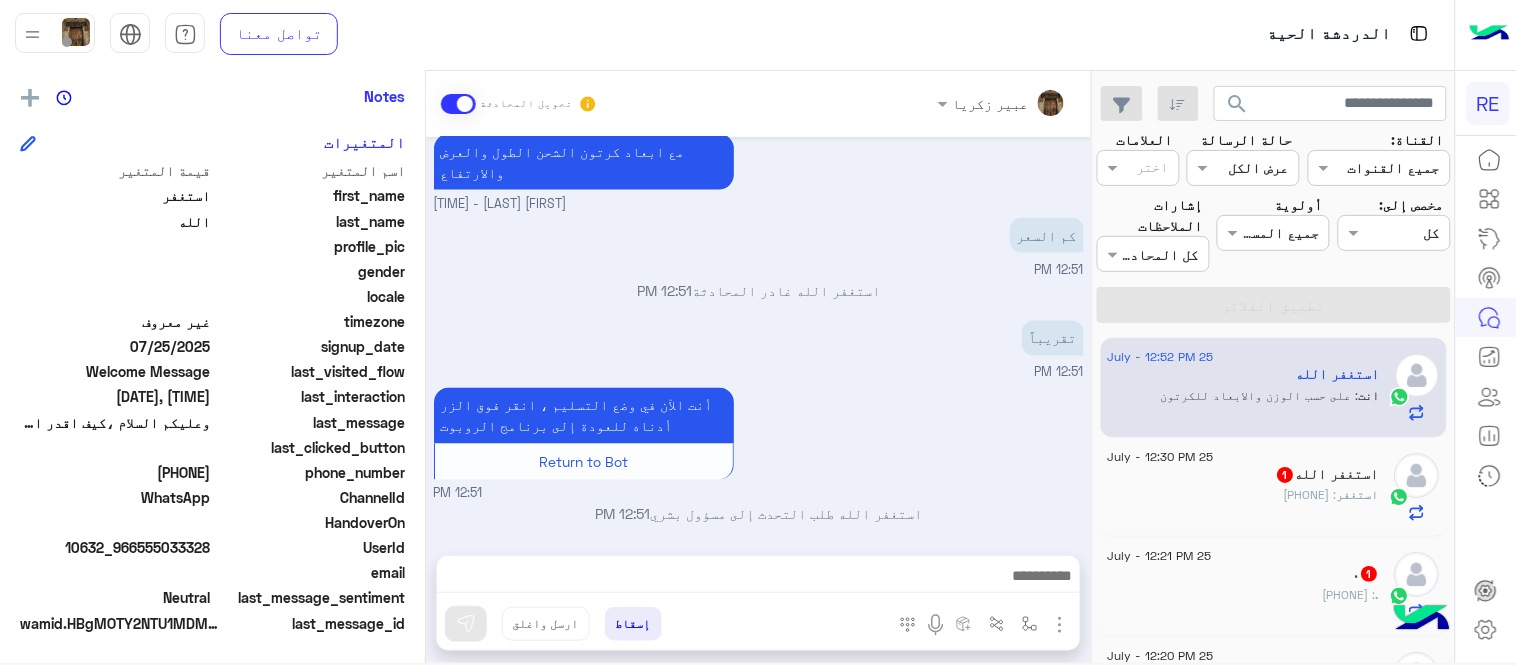 click on "Jul 25, 2025  السلام عليكم   12:41 PM  وعليكم السلام ،كيف اقدر اساعدك
اهلًا بك في تطبيق رحلة 👋
Welcome to Rehla  👋
من فضلك أختر لغة التواصل
Please choose your preferred Language
English   عربي     12:41 PM   عربي    12:41 PM  هل أنت ؟   كابتن 👨🏻‍✈️   عميل 🧳   رحال (مرشد مرخص) 🏖️     12:41 PM   عميل     12:41 PM  هل لديك حساب مسجل على التطبيق   لا   نعم     12:41 PM   نعم    12:41 PM  لمساعدتك بشكل افضل
الرجاء اختيار احد الخدمات التالية     12:41 PM   طلب توصيل طرد    12:41 PM   https://rehlacar.com/send-package/add-request  قائمة الممنوعات     12:41 PM   قائمة الممنوعات    12:42 PM  يمكنك إلاطلاع على القائمة التالية لمعرفه الممنوعات بنقل الطرود:  النقل المبرد :    مواد أخرى" at bounding box center [758, 336] 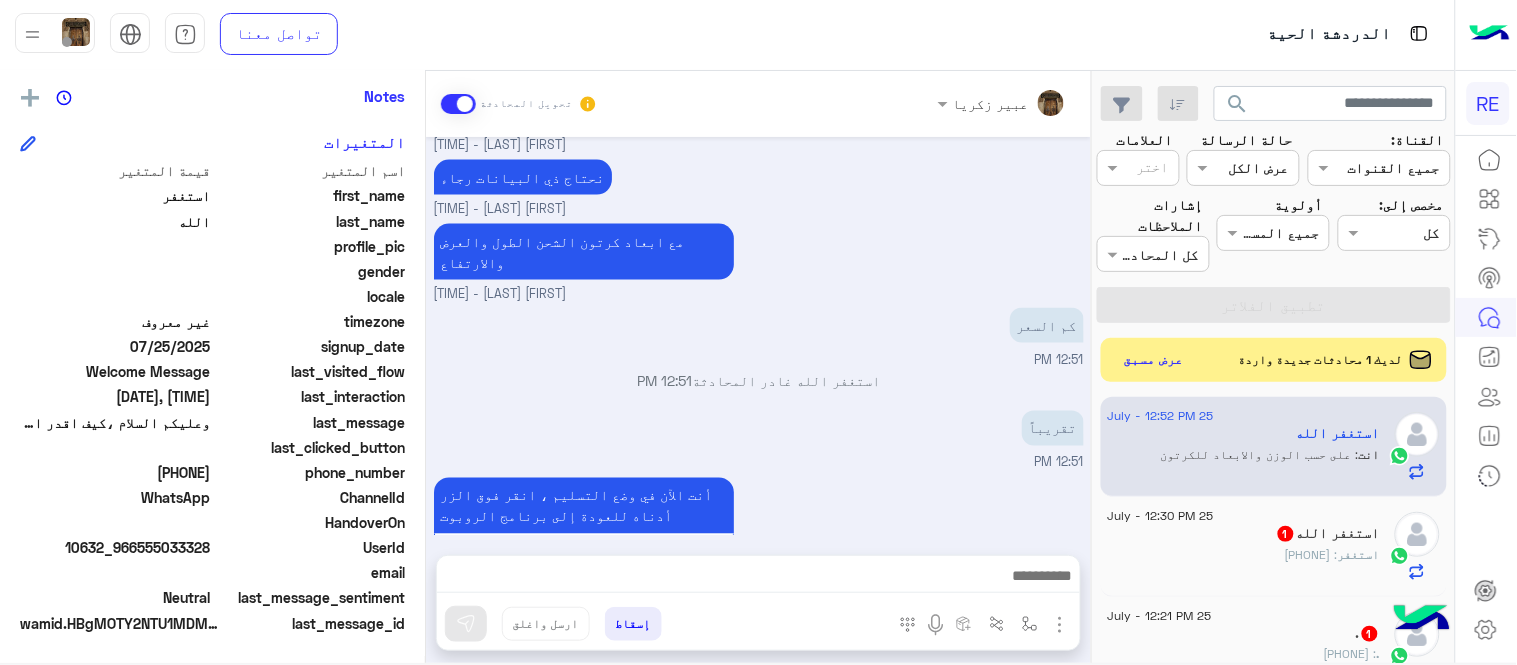 click on "تم تعيين المحادثة إلى Zahraa Alfadhl   12:51 PM" at bounding box center [759, 640] 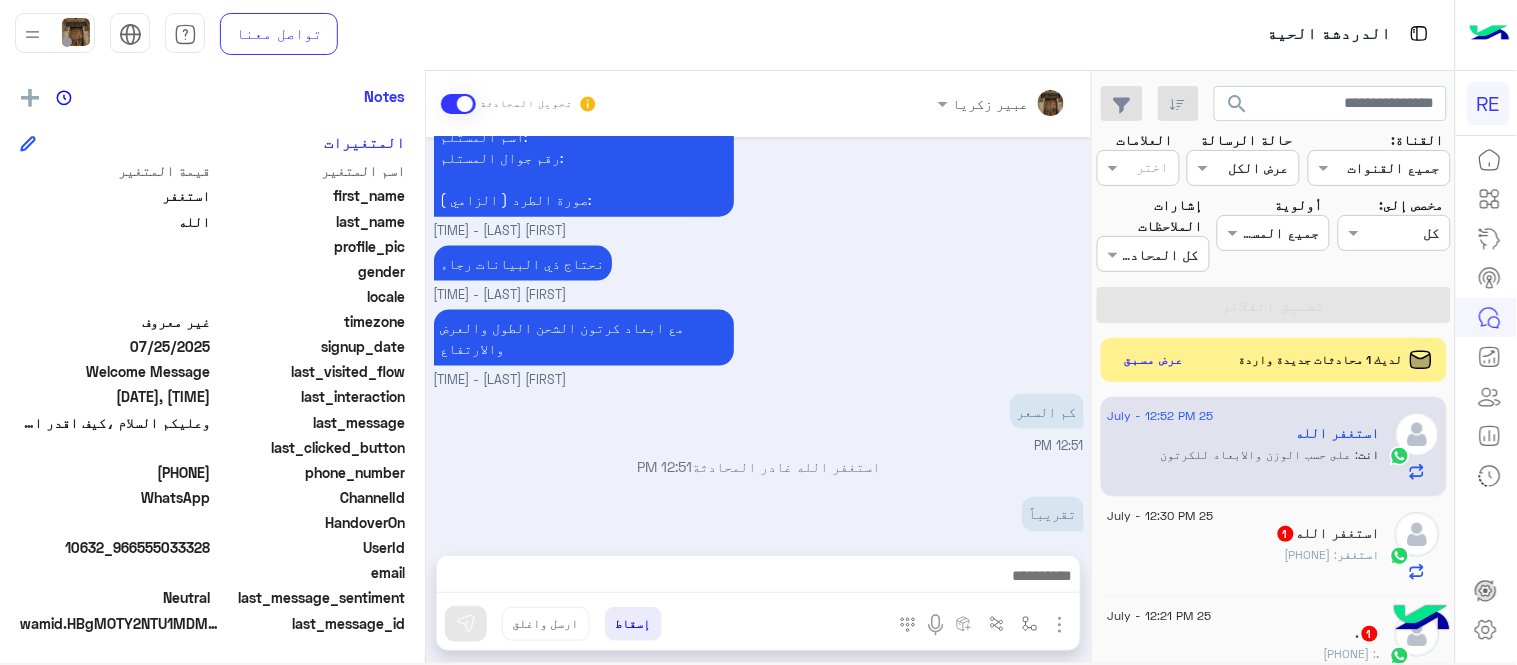 scroll, scrollTop: 4622, scrollLeft: 0, axis: vertical 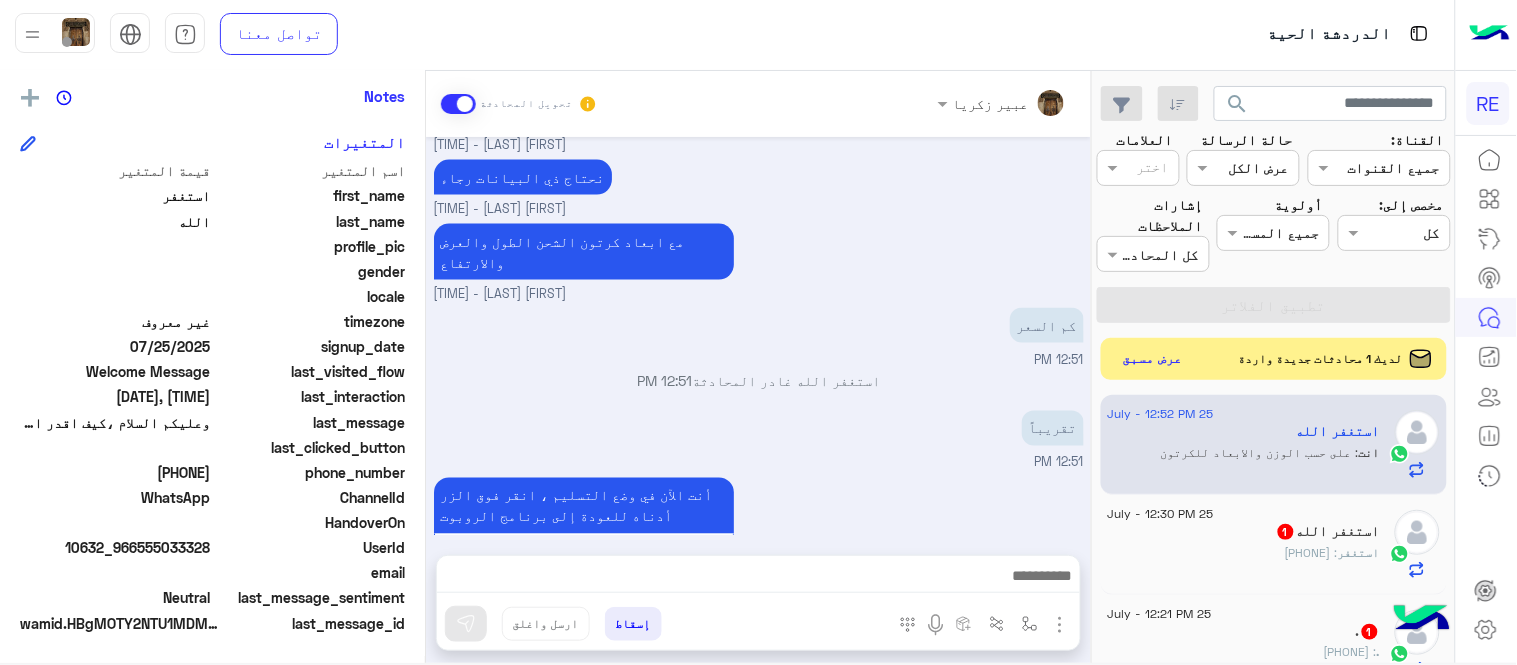 click on "عرض مسبق" 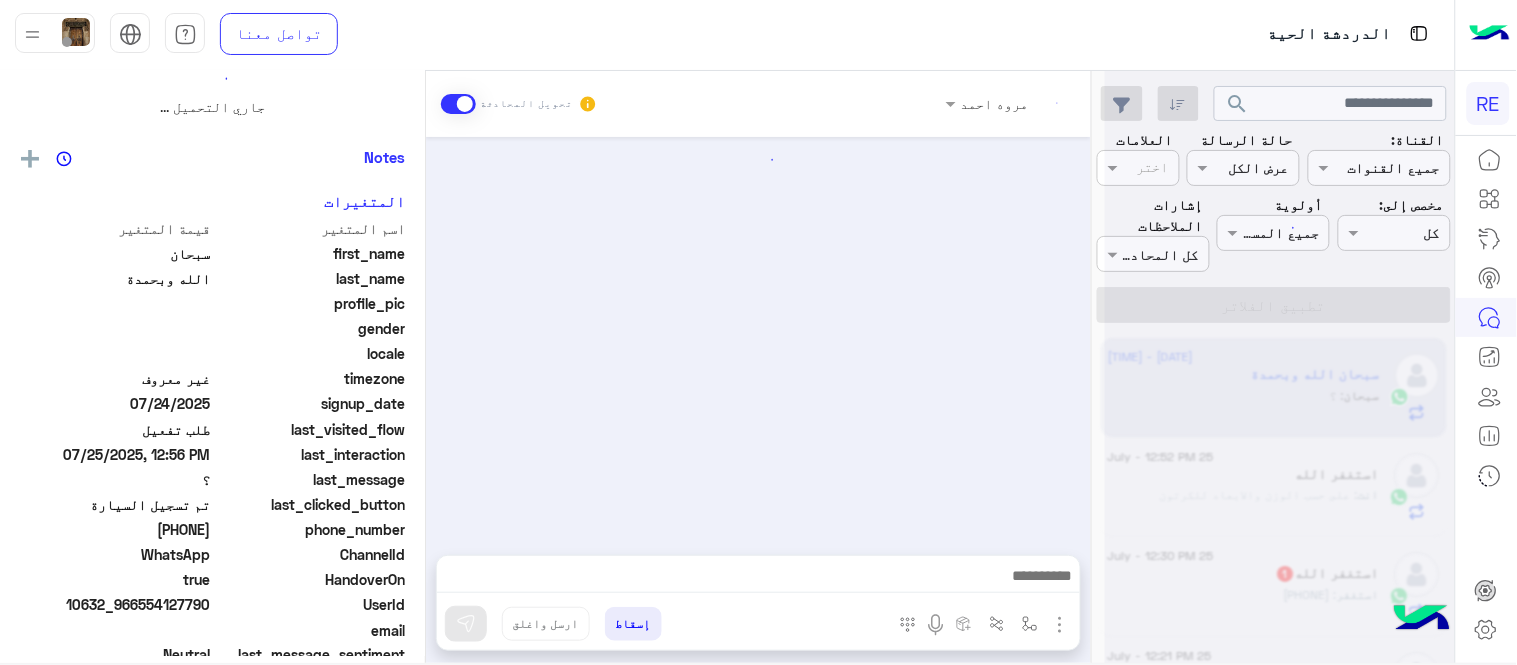 scroll, scrollTop: 0, scrollLeft: 0, axis: both 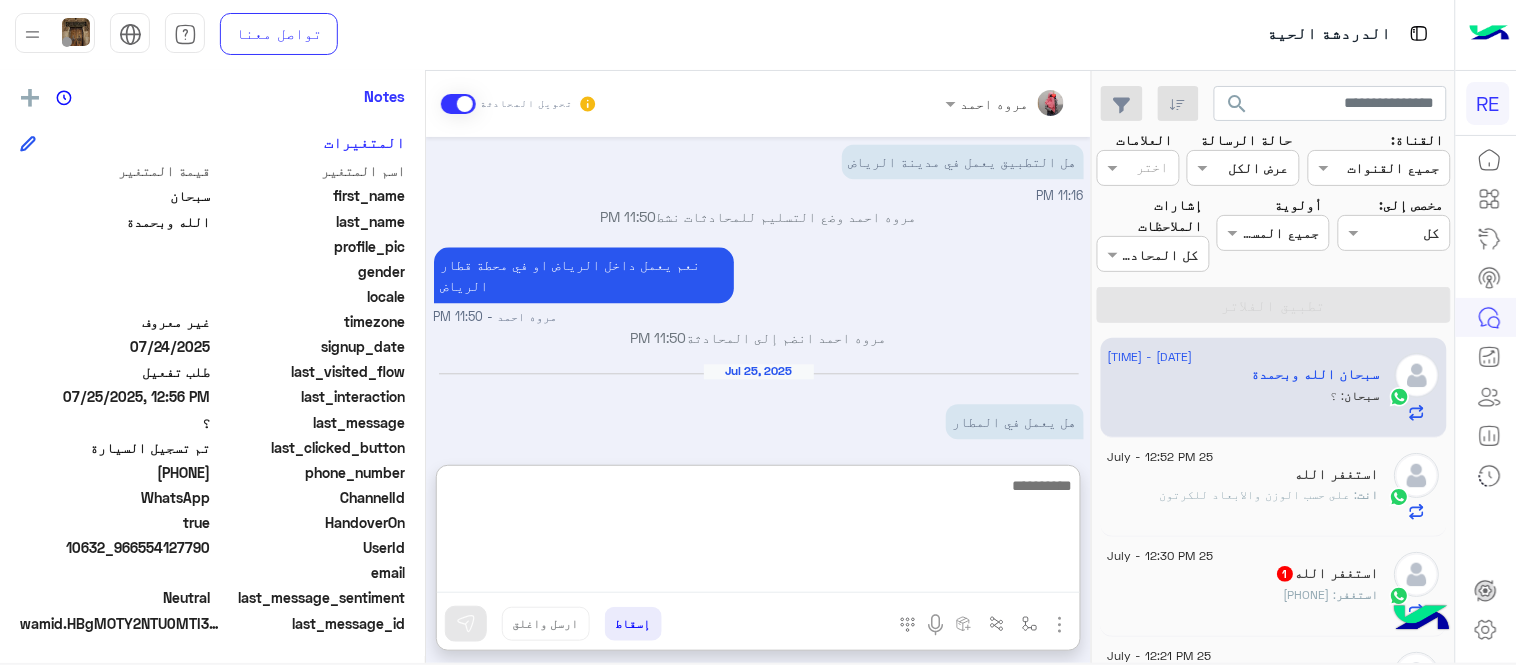 click at bounding box center (758, 533) 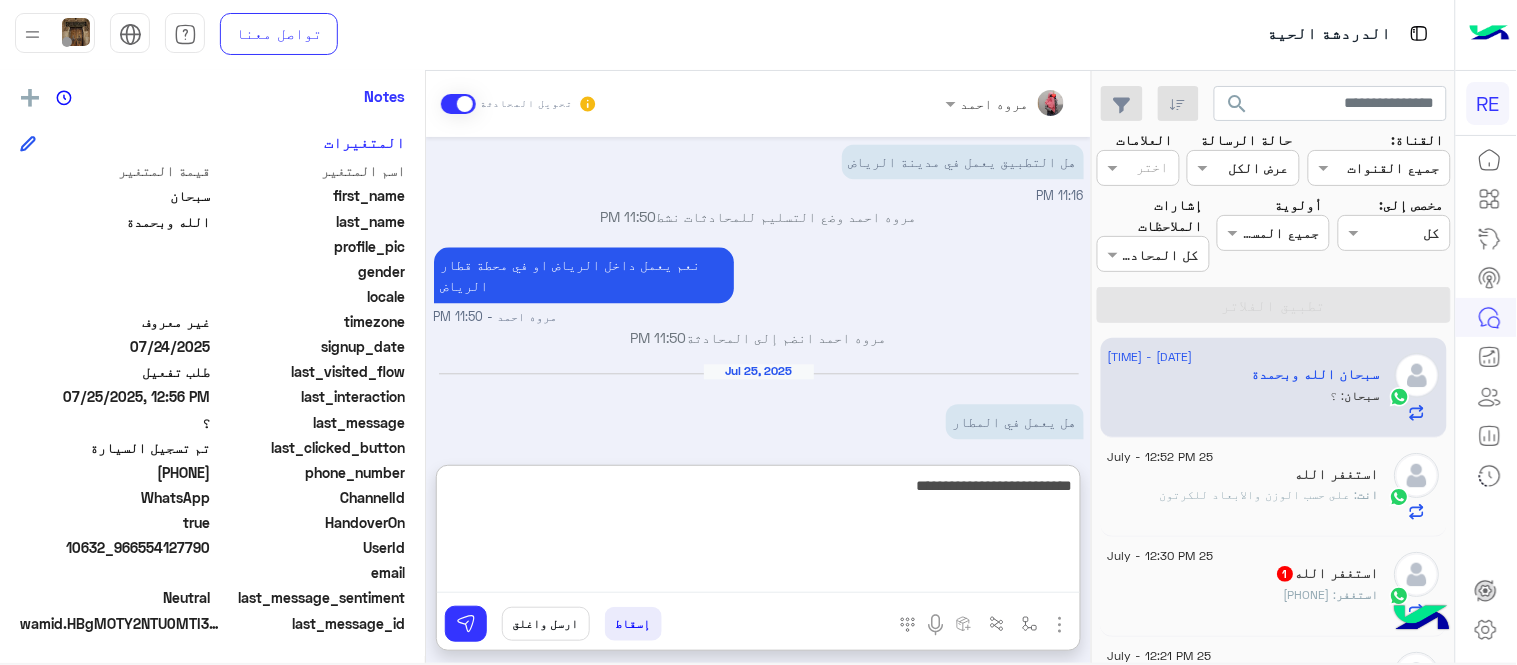 type on "**********" 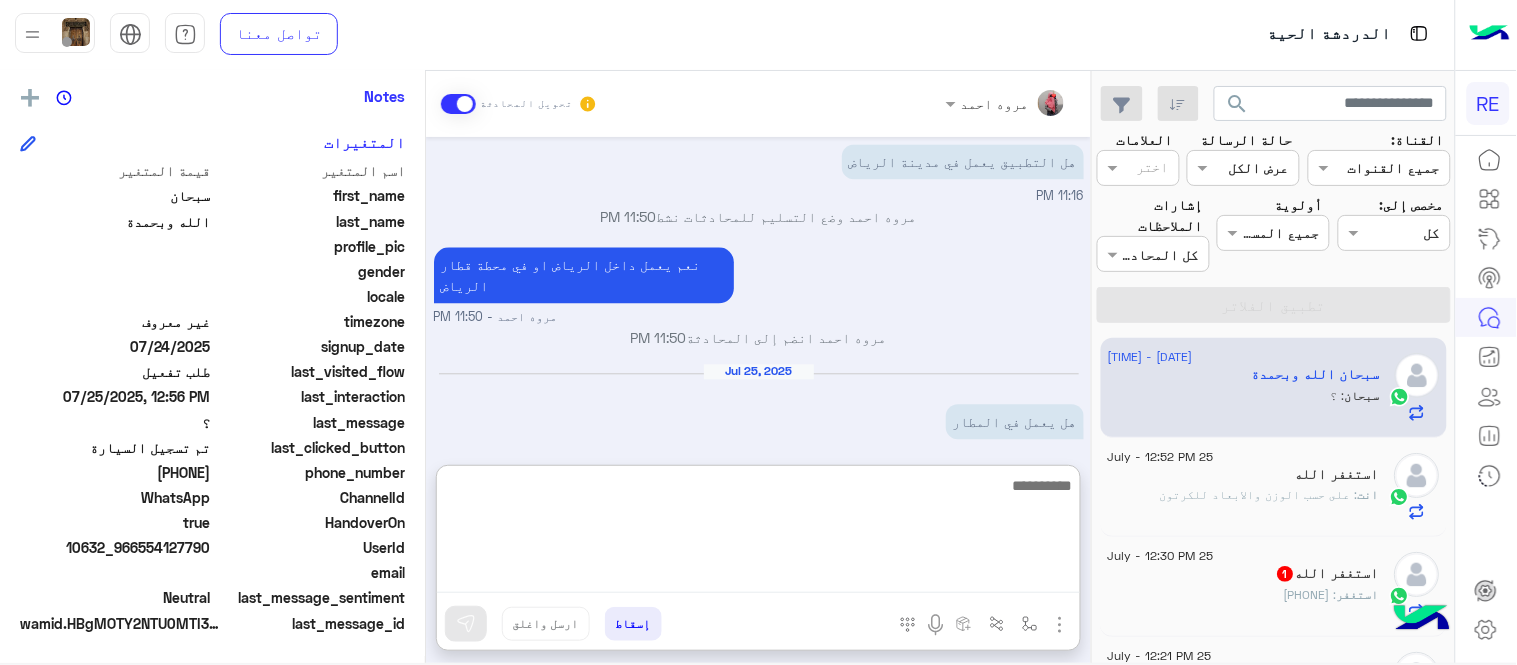 scroll, scrollTop: 1323, scrollLeft: 0, axis: vertical 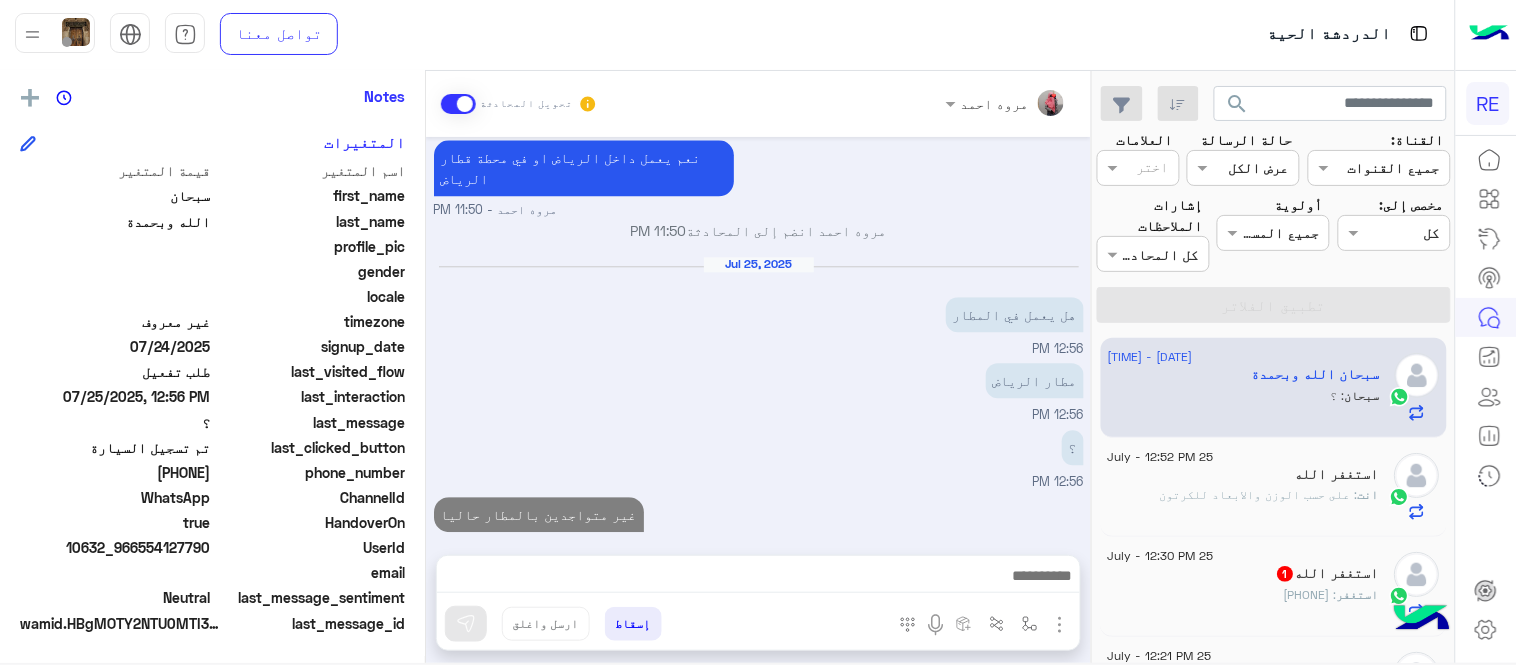 click on "Jul 24, 2025  يمكنك الاطلاع على شروط الانضمام لرحلة ك (كابتن ) الموجودة بالصورة أعلاه،
لتحميل التطبيق عبر الرابط التالي : 📲
http://onelink.to/Rehla    يسعدنا انضمامك لتطبيق رحلة يمكنك اتباع الخطوات الموضحة لتسجيل بيانات سيارتك بالفيديو التالي  : عزيزي الكابتن، فضلًا ، للرغبة بتفعيل الحساب قم برفع البيانات عبر التطبيق والتواصل معنا  تم تسجيل السيارة   اواجه صعوبة بالتسجيل  اي خدمة اخرى ؟  الرجوع للقائمة الرئ   لا     11:14 PM   تم تسجيل السيارة    11:15 PM  اهلا بك عزيزنا الكابتن، سيتم مراجعة حسابك وابلاغك في اقرب وقت شكرا لتواصلك، هل لديك اي استفسار او خدمة اخرى    11:15 PM    11:16 PM   11:50 PM          ؟" at bounding box center (758, 336) 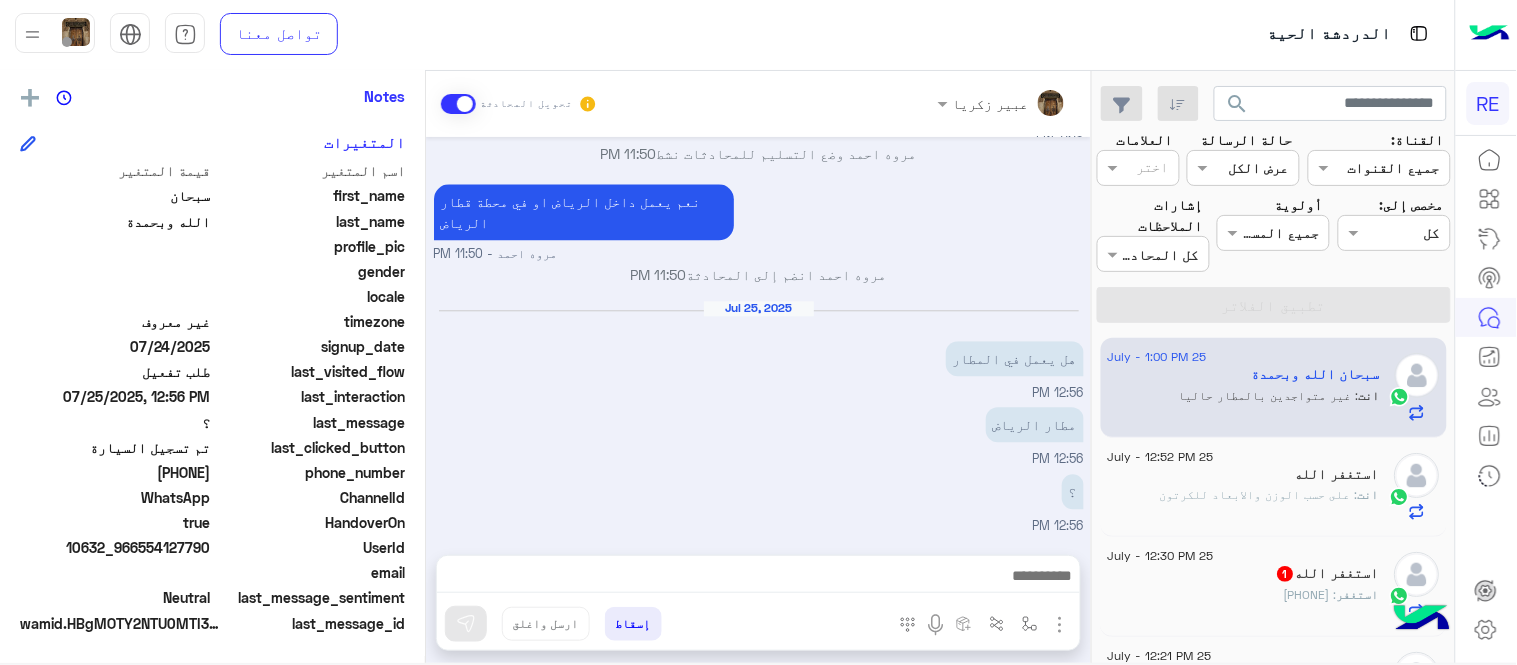 scroll, scrollTop: 1270, scrollLeft: 0, axis: vertical 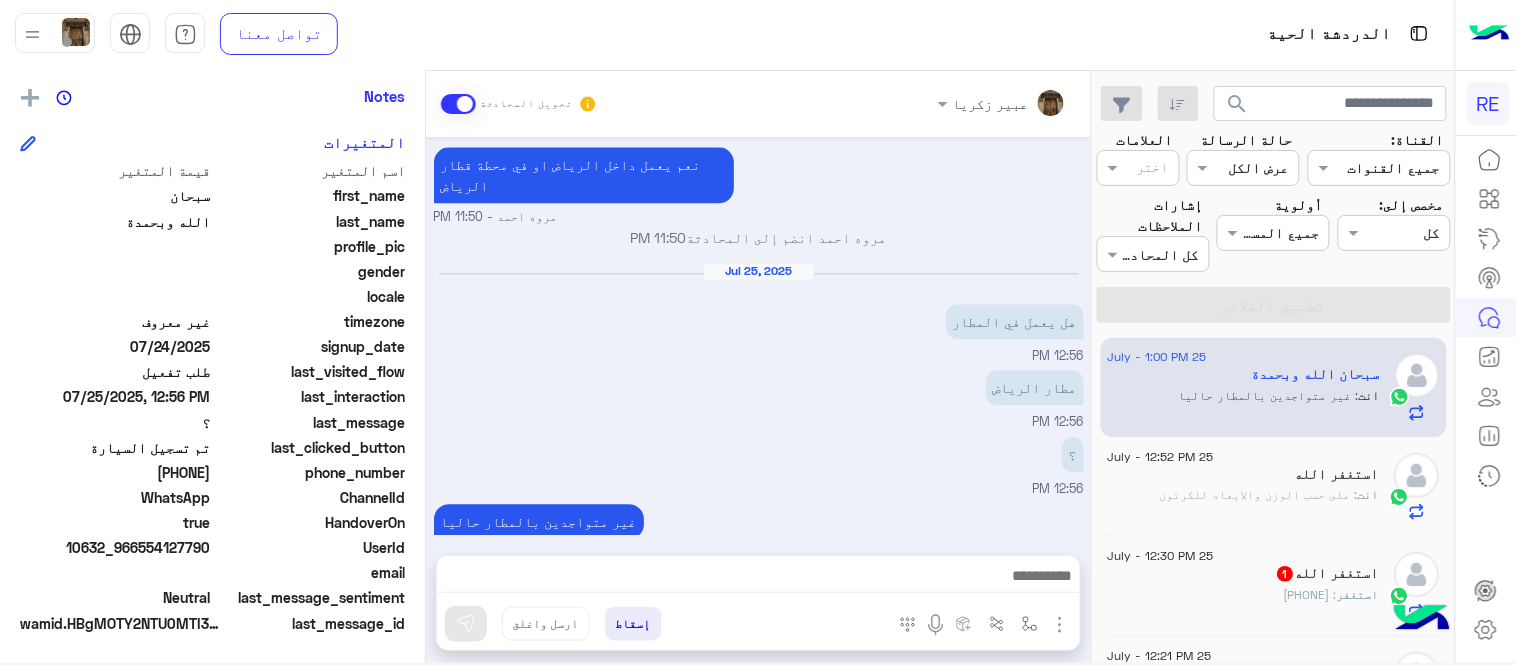click on "25 July - 12:30 PM" 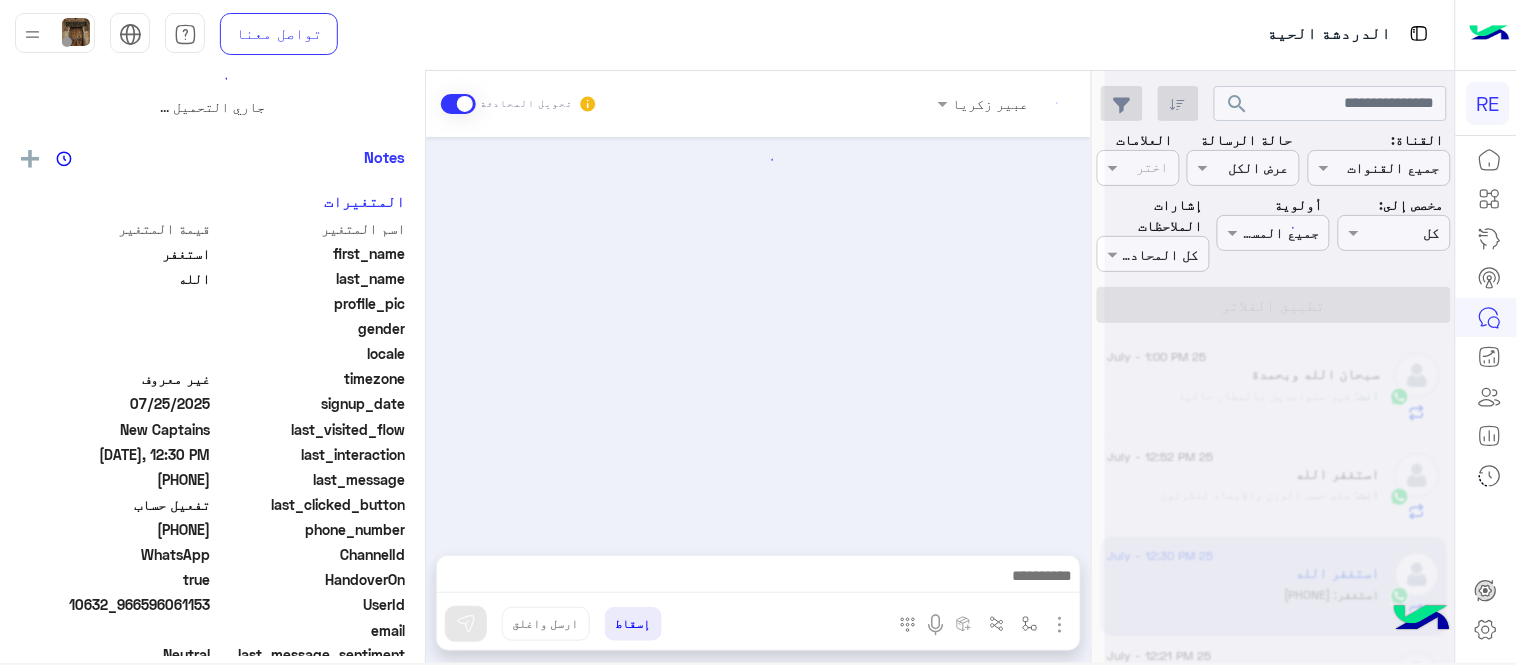 scroll, scrollTop: 0, scrollLeft: 0, axis: both 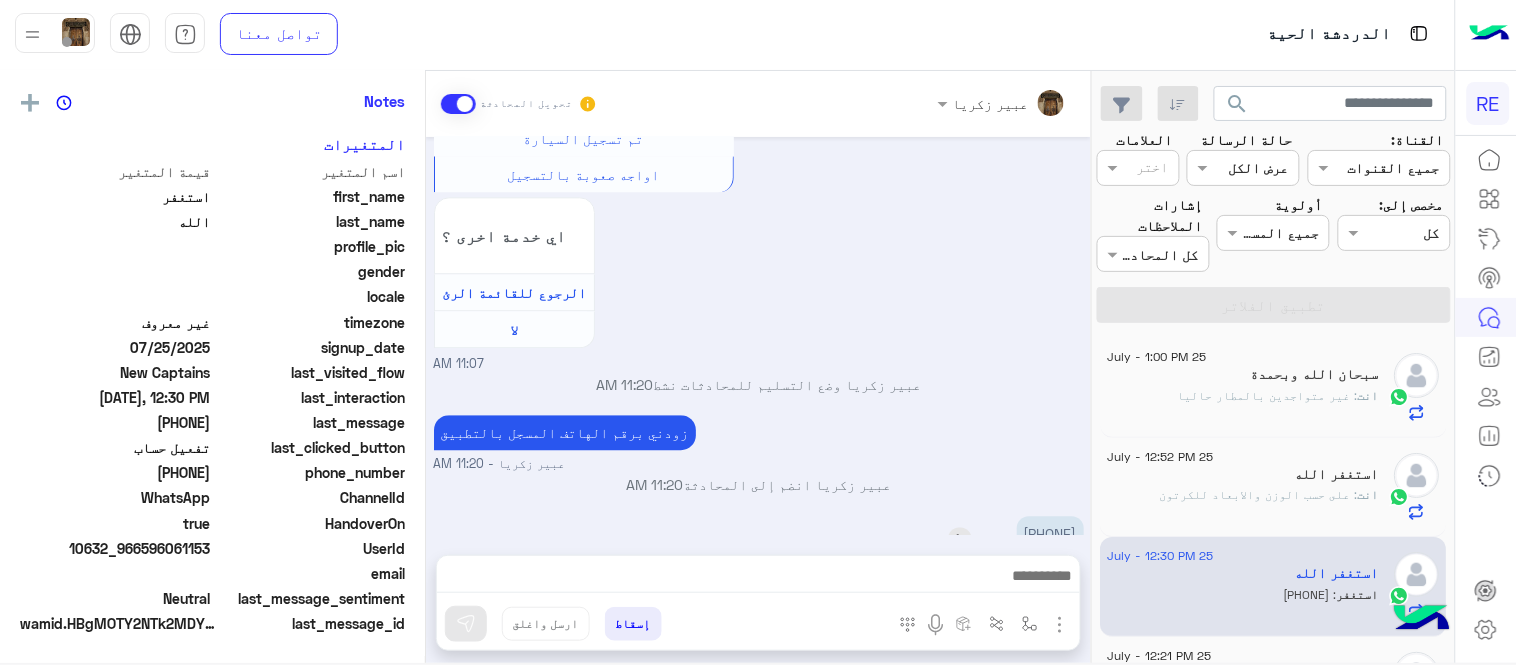 click on "[PHONE]" at bounding box center [1050, 533] 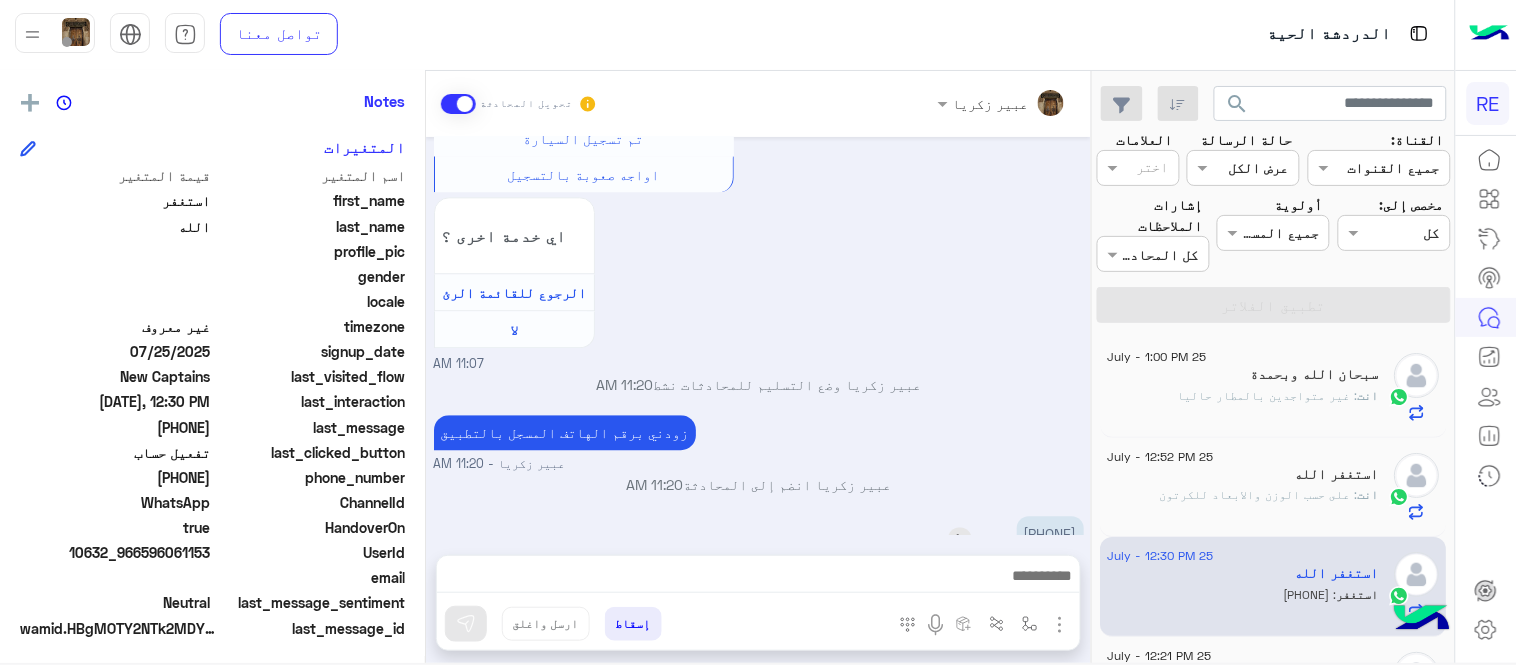 scroll, scrollTop: 410, scrollLeft: 0, axis: vertical 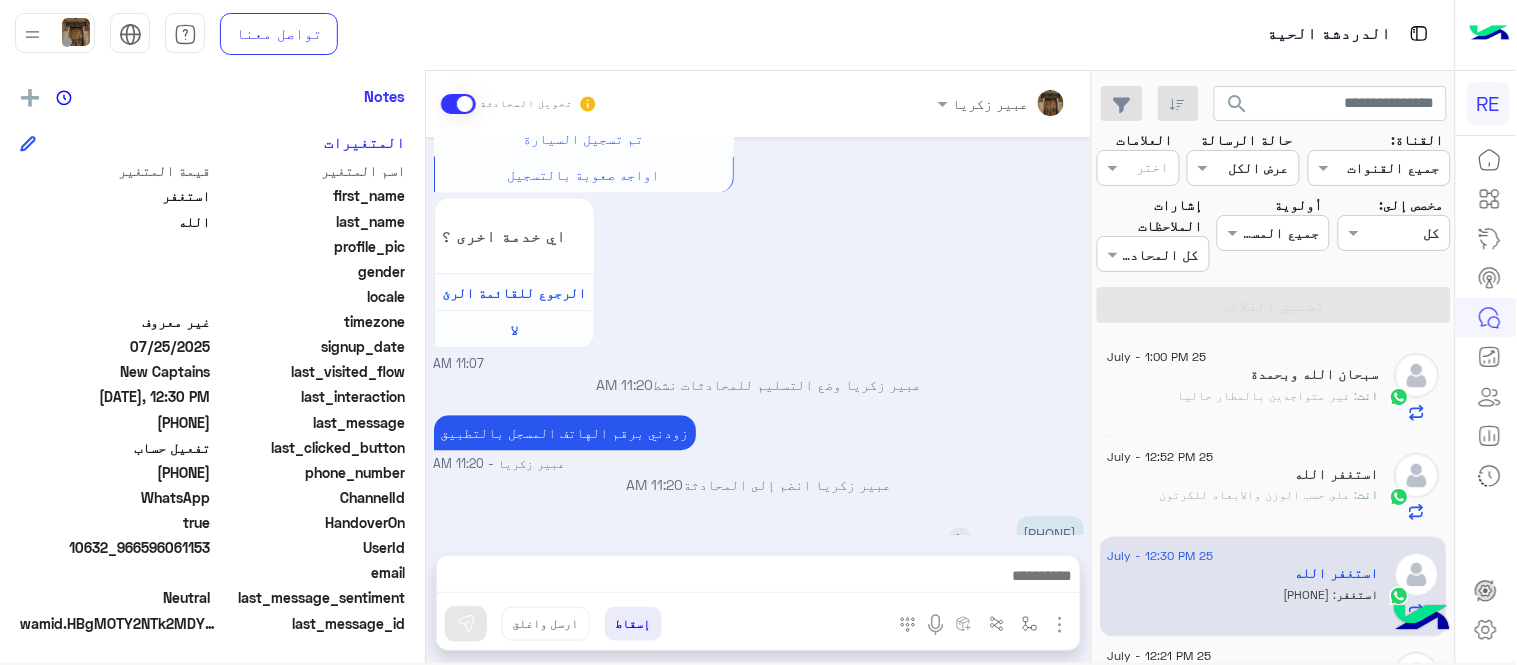 copy on "[PHONE]" 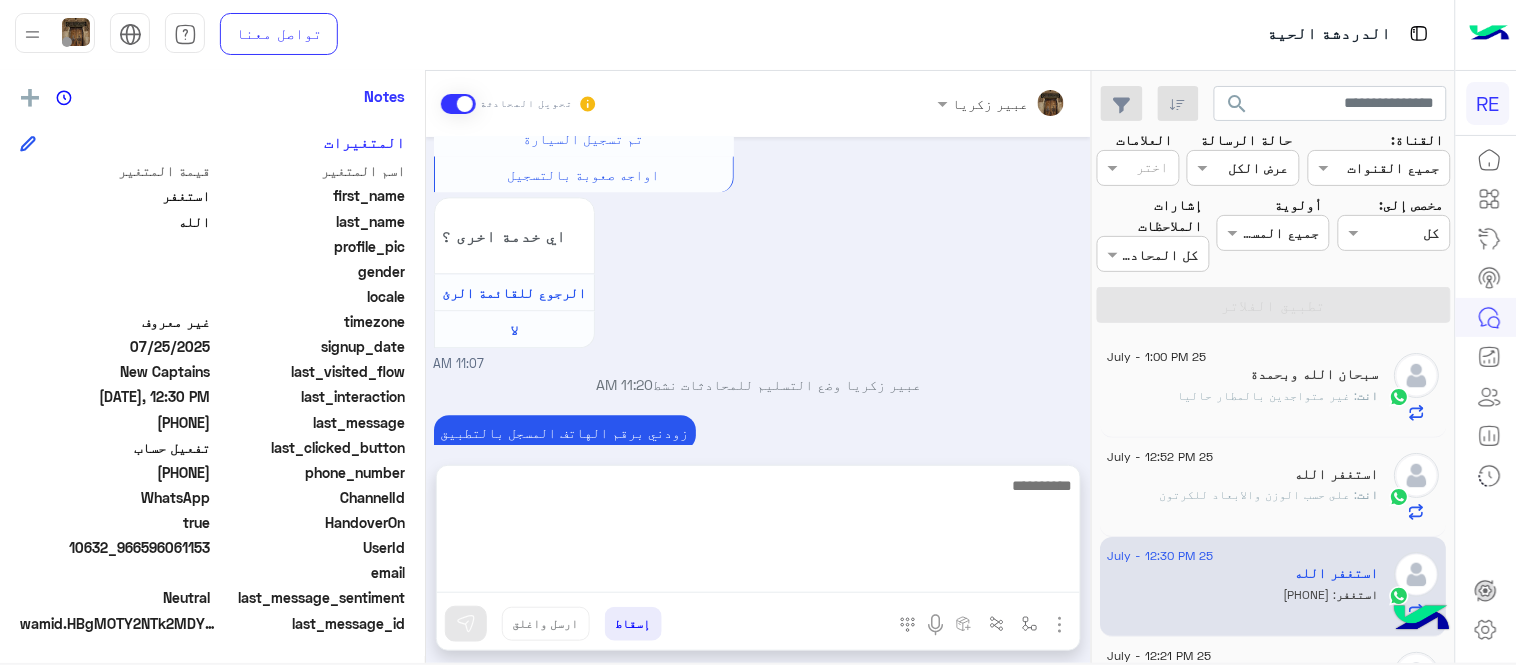 click at bounding box center (758, 533) 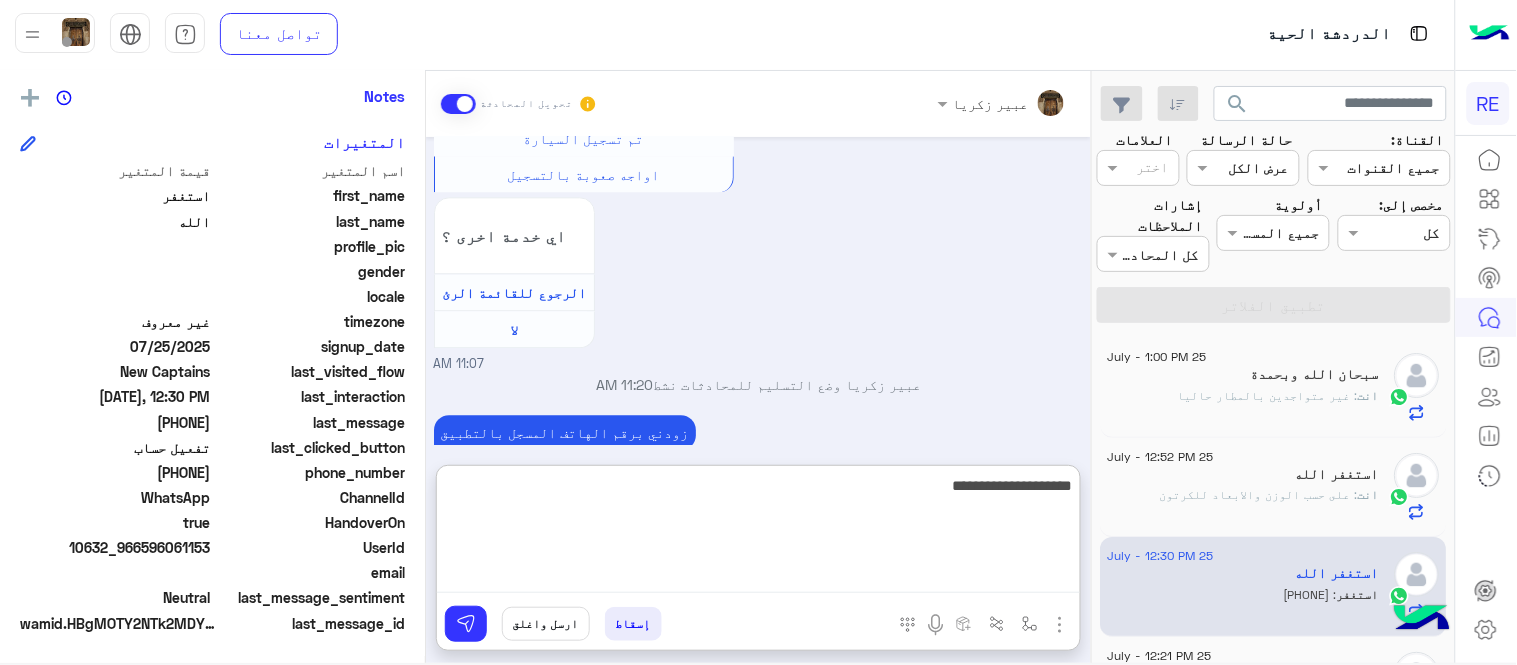 type on "**********" 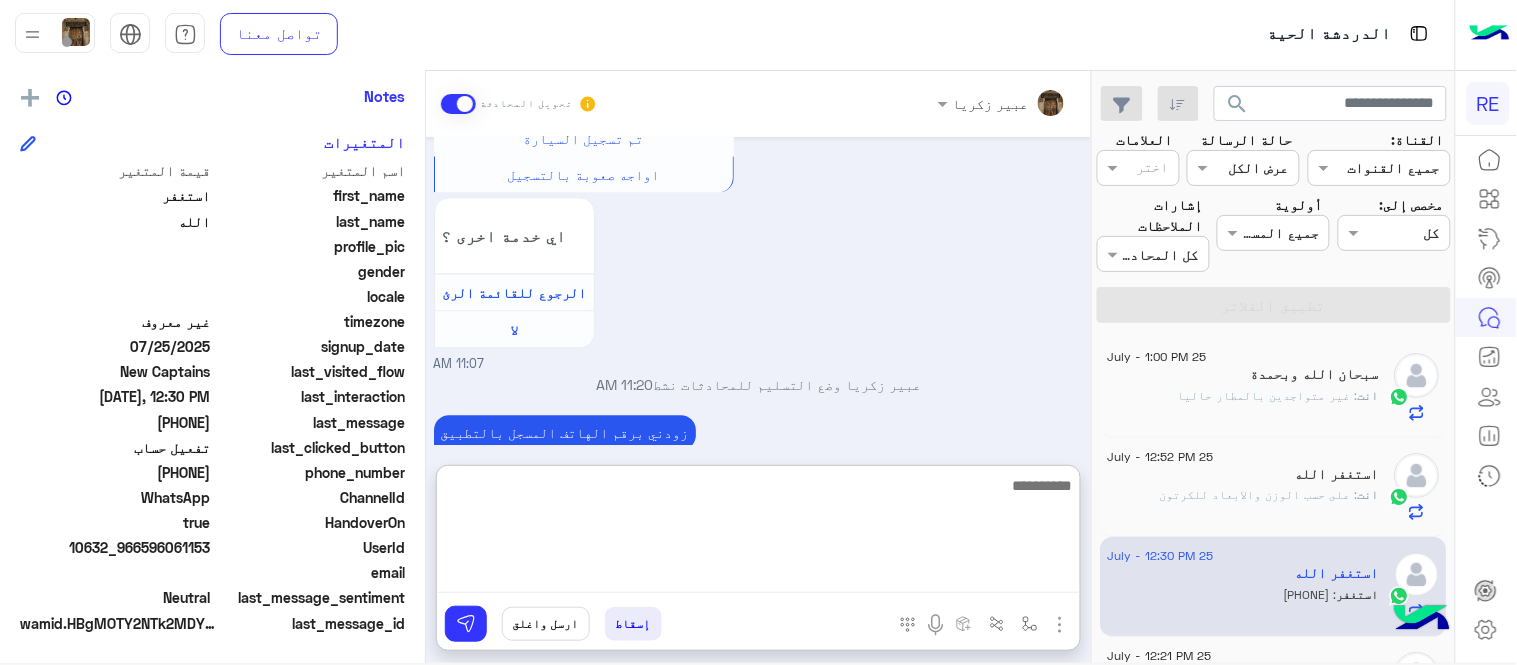 scroll, scrollTop: 1405, scrollLeft: 0, axis: vertical 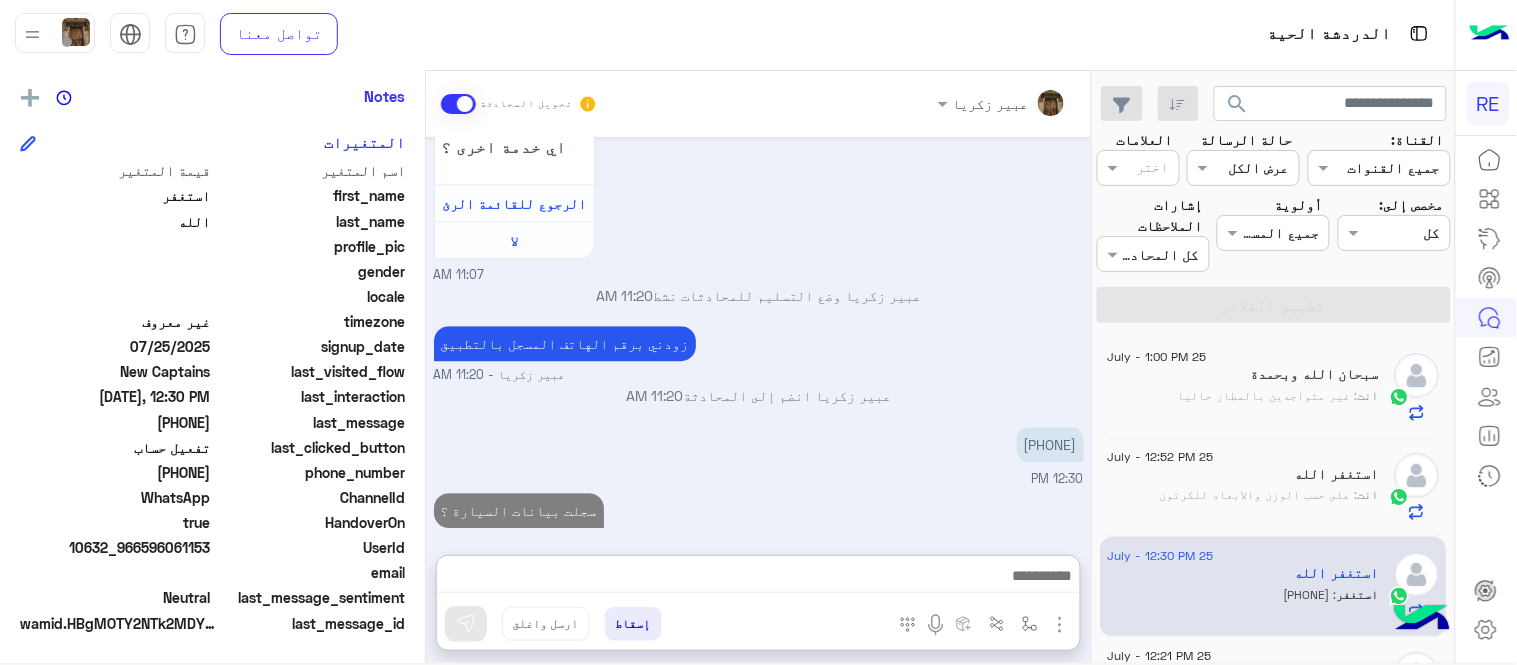 click on "[DATE]   عربي    [TIME]  هل أنت ؟   كابتن 👨🏻‍✈️   عميل 🧳   رحال (مرشد مرخص) 🏖️     [TIME]   كابتن     [TIME]  اختر احد الخدمات التالية:    [TIME]   تفعيل حساب    [TIME]  يمكنك الاطلاع على شروط الانضمام لرحلة ك (كابتن ) الموجودة بالصورة أعلاه،
لتحميل التطبيق عبر الرابط التالي : 📲
http://onelink.to/Rehla    يسعدنا انضمامك لتطبيق رحلة يمكنك اتباع الخطوات الموضحة لتسجيل بيانات سيارتك بالفيديو التالي  : عزيزي الكابتن، فضلًا ، للرغبة بتفعيل الحساب قم برفع البيانات عبر التطبيق والتواصل معنا  تم تسجيل السيارة   اواجه صعوبة بالتسجيل  اي خدمة اخرى ؟  الرجوع للقائمة الرئ   لا     [TIME]   [TIME]       [TIME]" at bounding box center [758, 336] 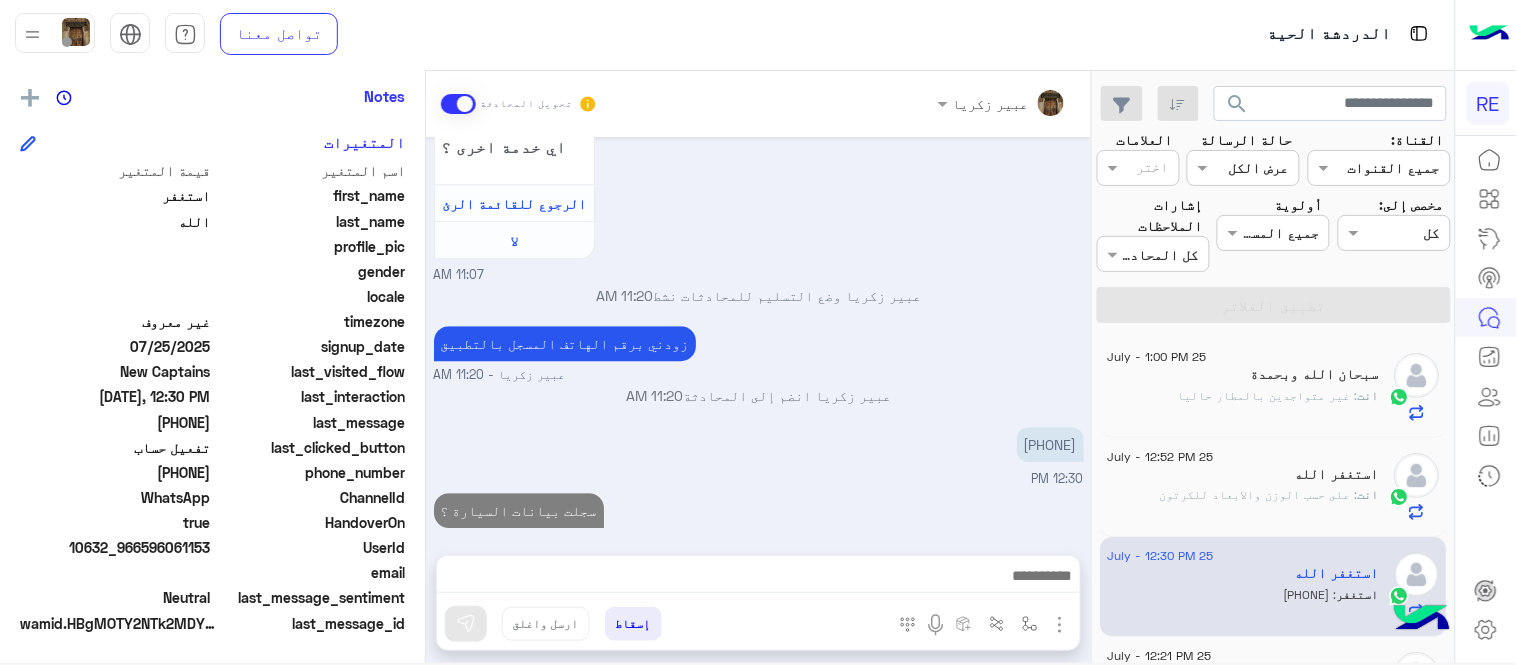 scroll, scrollTop: 1315, scrollLeft: 0, axis: vertical 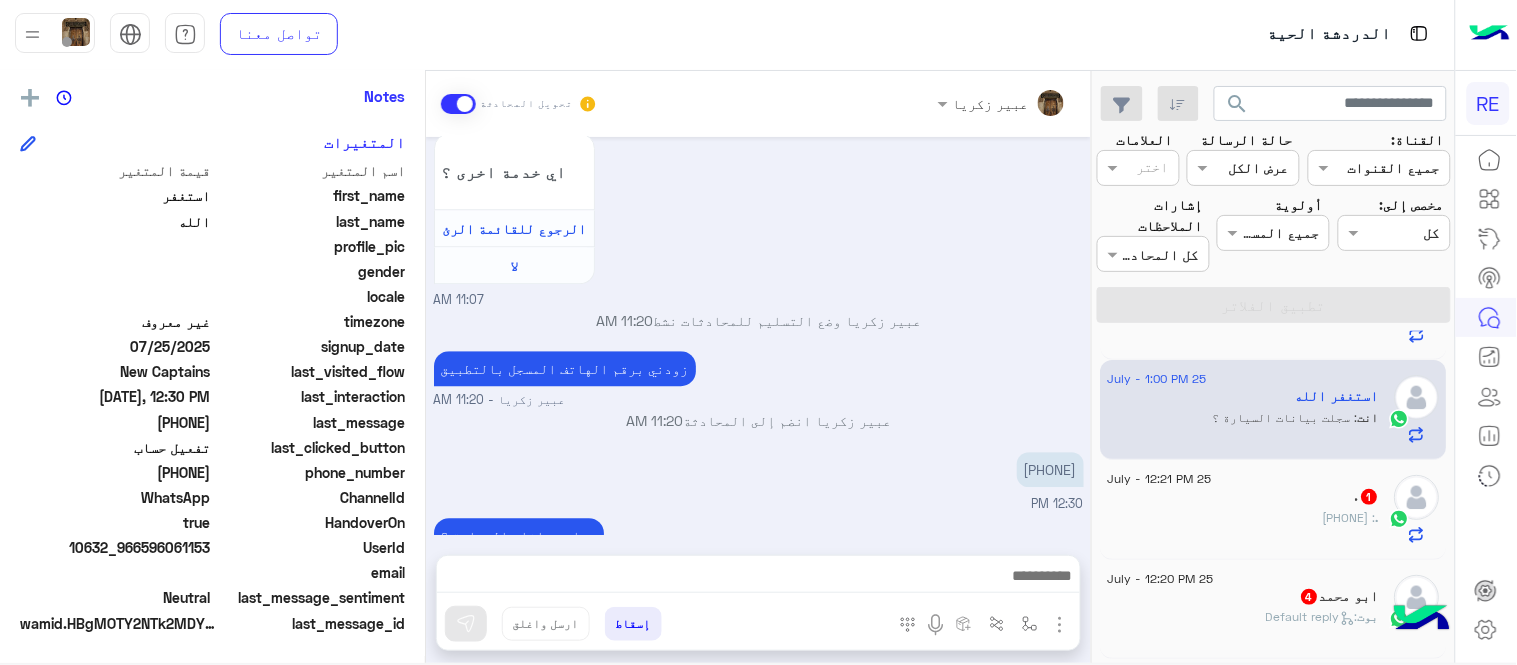 click on ".   1" 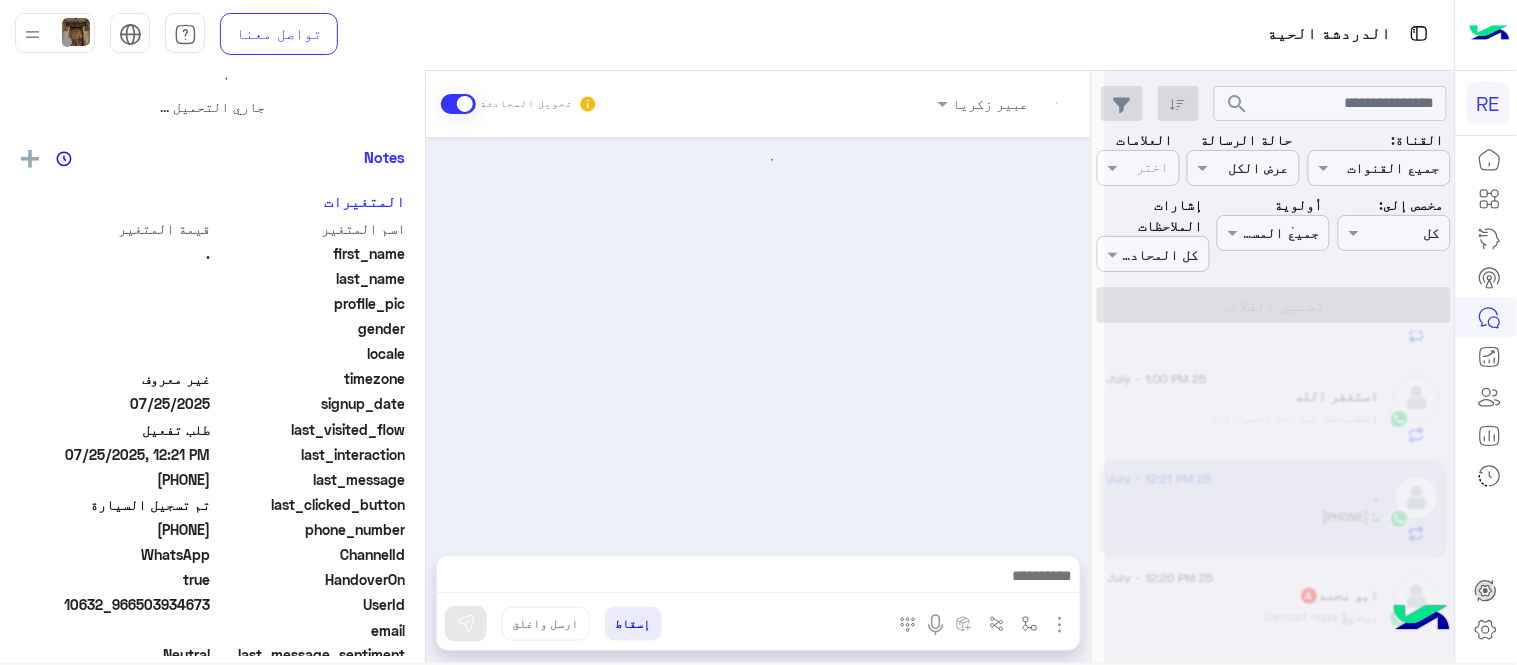 scroll, scrollTop: 0, scrollLeft: 0, axis: both 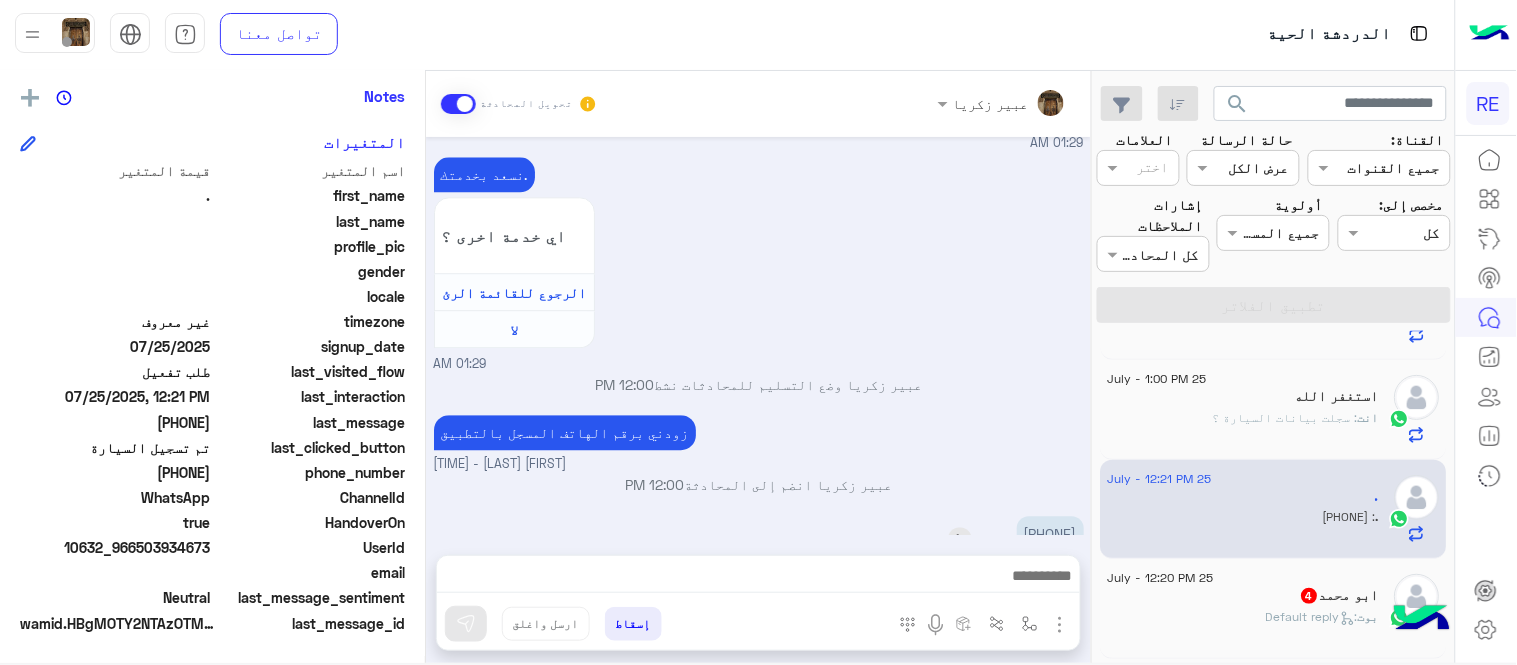 click on "[PHONE]" at bounding box center [1050, 533] 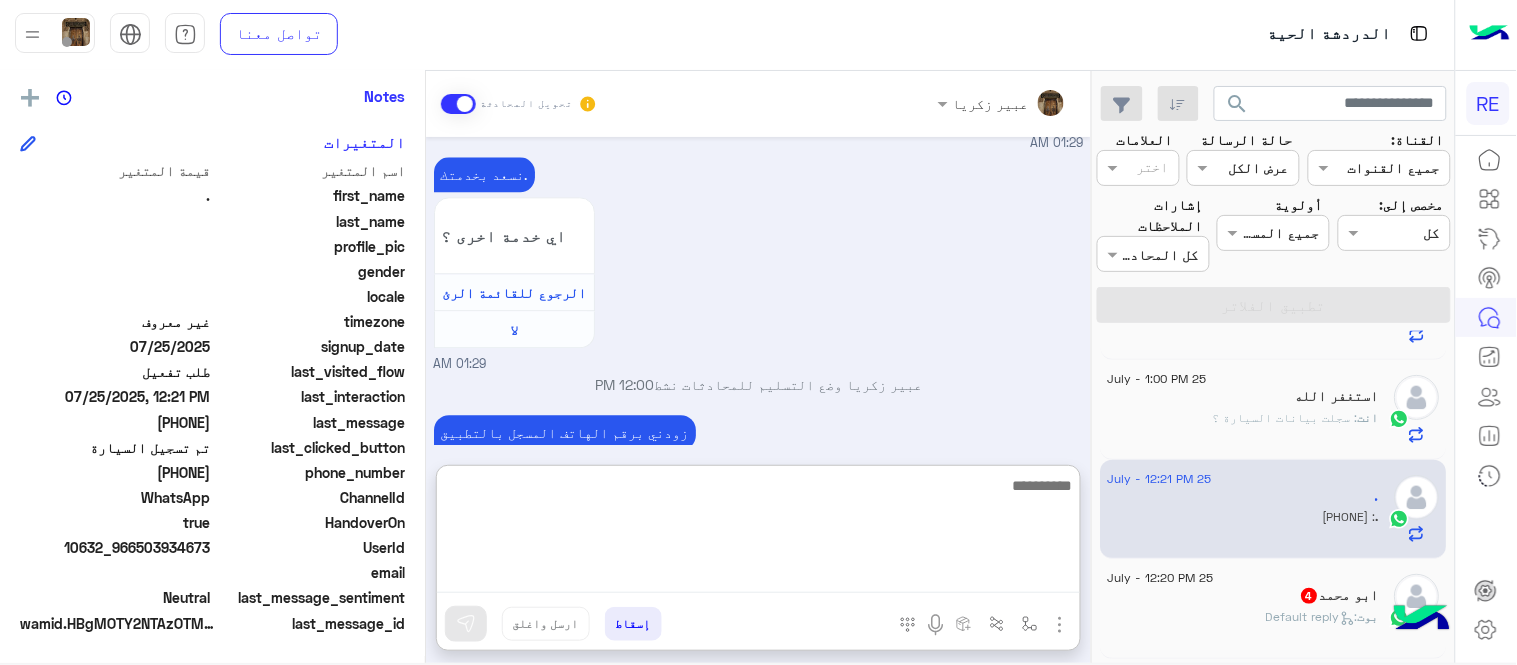 click at bounding box center [758, 533] 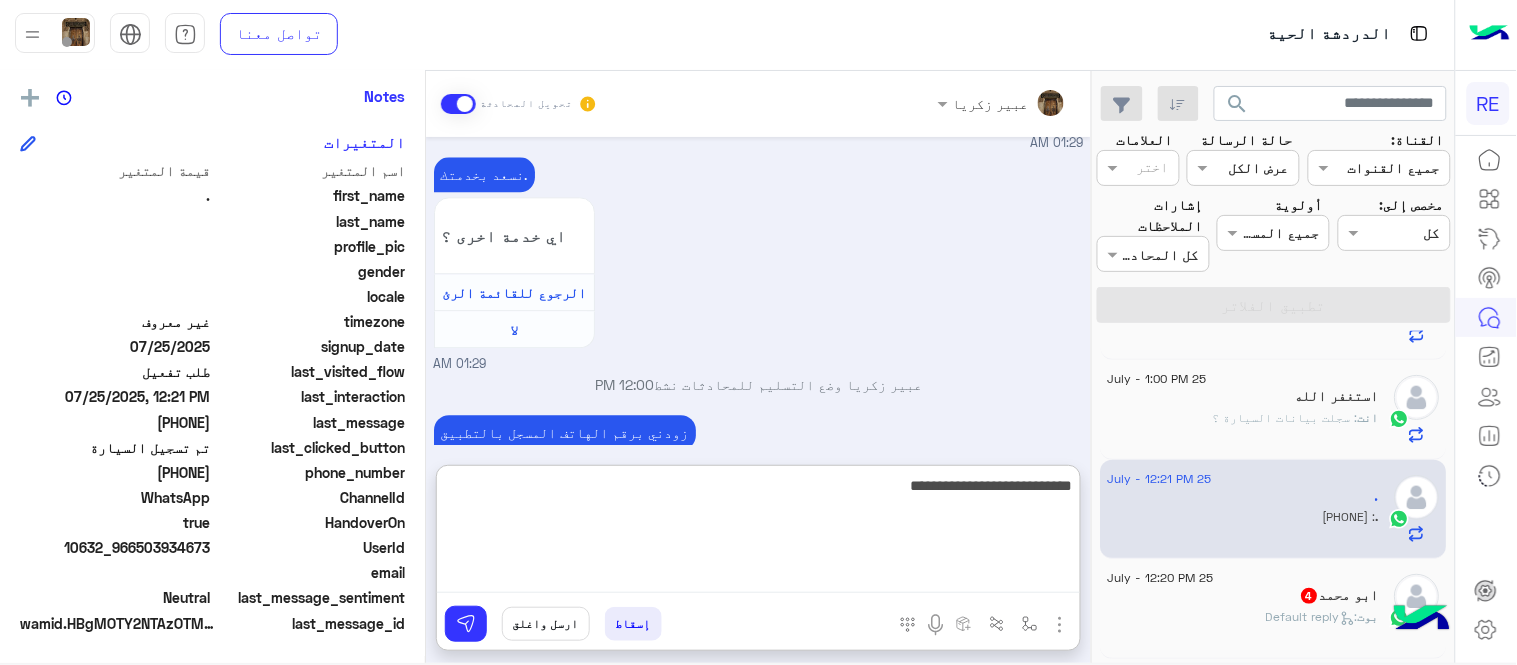 type on "**********" 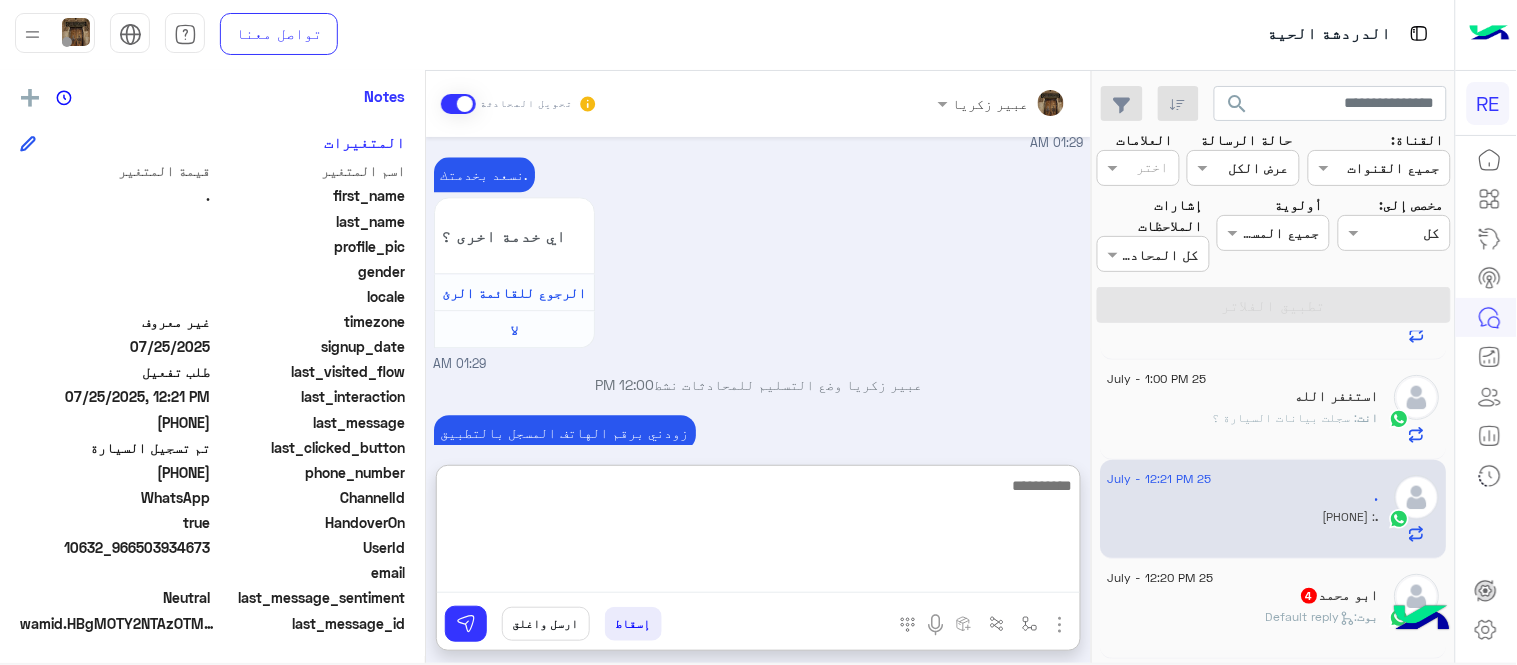 scroll, scrollTop: 1444, scrollLeft: 0, axis: vertical 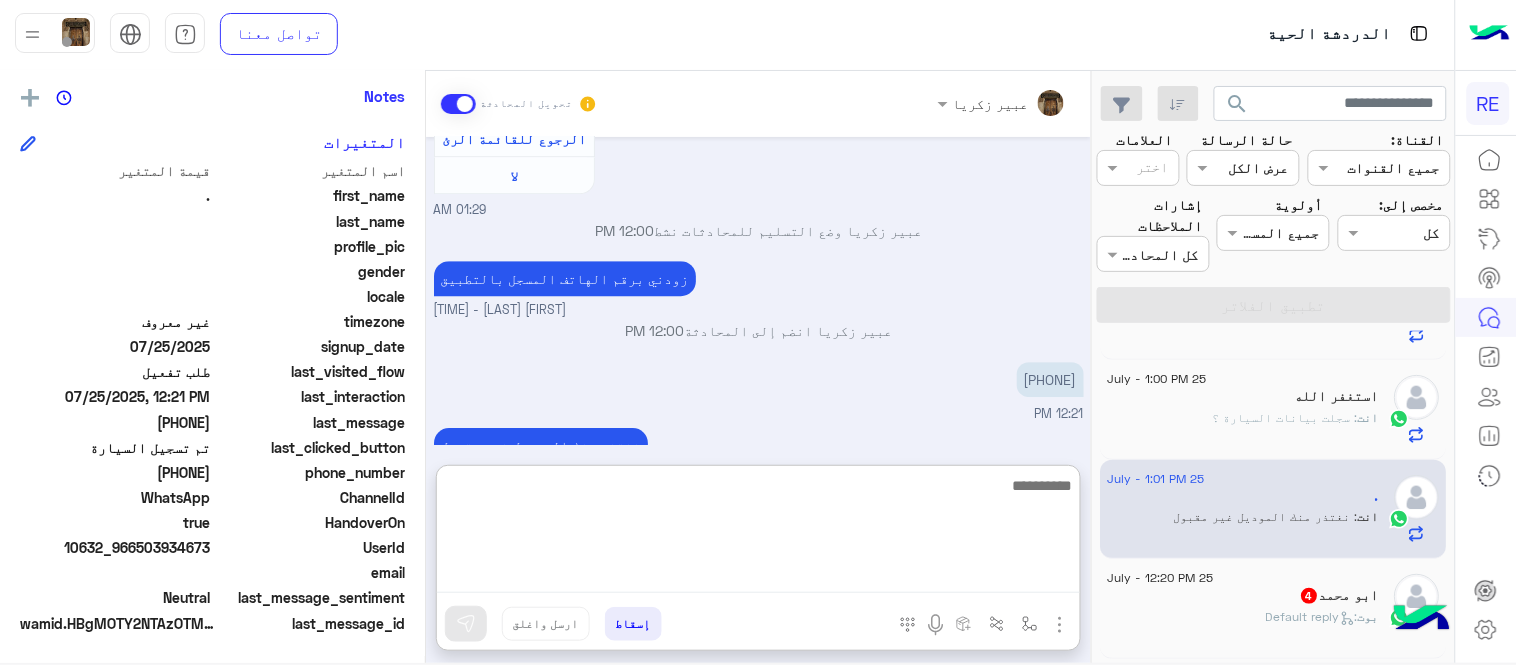 click at bounding box center [758, 533] 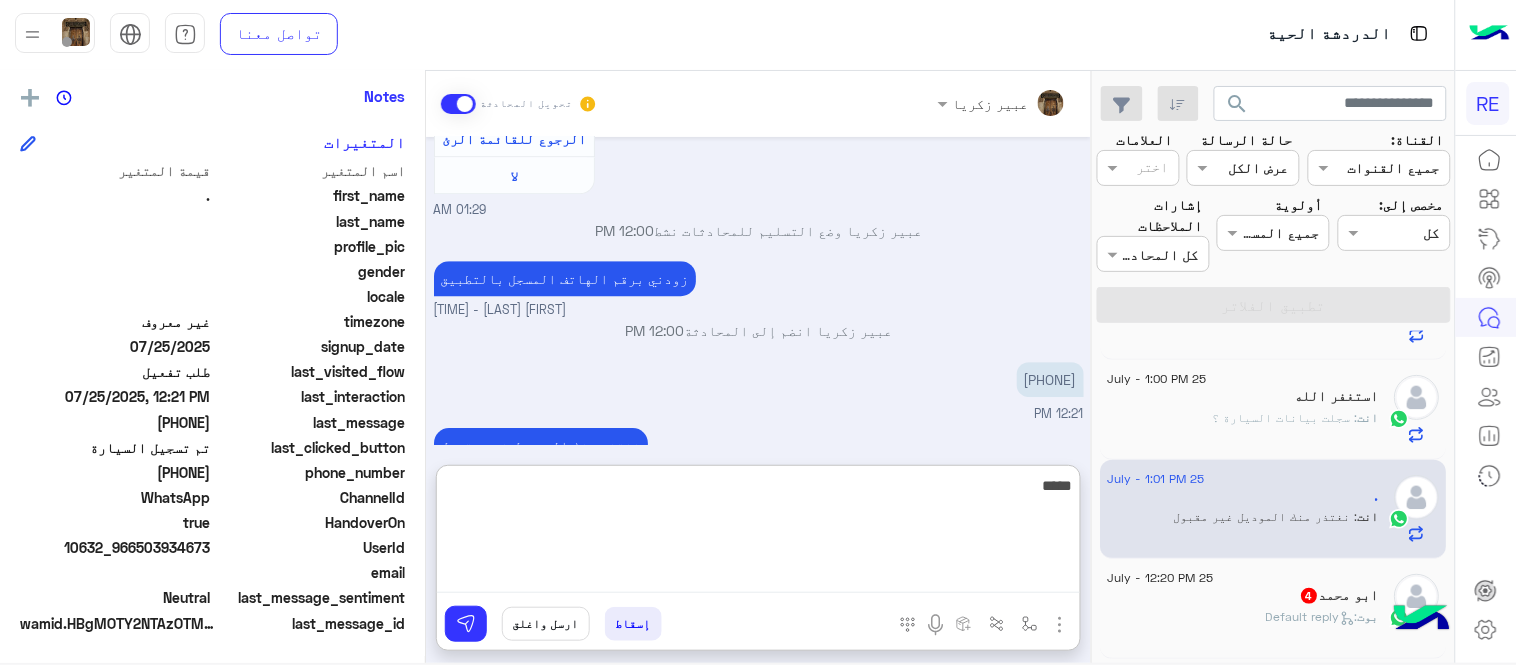 type on "*****" 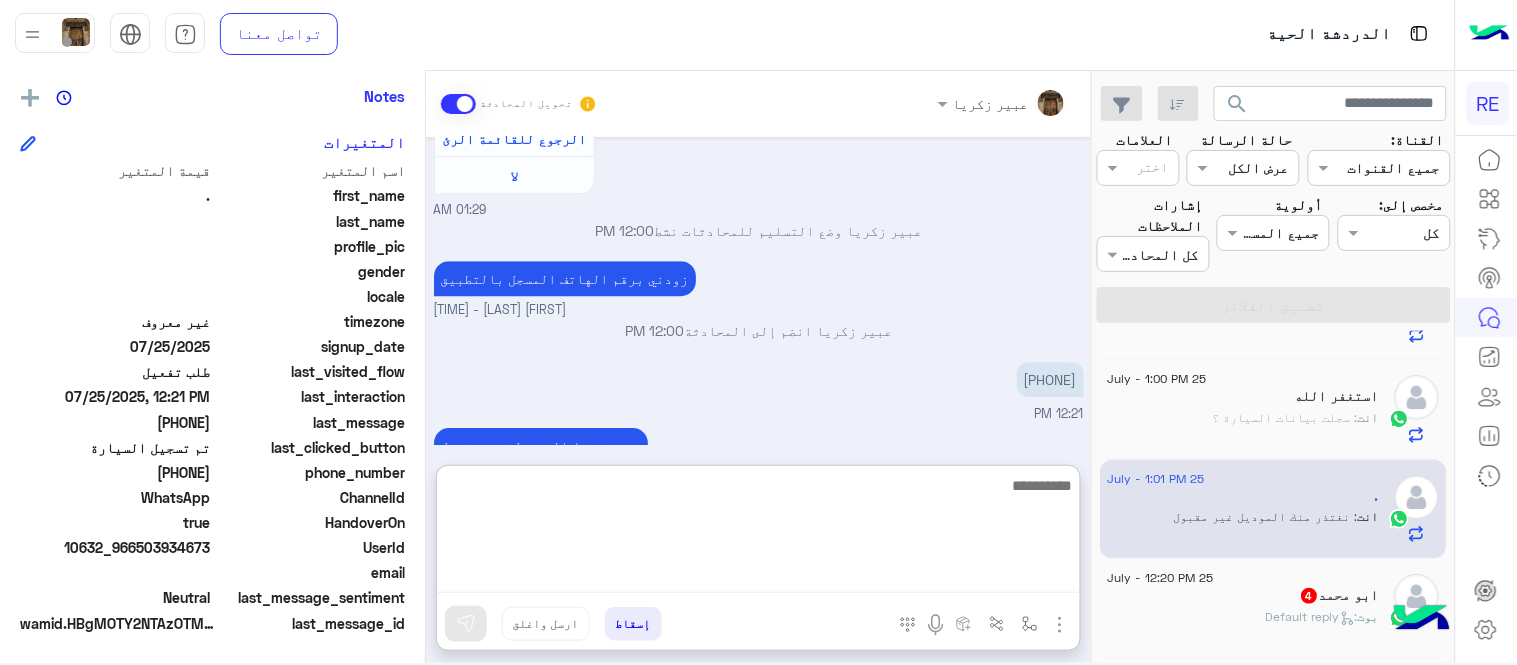 scroll, scrollTop: 1507, scrollLeft: 0, axis: vertical 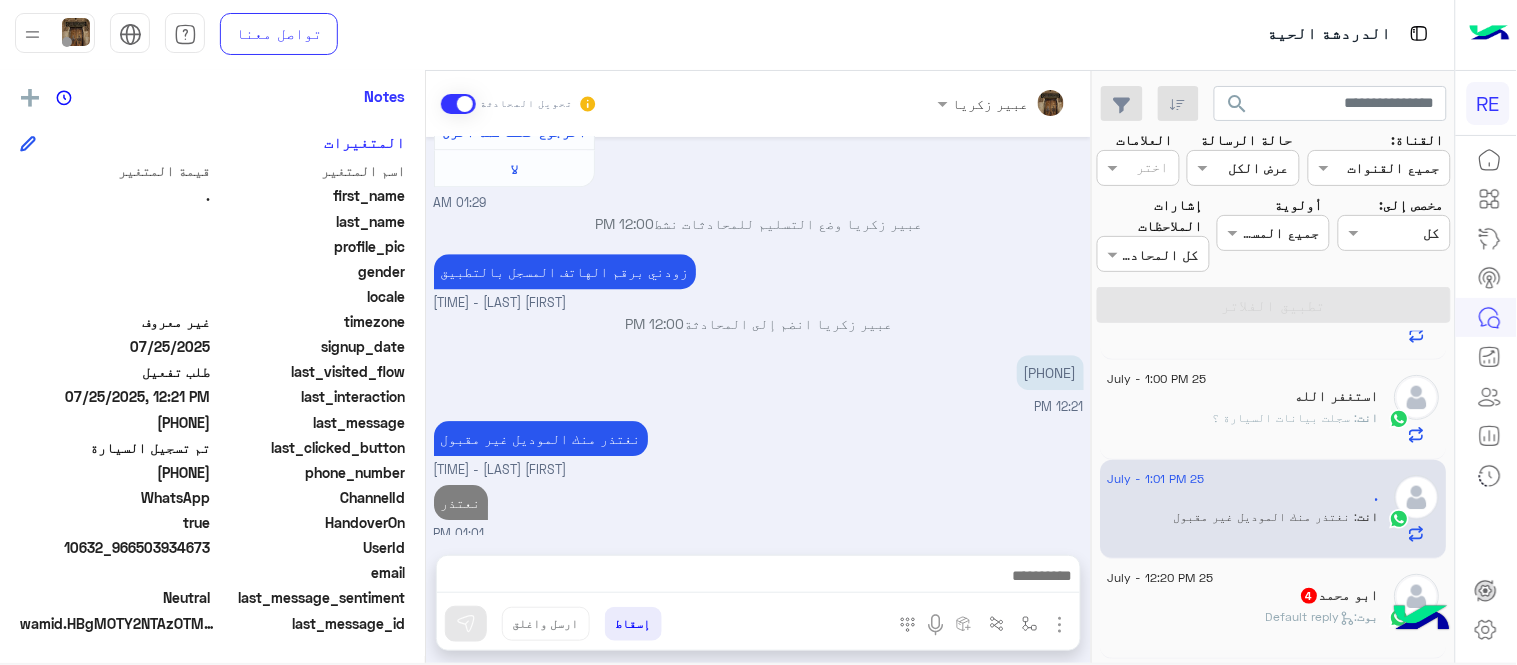 click on "Jul 25, 2025  يمكنك الاطلاع على شروط الانضمام لرحلة ك (كابتن ) الموجودة بالصورة أعلاه،
لتحميل التطبيق عبر الرابط التالي : 📲
http://onelink.to/Rehla    يسعدنا انضمامك لتطبيق رحلة يمكنك اتباع الخطوات الموضحة لتسجيل بيانات سيارتك بالفيديو التالي  : عزيزي الكابتن، فضلًا ، للرغبة بتفعيل الحساب قم برفع البيانات عبر التطبيق والتواصل معنا  تم تسجيل السيارة   اواجه صعوبة بالتسجيل  اي خدمة اخرى ؟  الرجوع للقائمة الرئ   لا     01:28 AM   تم تسجيل السيارة    01:29 AM  اهلا بك عزيزنا الكابتن، سيتم مراجعة حسابك وابلاغك في اقرب وقت شكرا لتواصلك، هل لديك اي استفسار او خدمة اخرى    01:29 AM  سجلت امس   01:29 AM   لا" at bounding box center (758, 336) 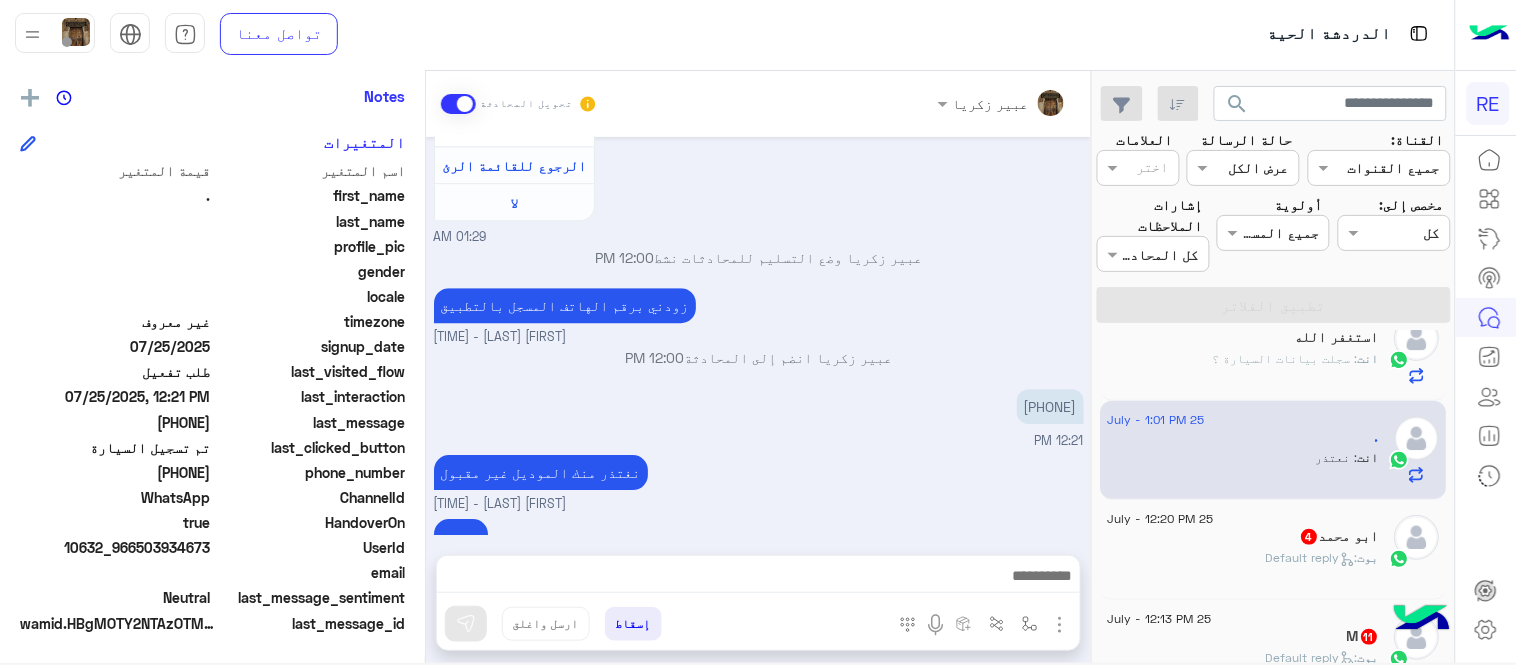 scroll, scrollTop: 302, scrollLeft: 0, axis: vertical 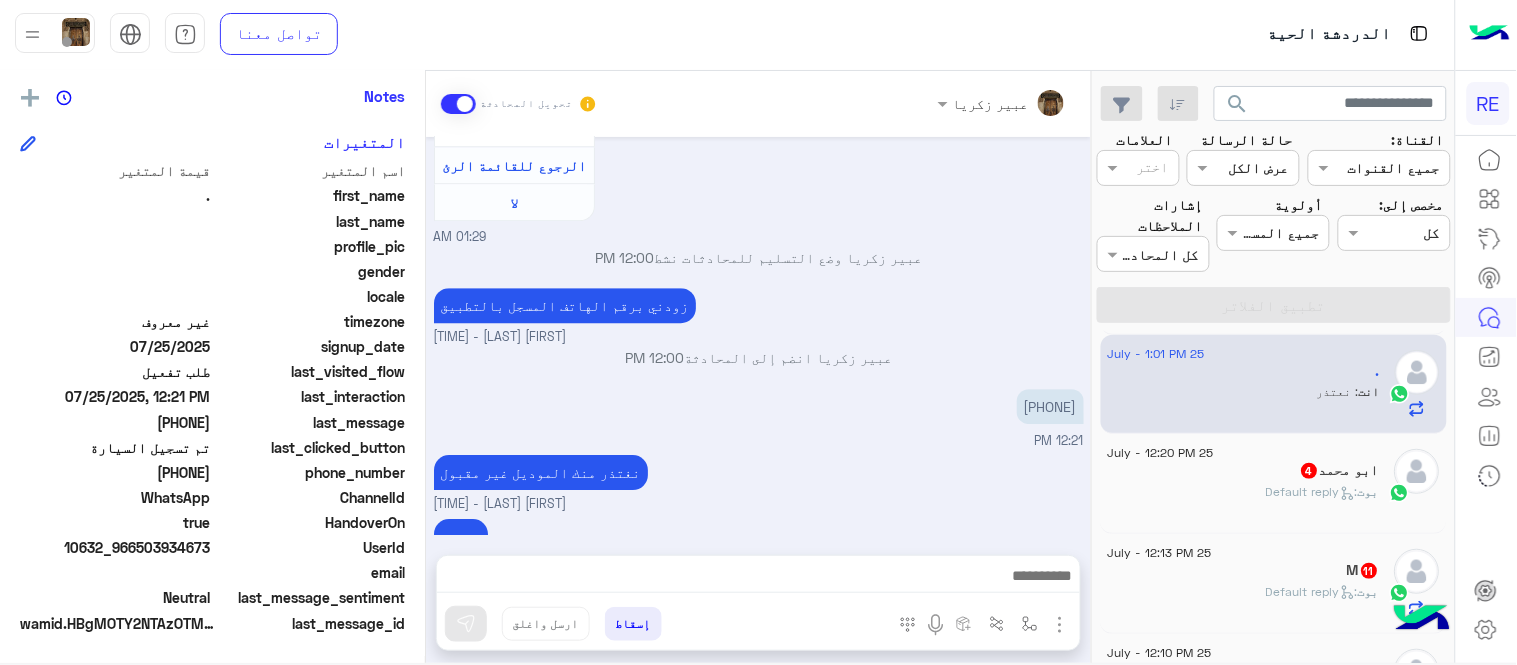 click on "ابو محمد  4" 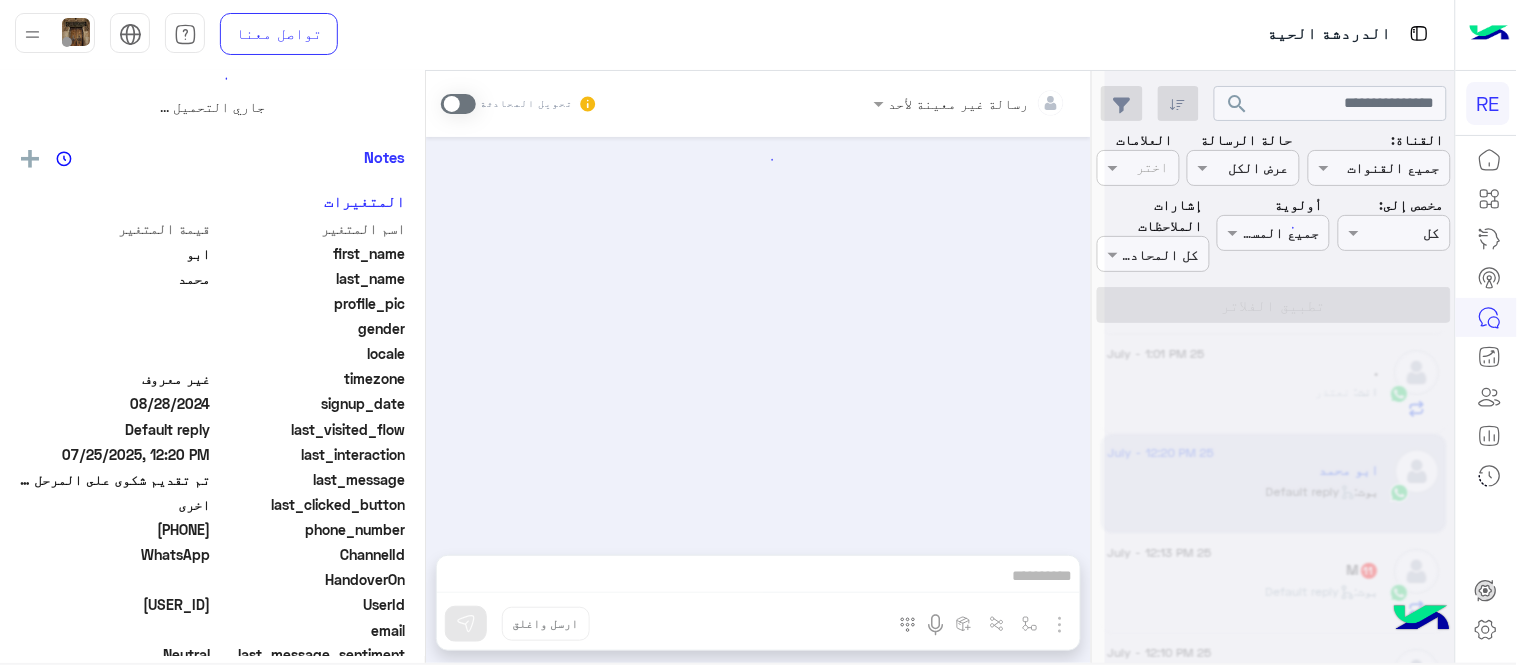 scroll, scrollTop: 0, scrollLeft: 0, axis: both 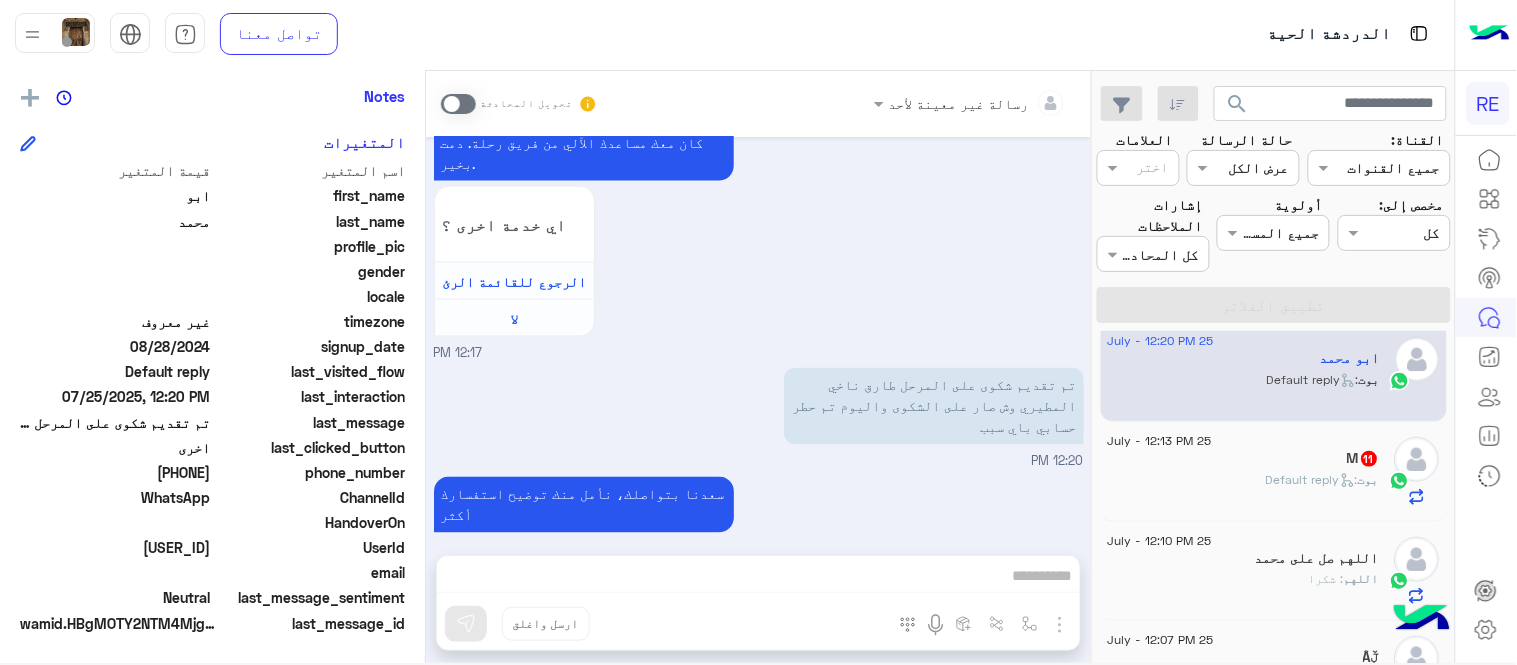 click on "M   11" 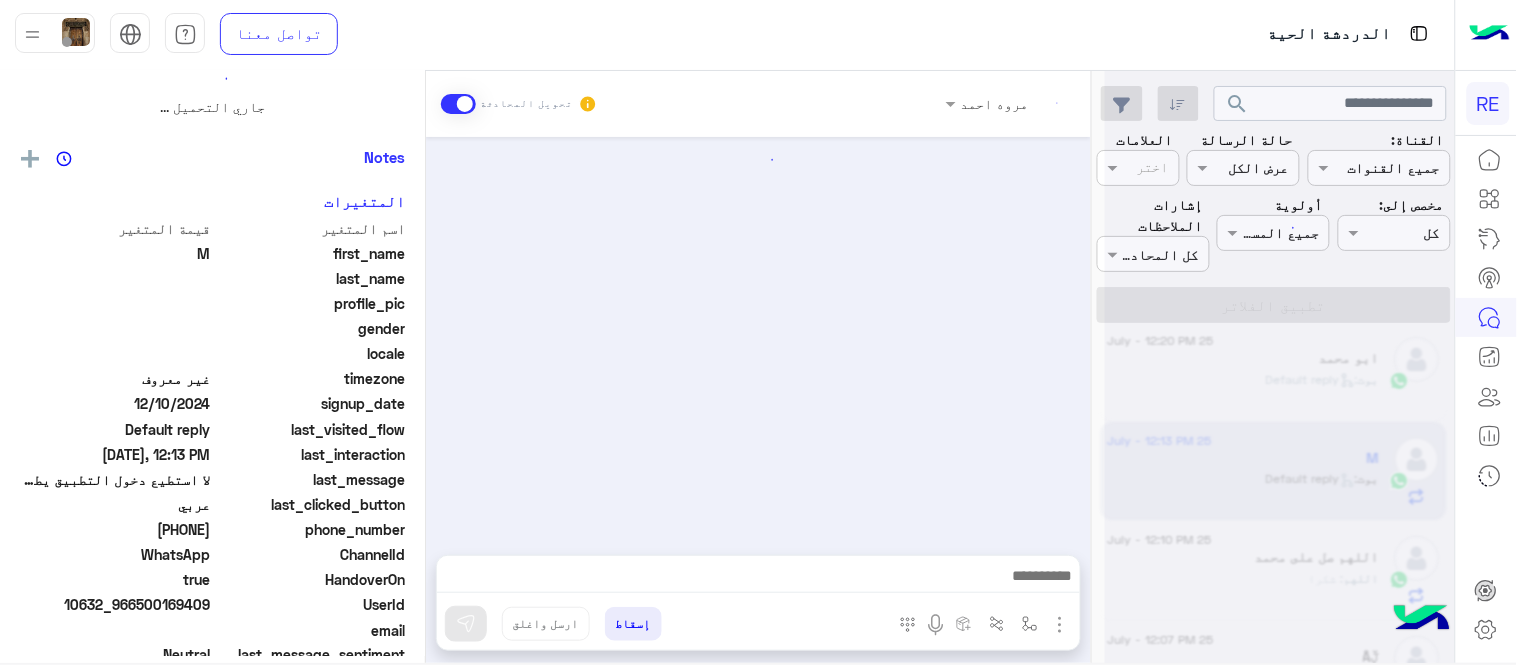 scroll, scrollTop: 0, scrollLeft: 0, axis: both 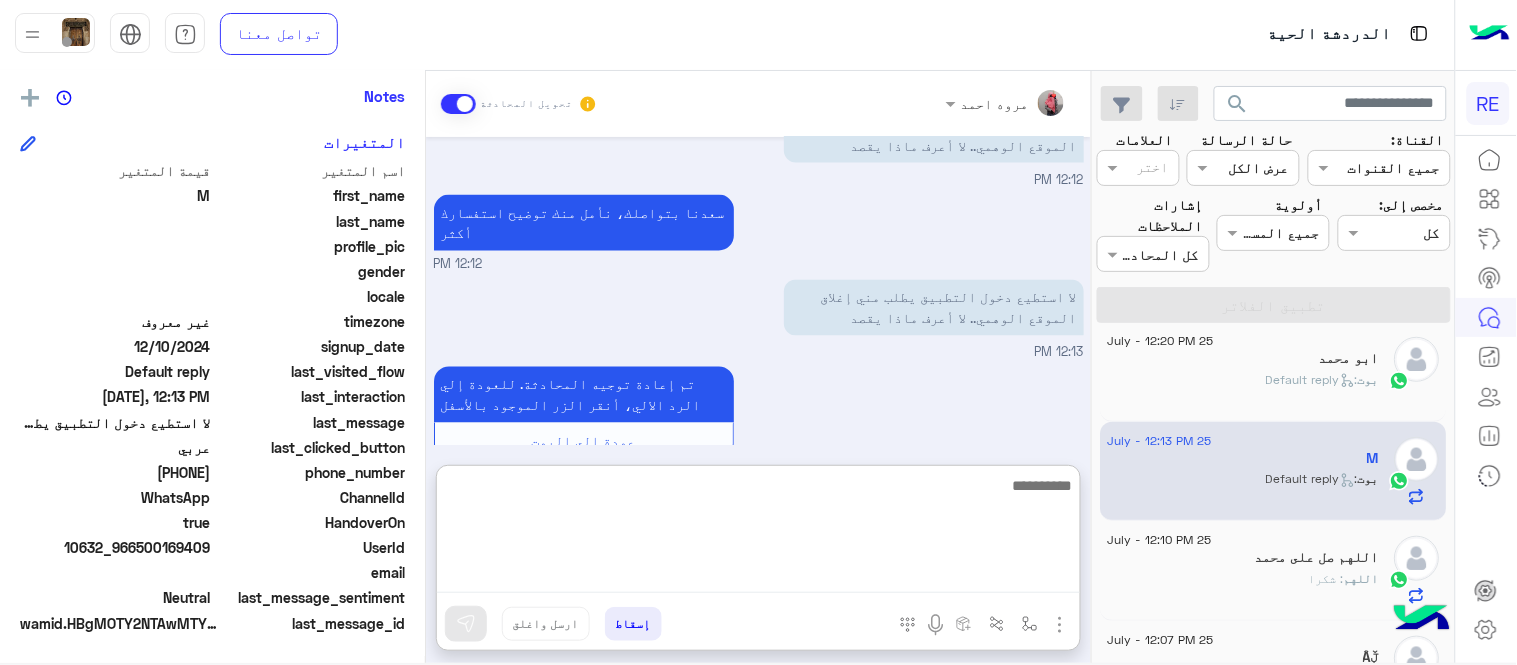 click at bounding box center [758, 533] 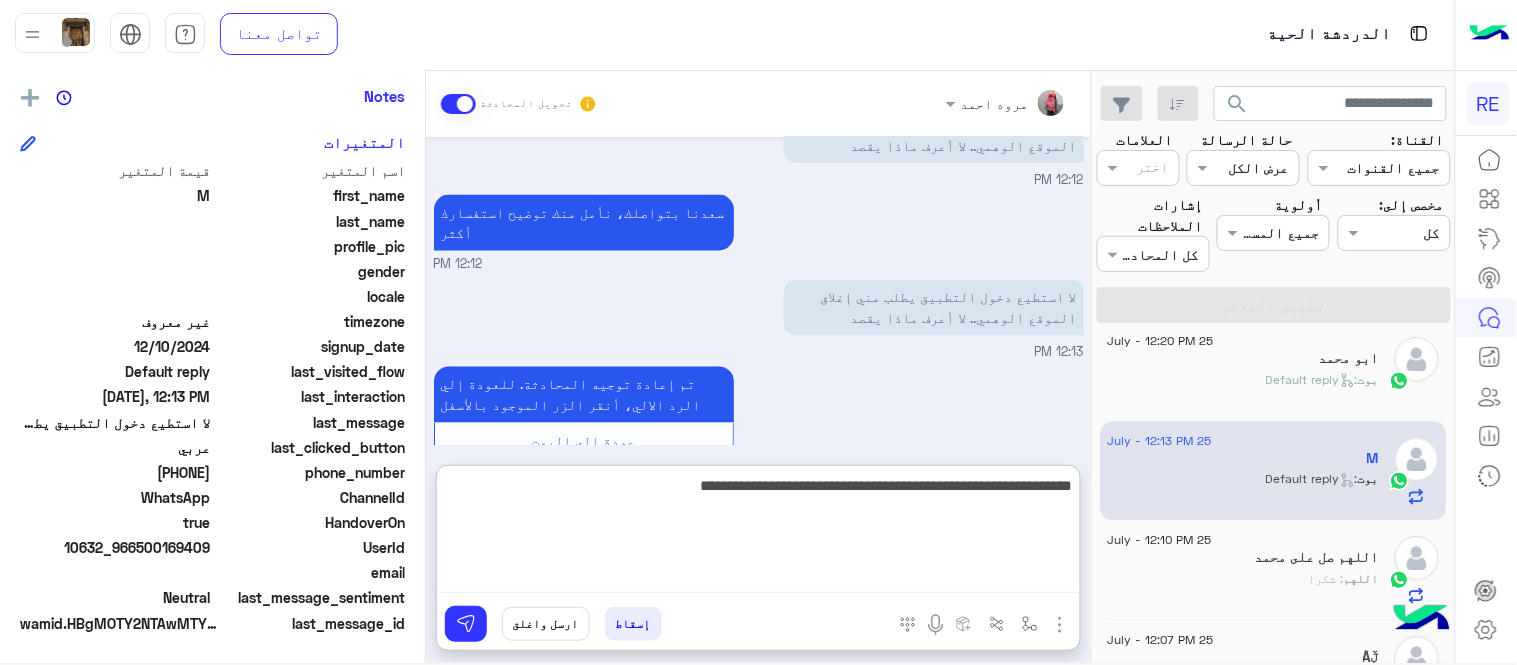 type on "**********" 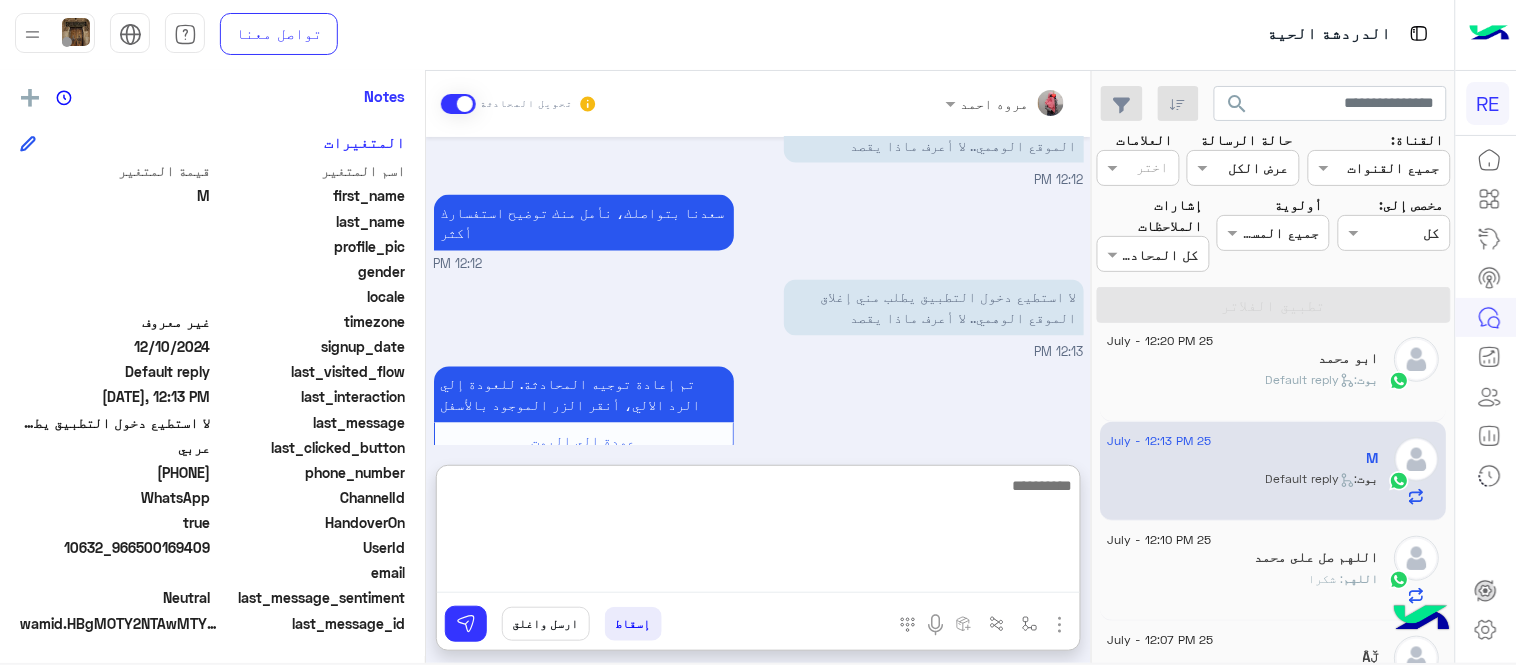 scroll, scrollTop: 1058, scrollLeft: 0, axis: vertical 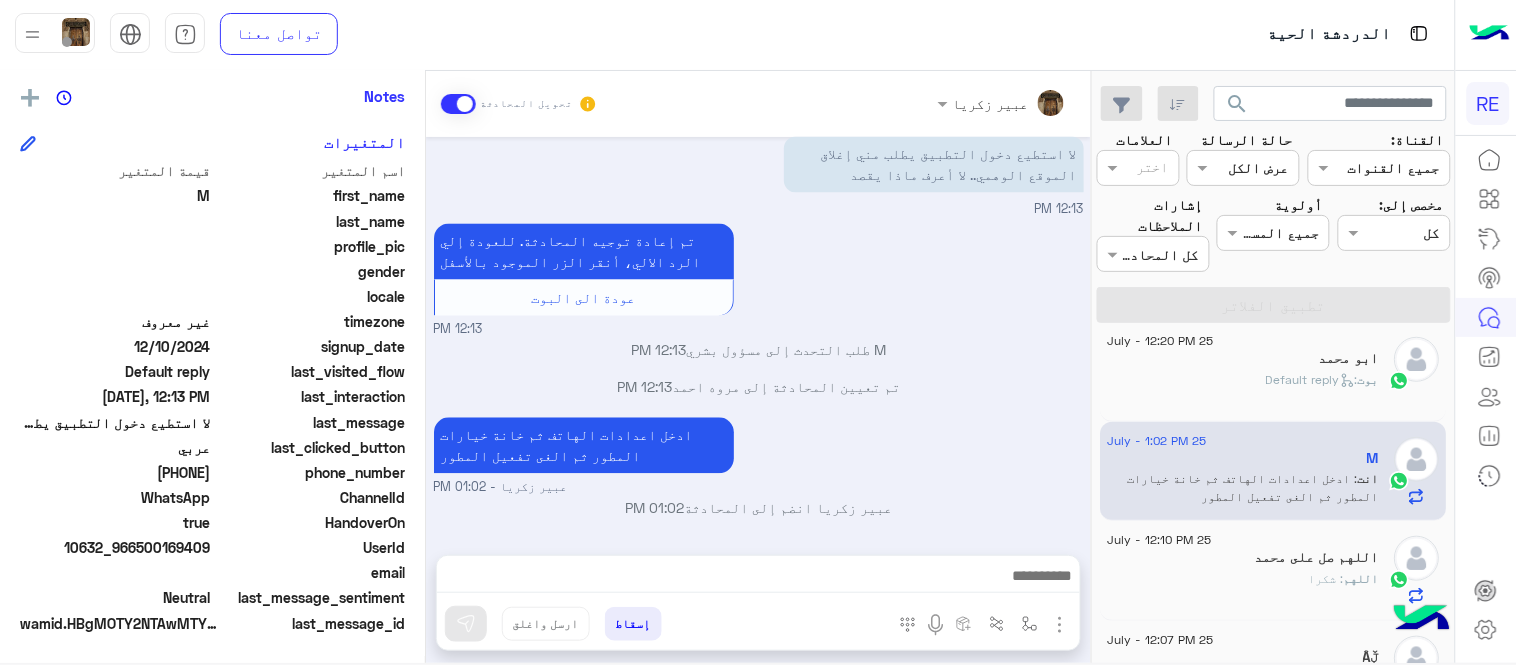 click on "ادخل اعدادات الهاتف ثم خانة خيارات المطور ثم الغى تفعيل المطور  عبير زكريا -  01:02 PM" at bounding box center [759, 455] 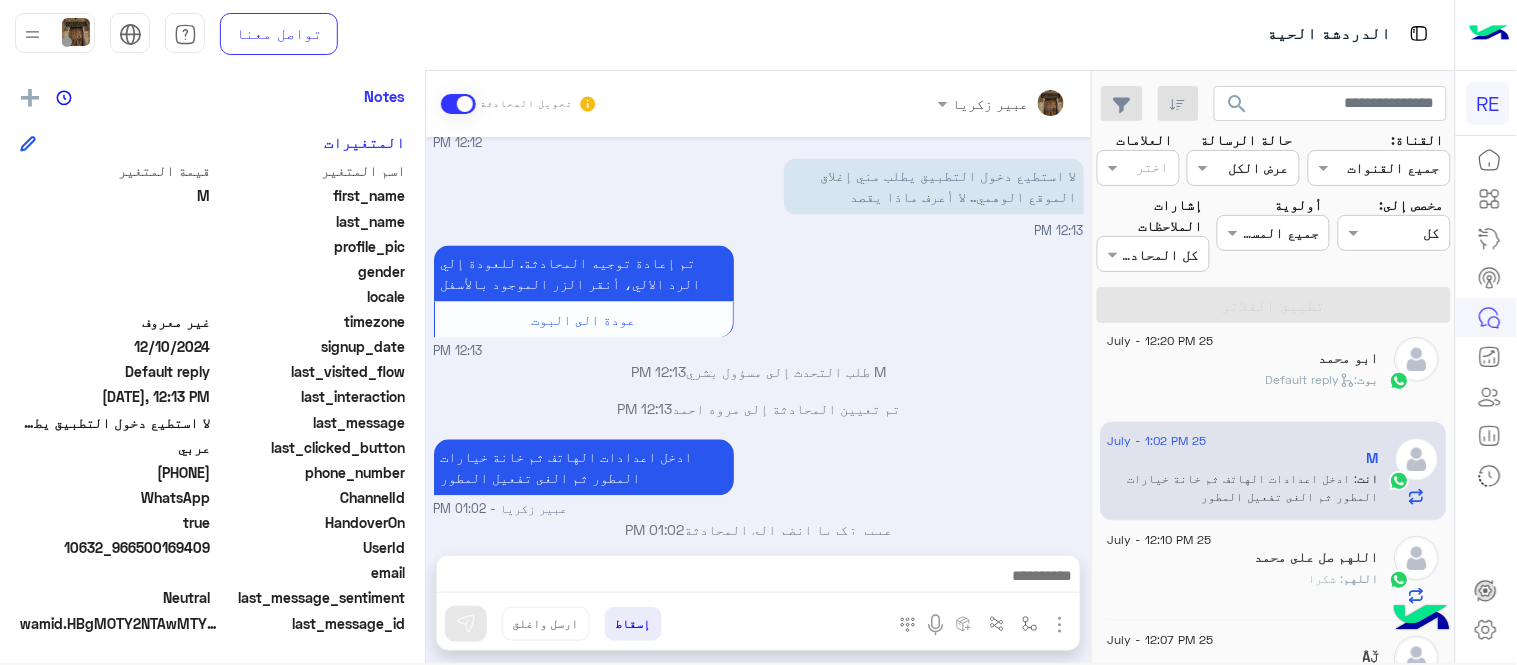 click on "[DATE] - [TIME]  اللهم صل على محمد  اللهم : شكرا" 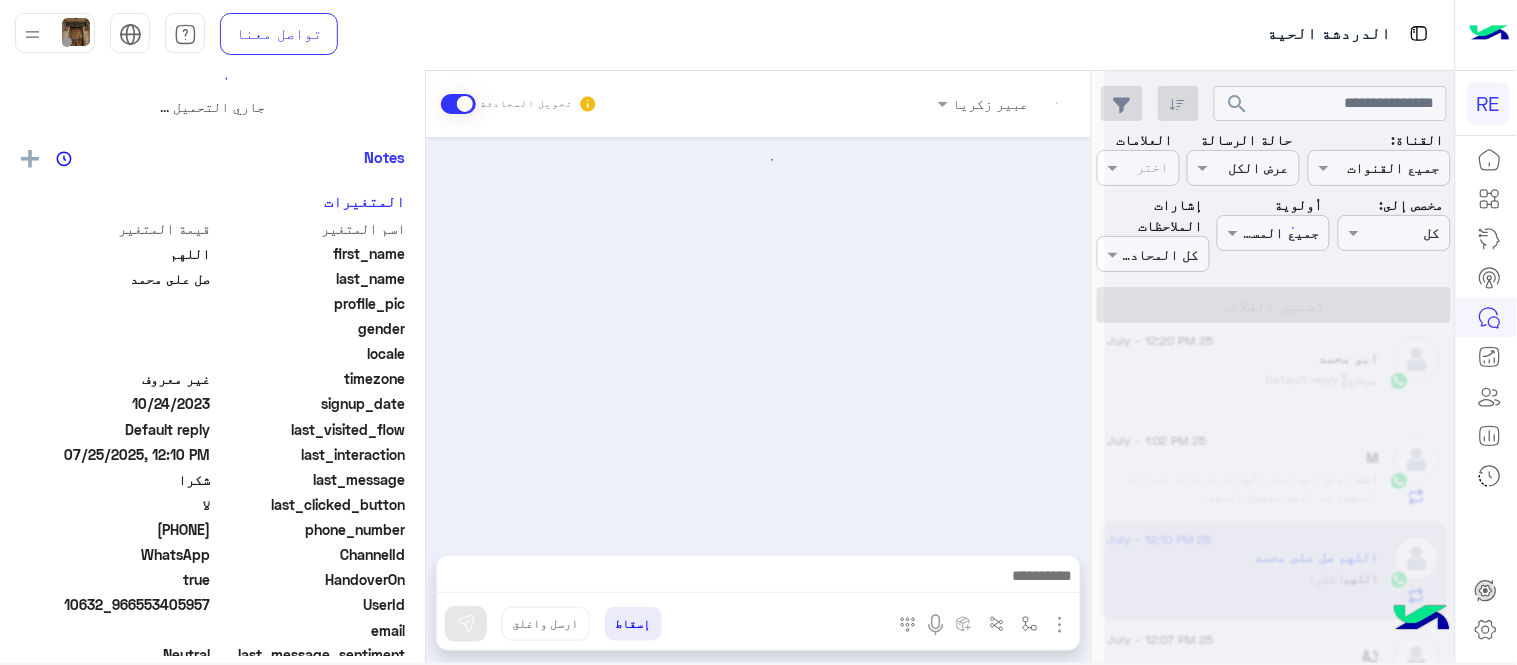 scroll, scrollTop: 0, scrollLeft: 0, axis: both 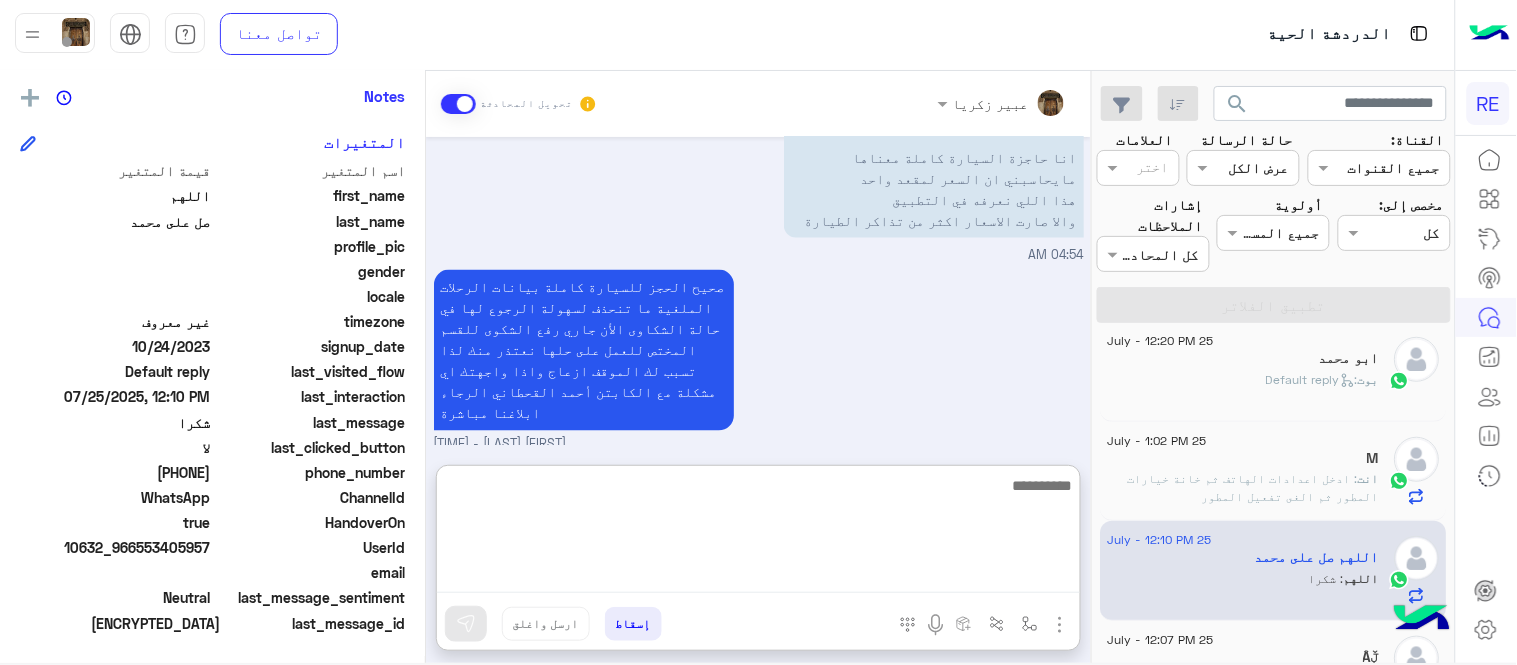 click at bounding box center [758, 533] 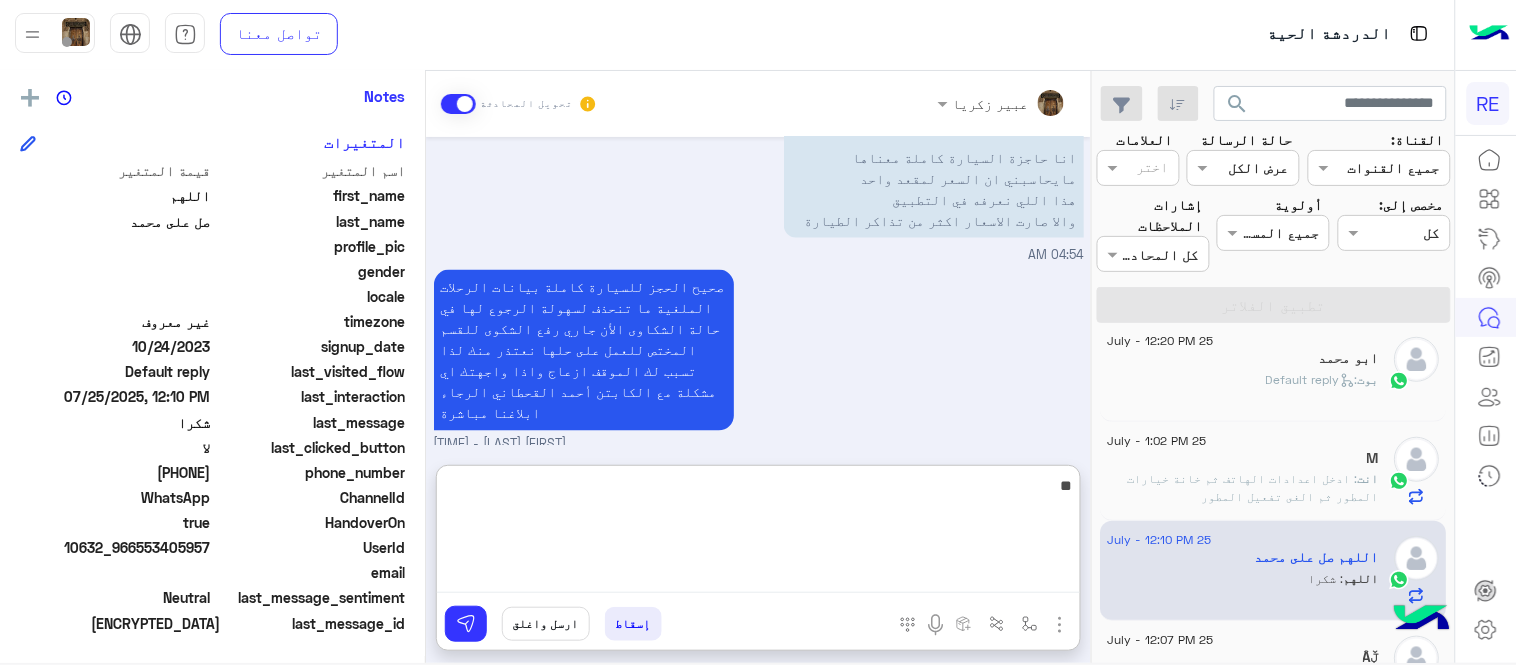 type on "*" 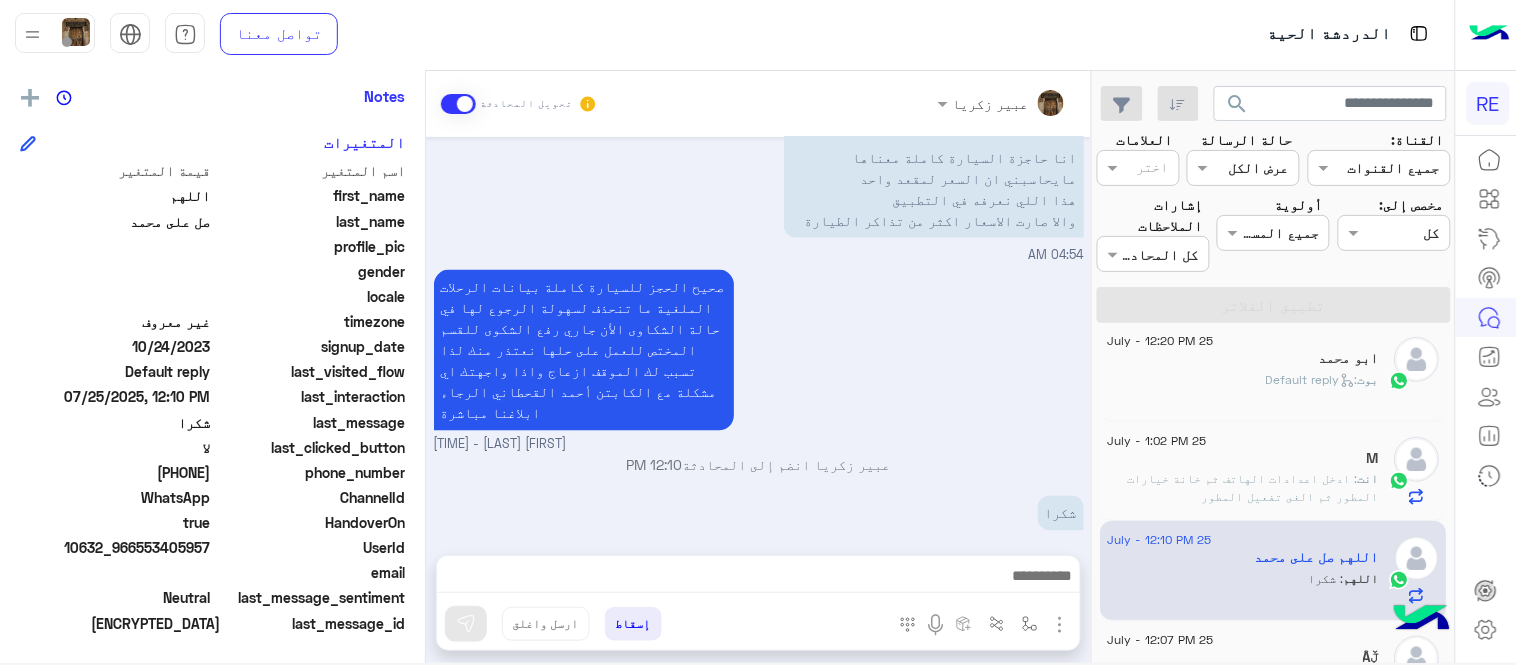click on "صحيح الحجز للسيارة كاملة بيانات الرحلات الملغية ما تنحذف لسهولة الرجوع لها في حالة الشكاوى الأن جاري رفع الشكوى للقسم المختص للعمل على حلها نعتذر منك لذا تسبب لك الموقف ازعاج واذا واجهتك اي مشكلة مع الكابتن أحمد القحطاني الرجاء ابلاغنا مباشرة  عبير زكريا -  12:10 PM" at bounding box center [759, 360] 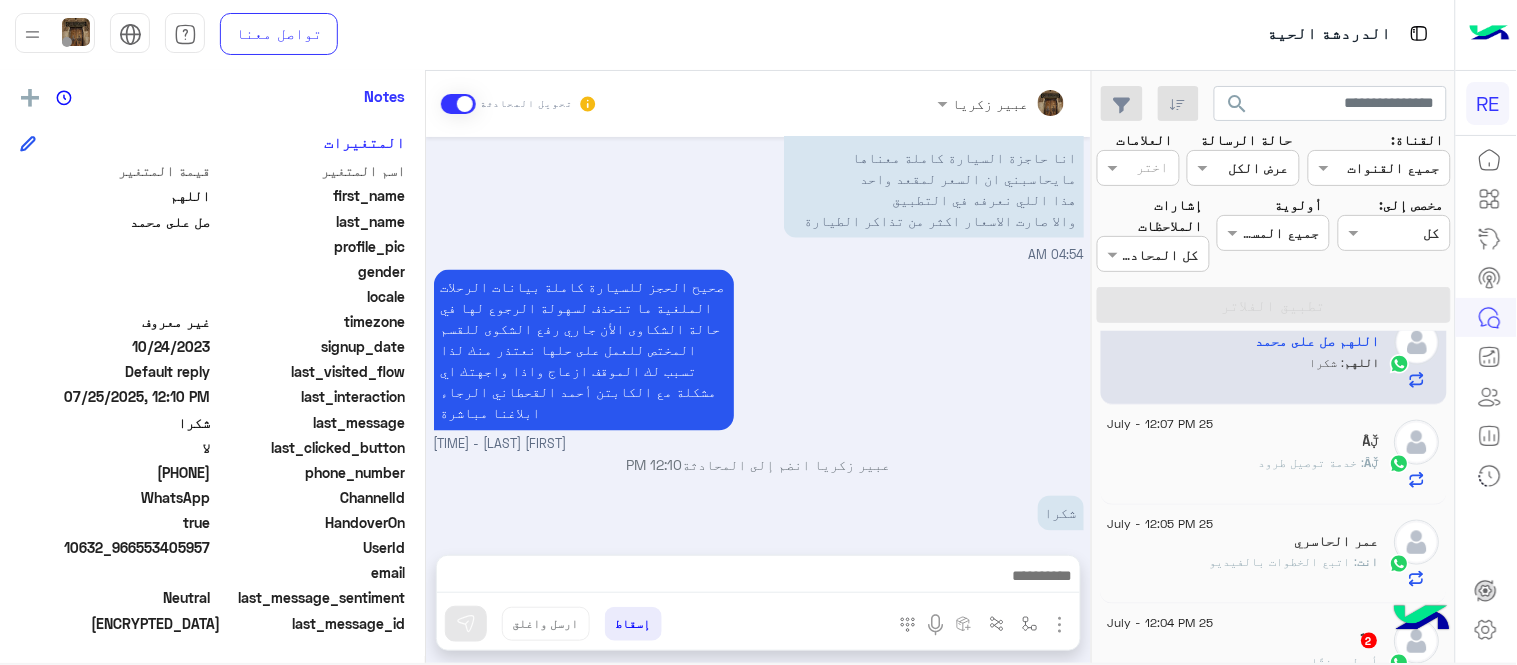 scroll, scrollTop: 643, scrollLeft: 0, axis: vertical 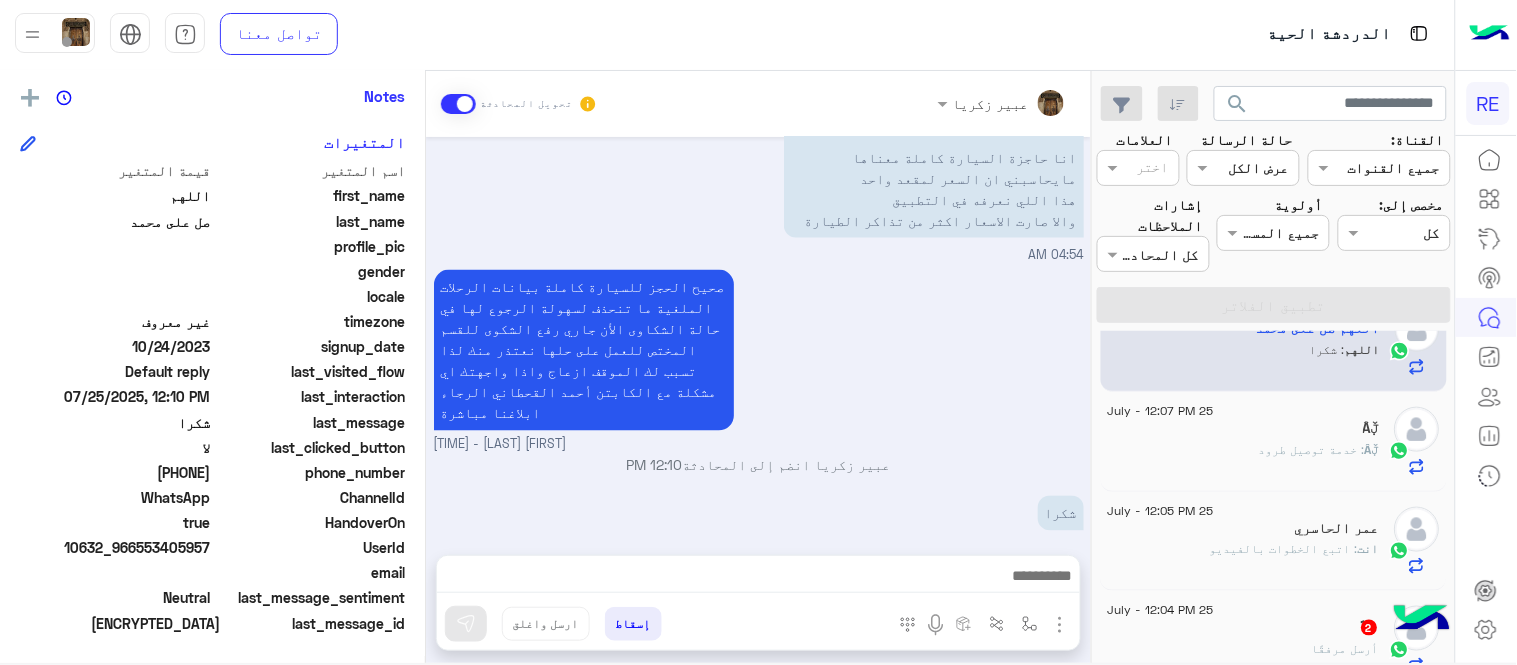 click on "ÂJ̣̌ : خدمة توصيل طرود" 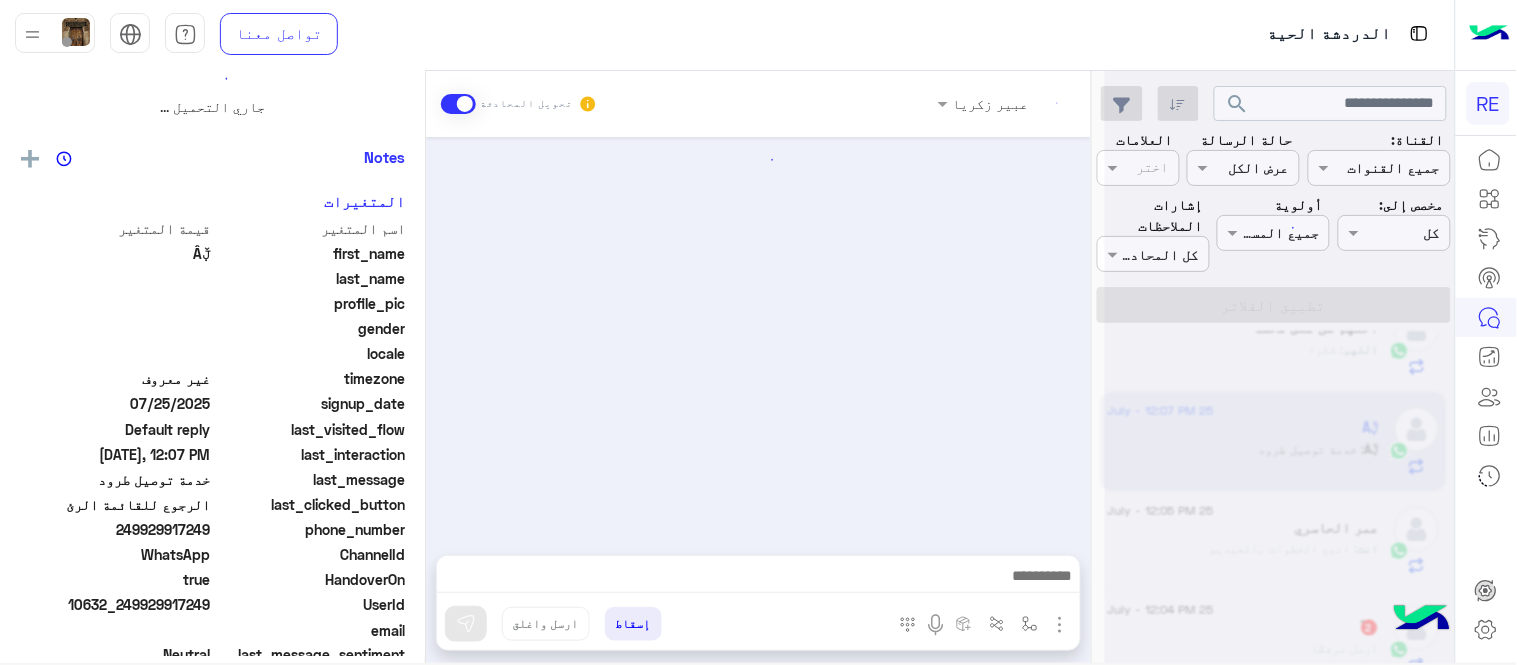 scroll, scrollTop: 1100, scrollLeft: 0, axis: vertical 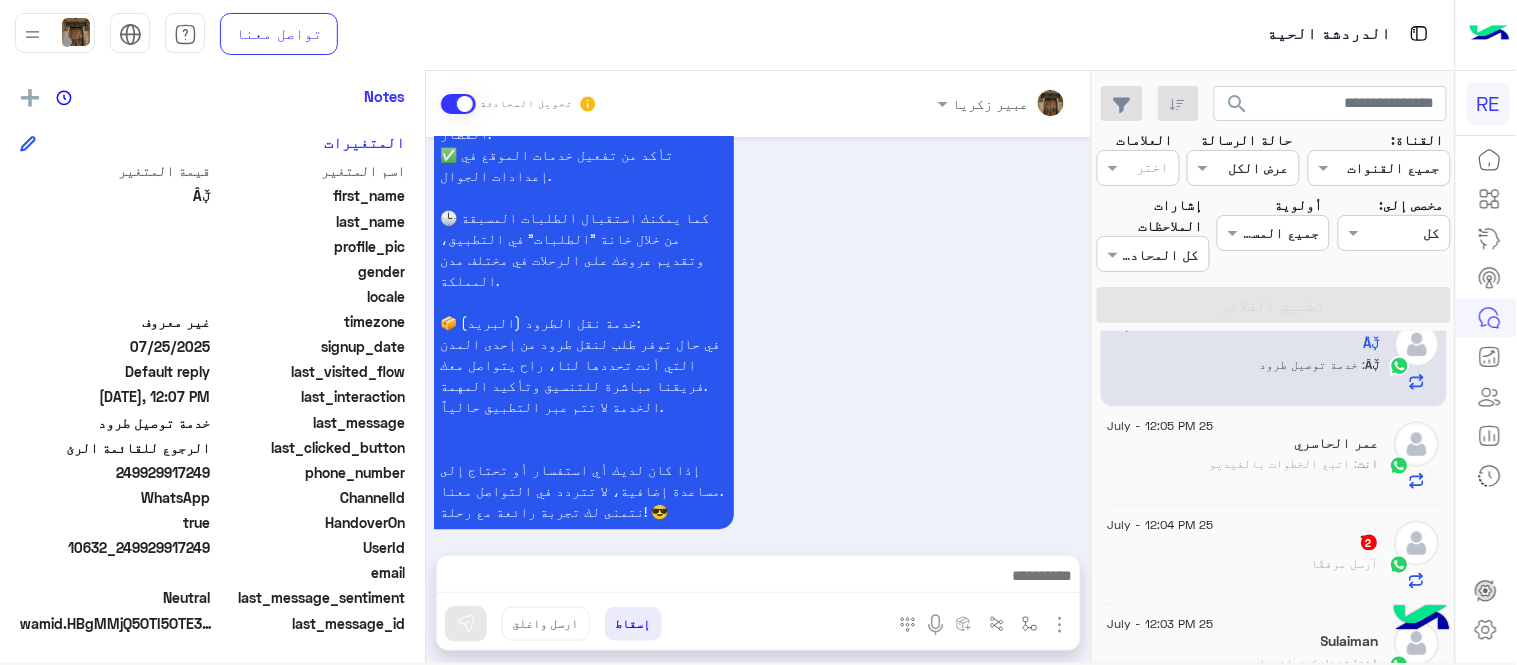 drag, startPoint x: 748, startPoint y: 493, endPoint x: 835, endPoint y: 465, distance: 91.394745 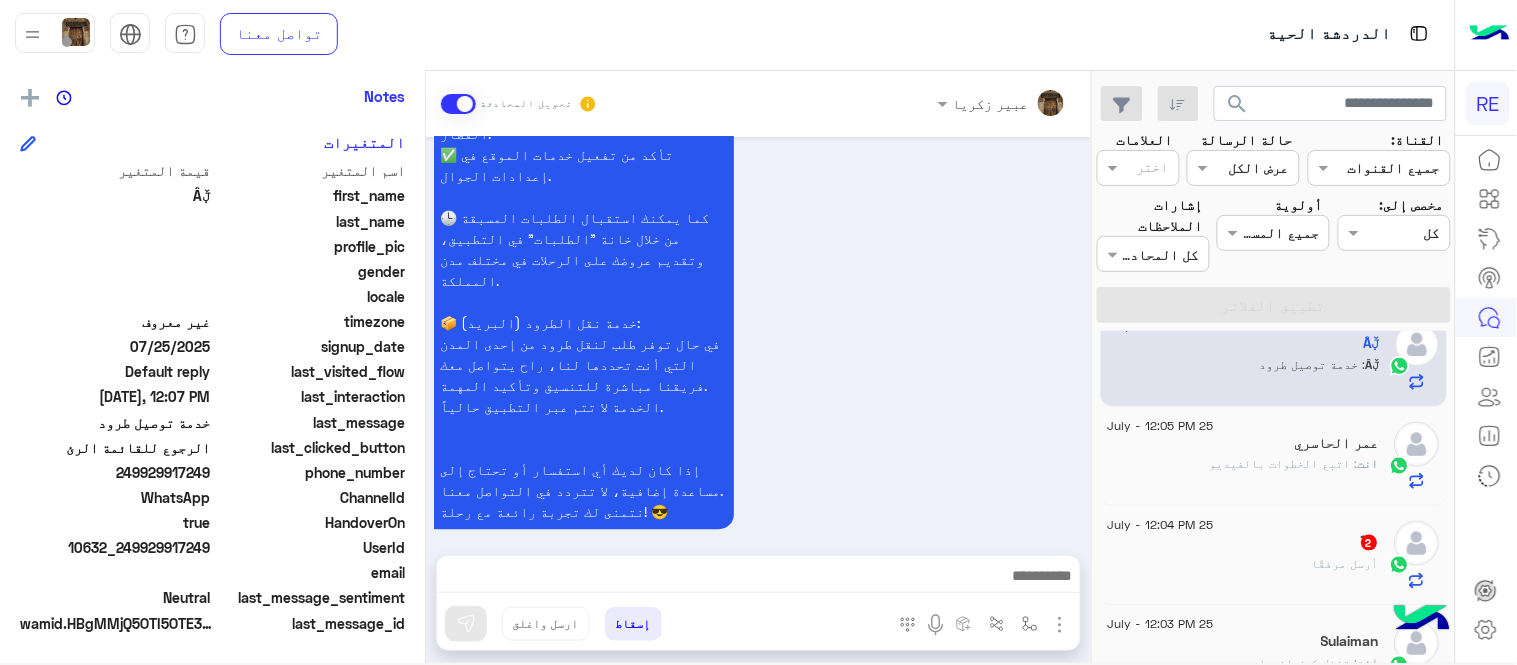 click on "ً   2" 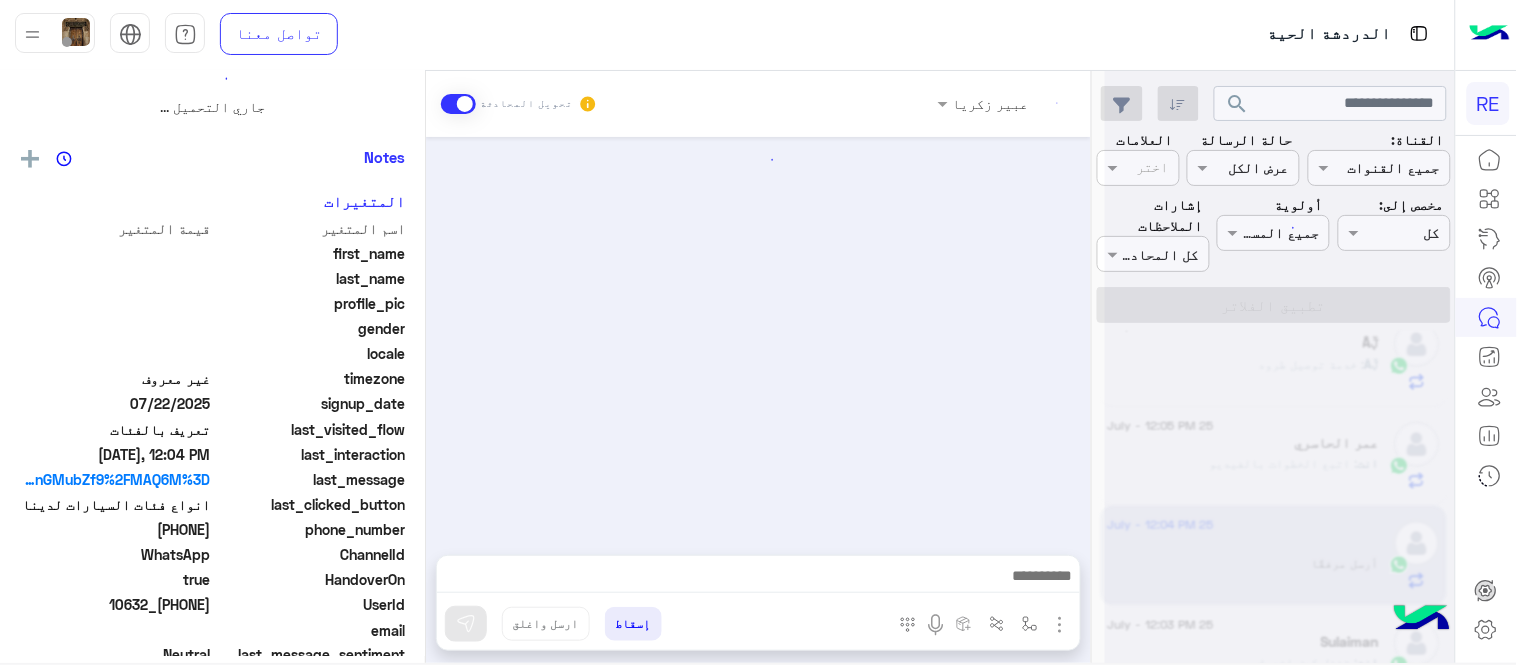 scroll, scrollTop: 0, scrollLeft: 0, axis: both 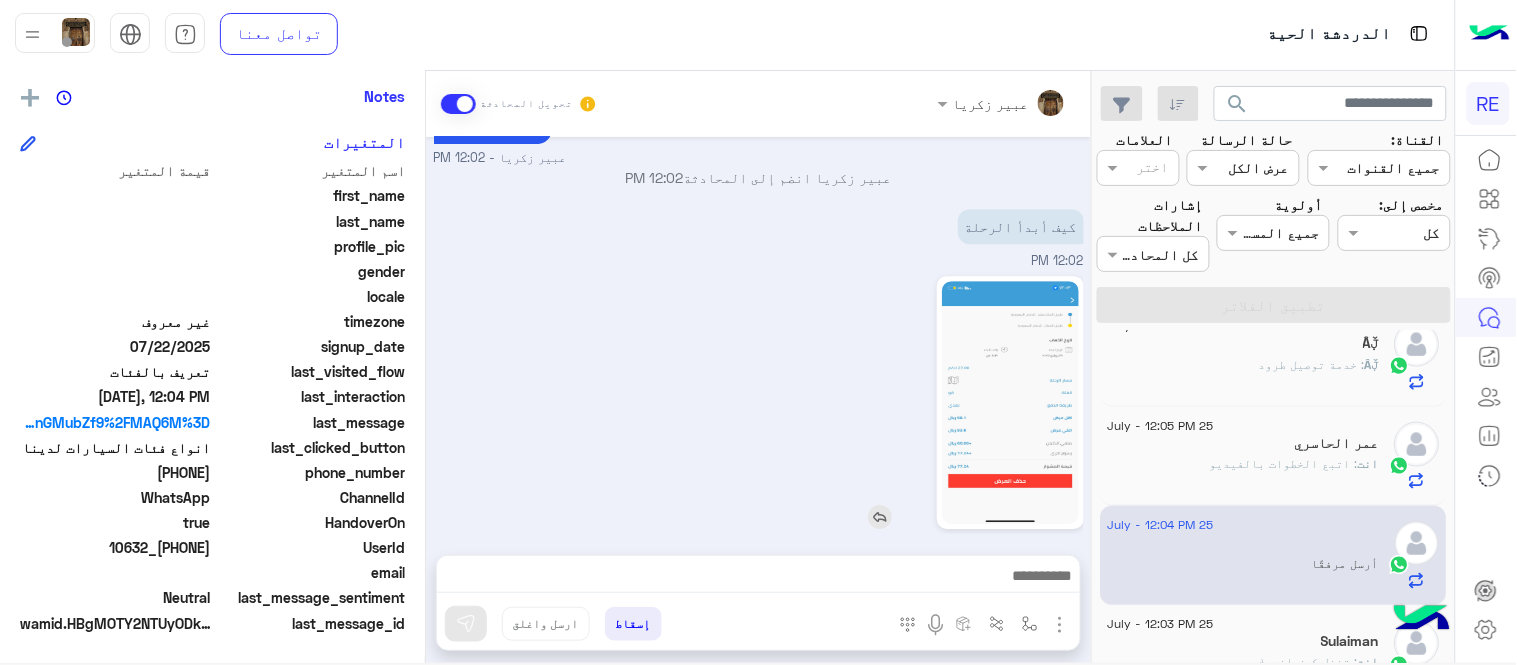 click 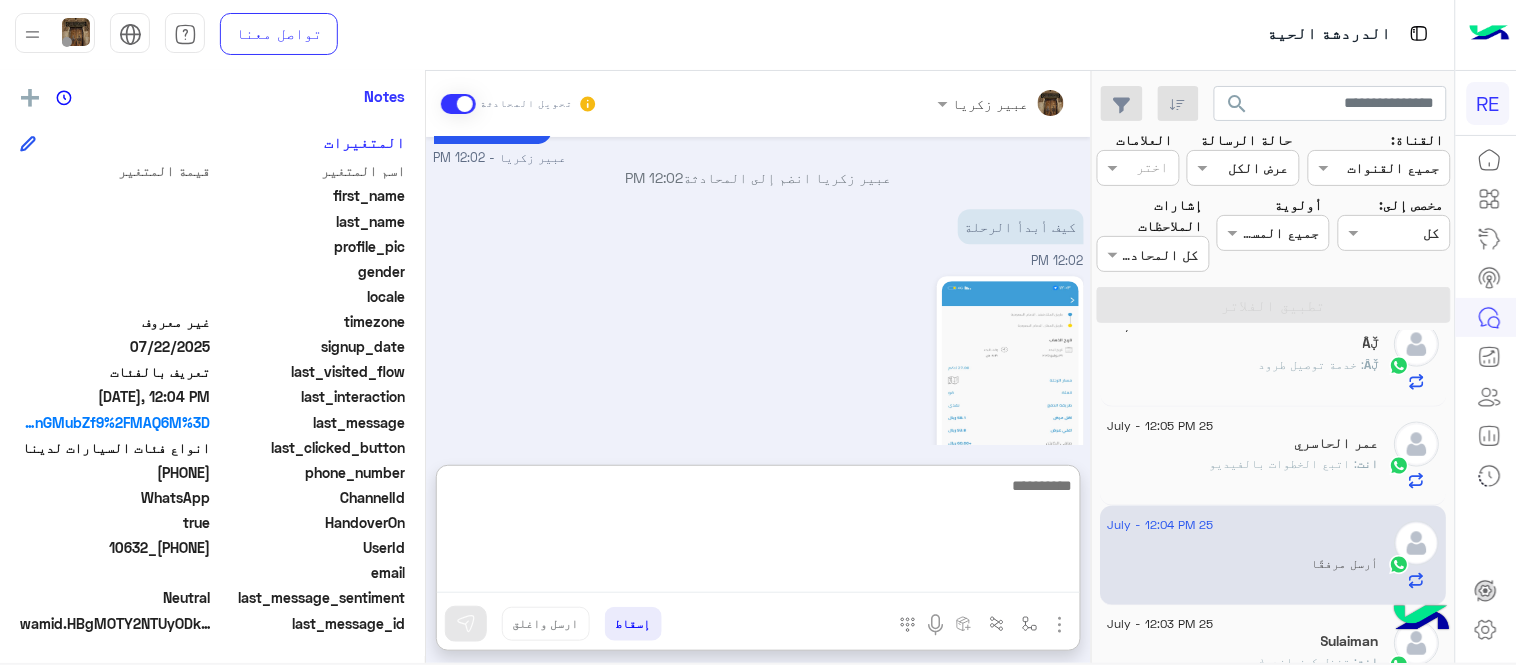 click at bounding box center (758, 533) 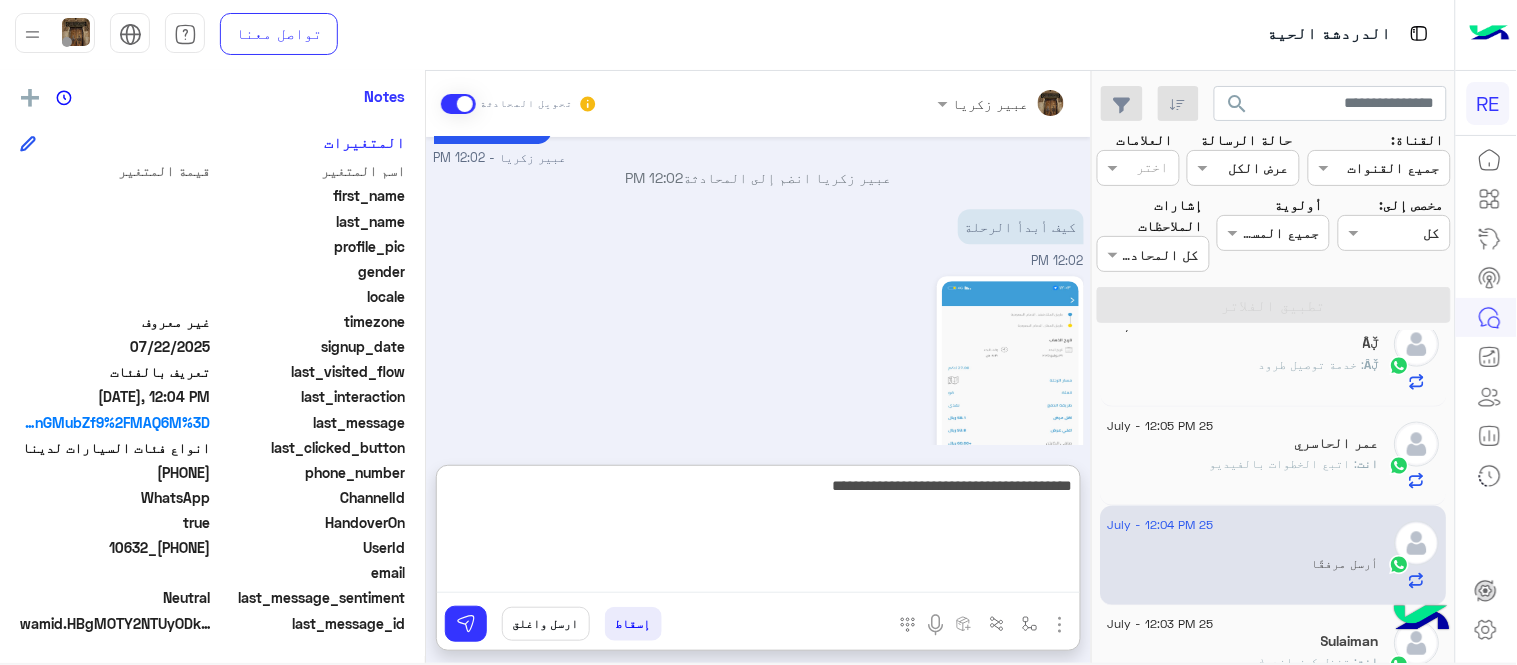 type on "**********" 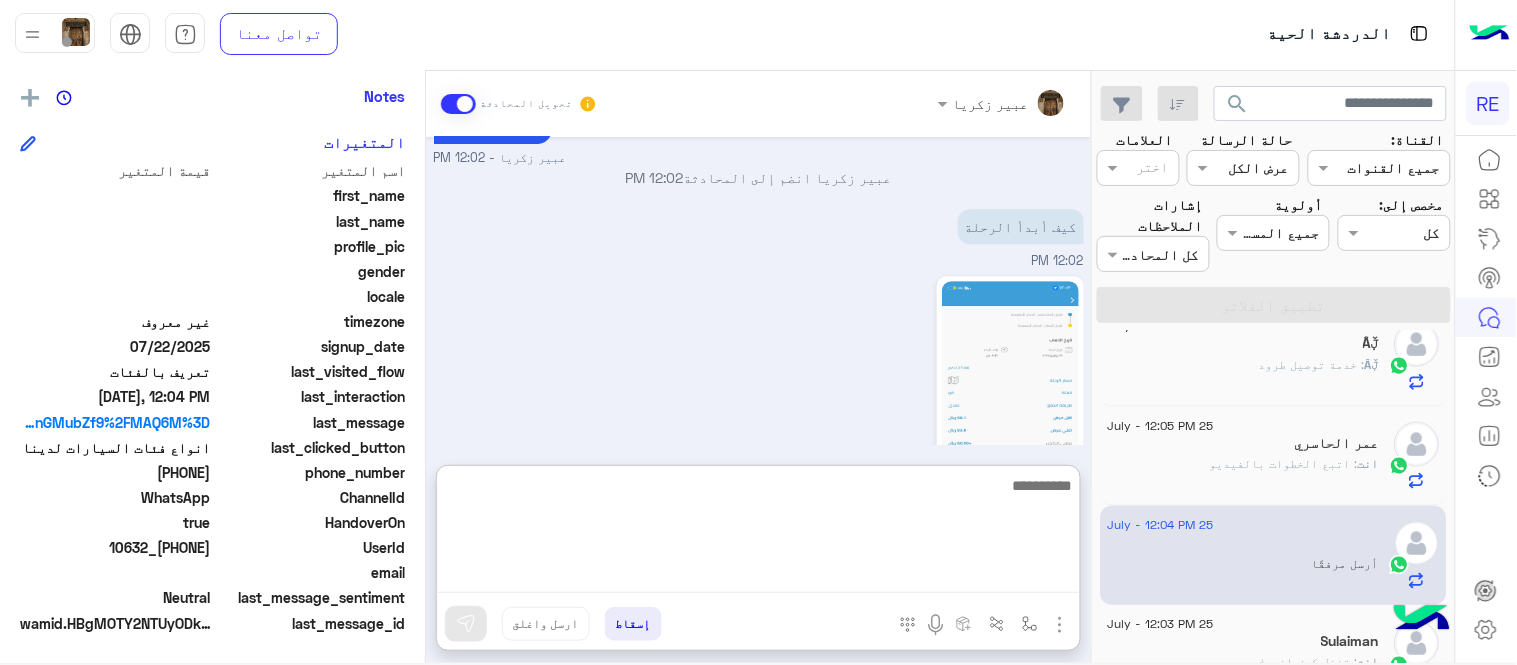 scroll, scrollTop: 1617, scrollLeft: 0, axis: vertical 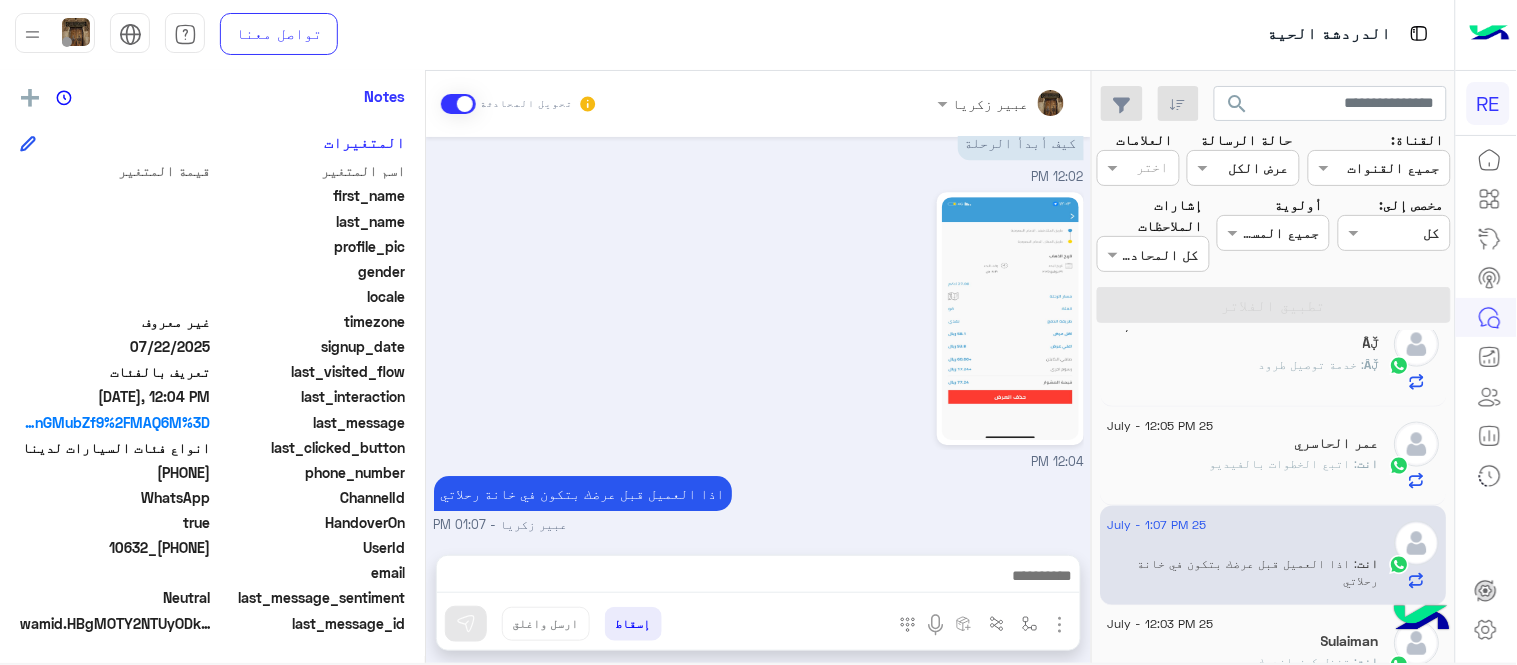 click on "[DATE] لمساعدتك بشكل افضل
الرجاء اختيار احد الخدمات التالية 04:42 AM خدمة استقبال المطار 04:43 AM لطلب حجز مسبق نأمل تزودينا بـ : التاريخ: الساعة: اسم العميل: رقم العميل: موقع الانطلاق: موقع الوصول: نوع السيارة : عدد الاشخاص: عدد الحقائب: طريقة الدفع: بالاضافة الى "للحجز رحلة من المطار" : المطار : شركة الطيران المسافر عليها : رقم الجوال مع الكود الدولي: اسم الفندق : رقم التواصل عند الوصول للمطار الدعم ٩٢٠٠١١٤٥٥ انوع فئات السيارات لدينا اي خدمة اخرى ؟ الرجوع للقائمة الرئ لا 04:43 AM انوع فئات السيارات لدينا 04:44 AM القو خاصة للسيارات السيدان 4 ركاب العائلي" at bounding box center [758, 336] 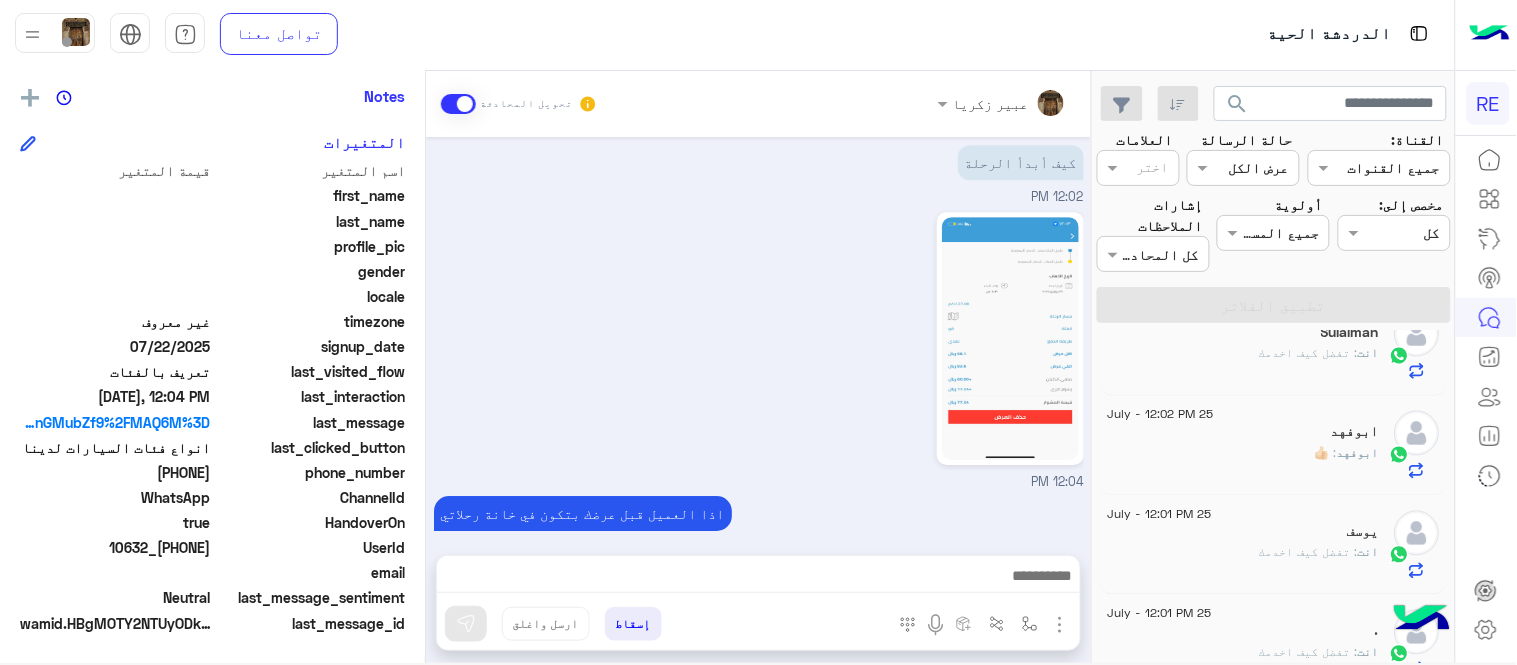 scroll, scrollTop: 1044, scrollLeft: 0, axis: vertical 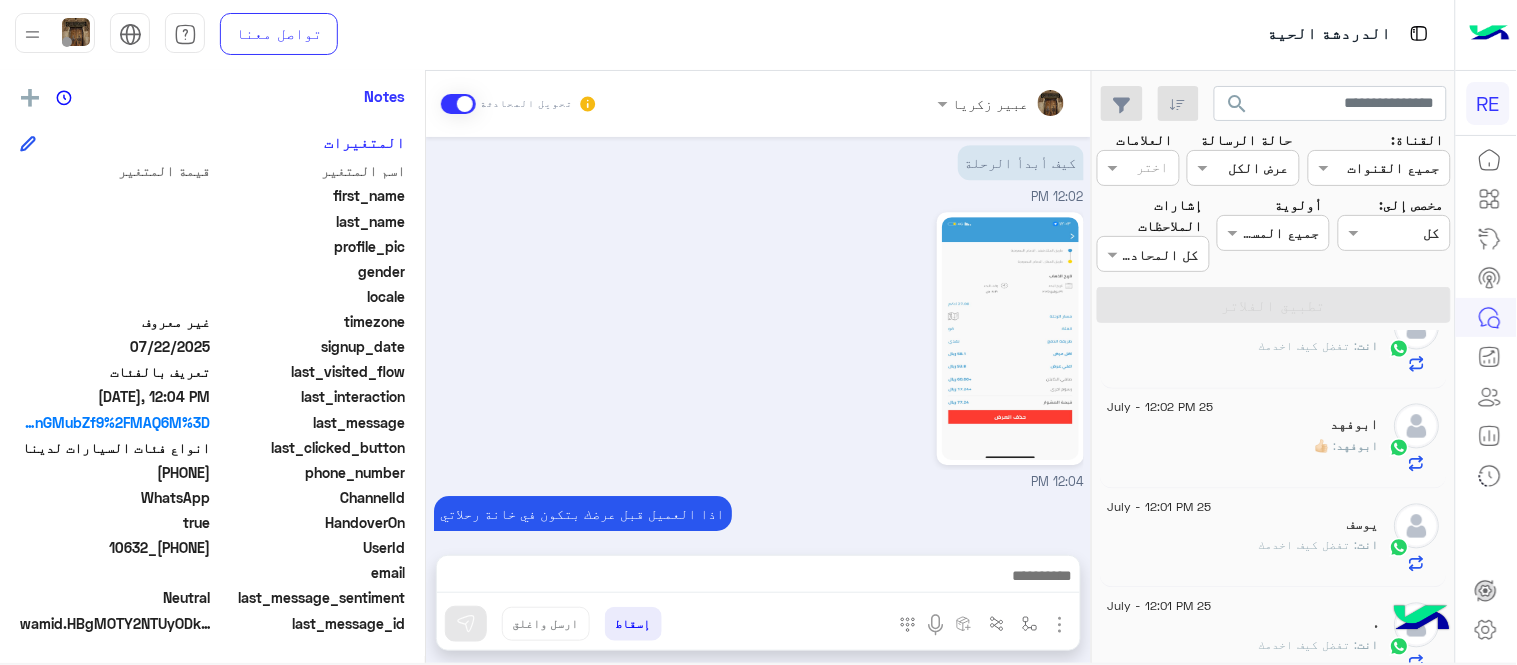 click on "ابوفهد : 👍🏻" 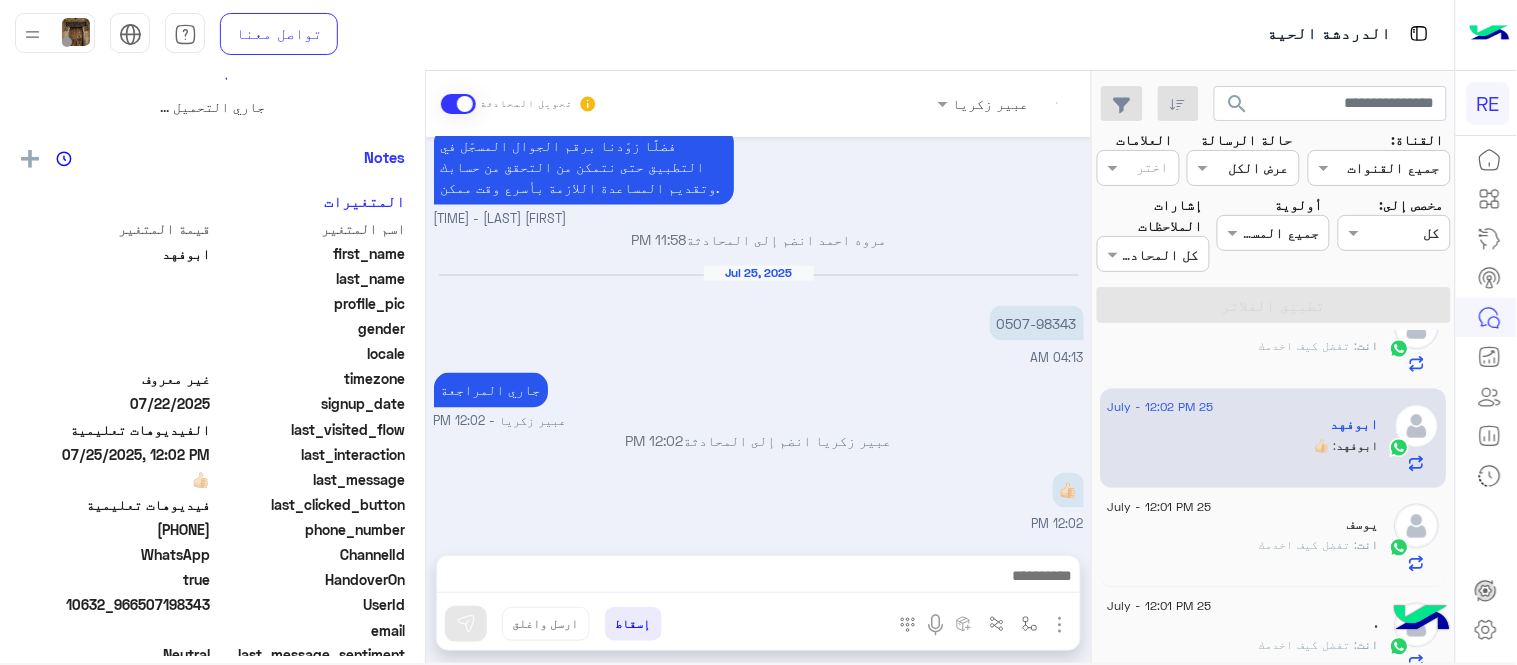 scroll, scrollTop: 0, scrollLeft: 0, axis: both 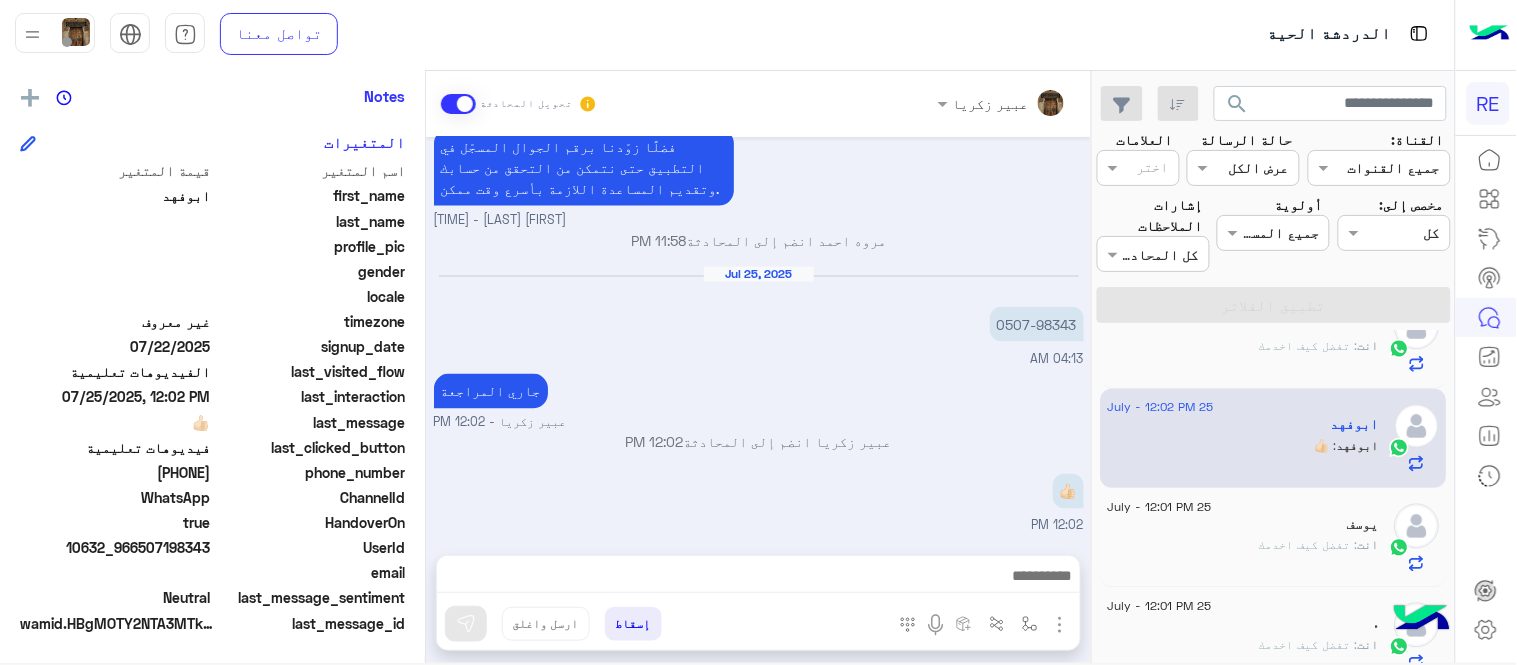 drag, startPoint x: 143, startPoint y: 472, endPoint x: 211, endPoint y: 470, distance: 68.0294 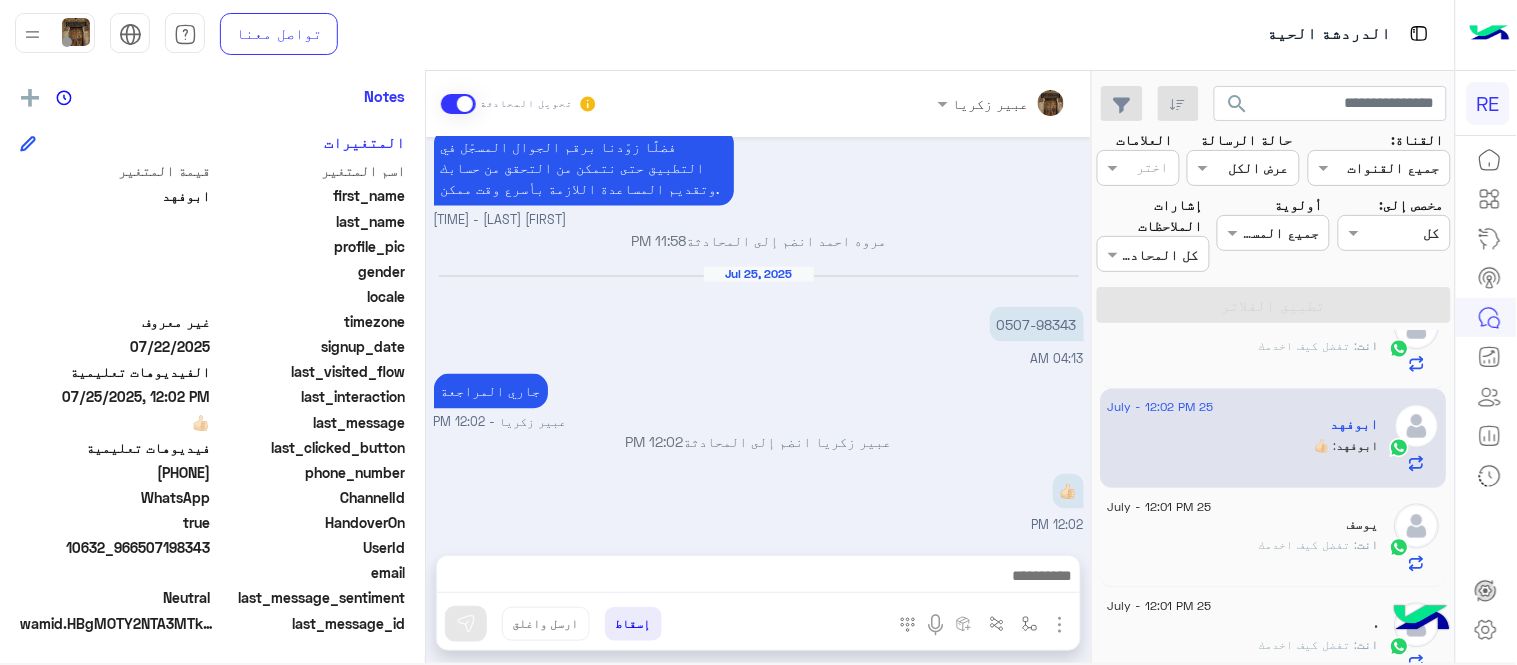 copy on "507198343" 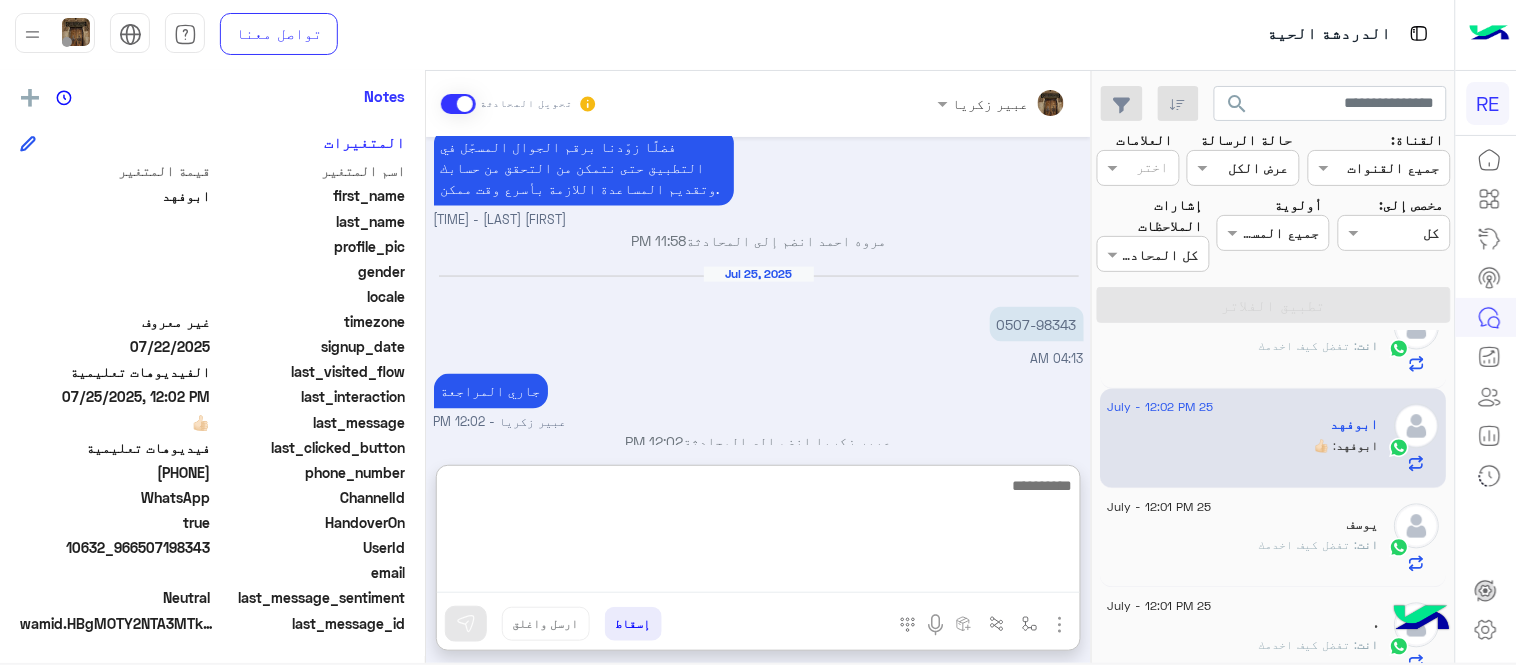 click at bounding box center [758, 533] 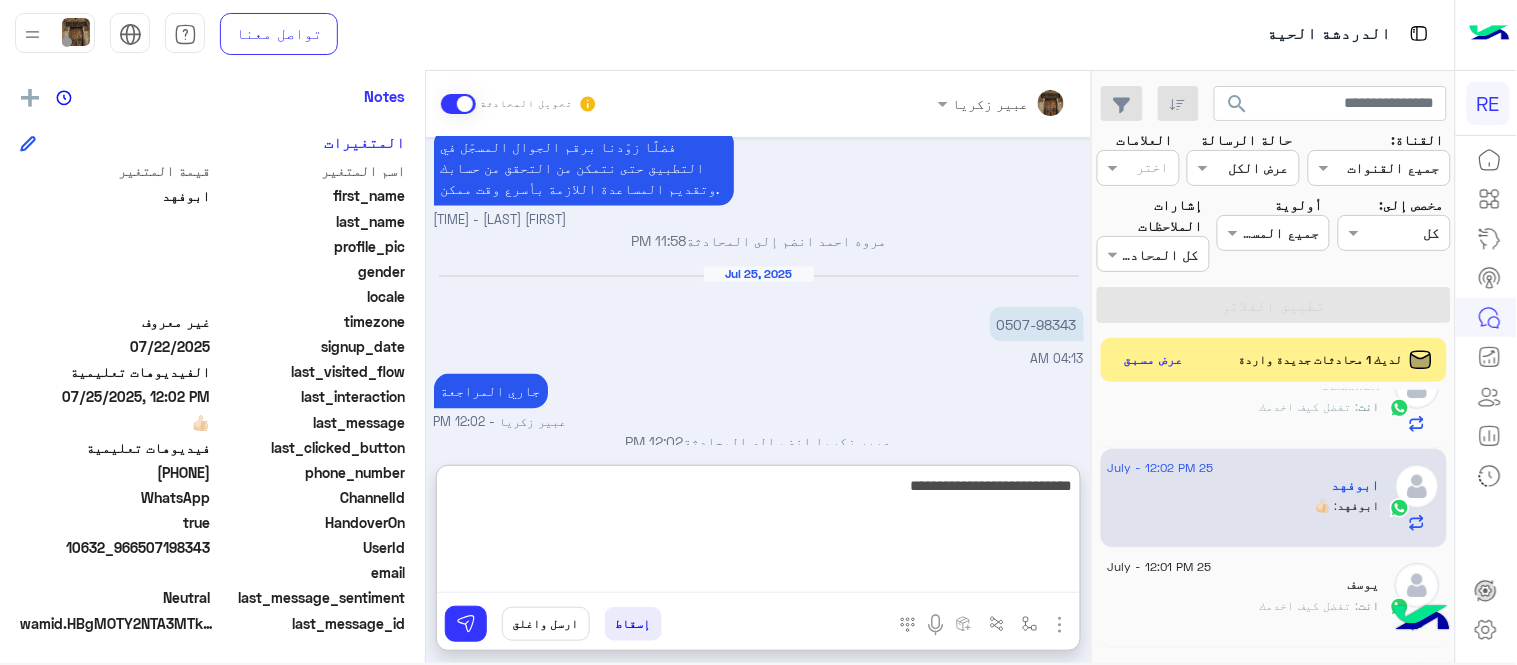 type on "**********" 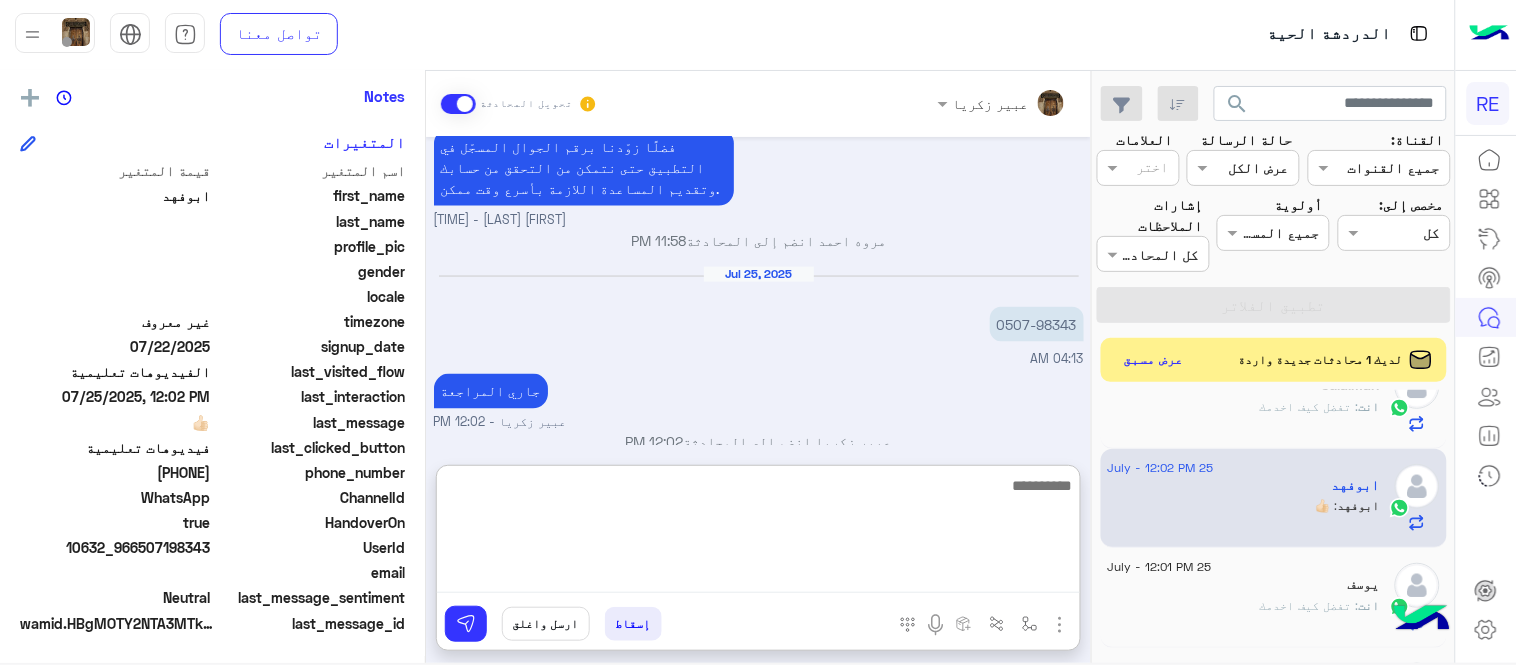 scroll, scrollTop: 895, scrollLeft: 0, axis: vertical 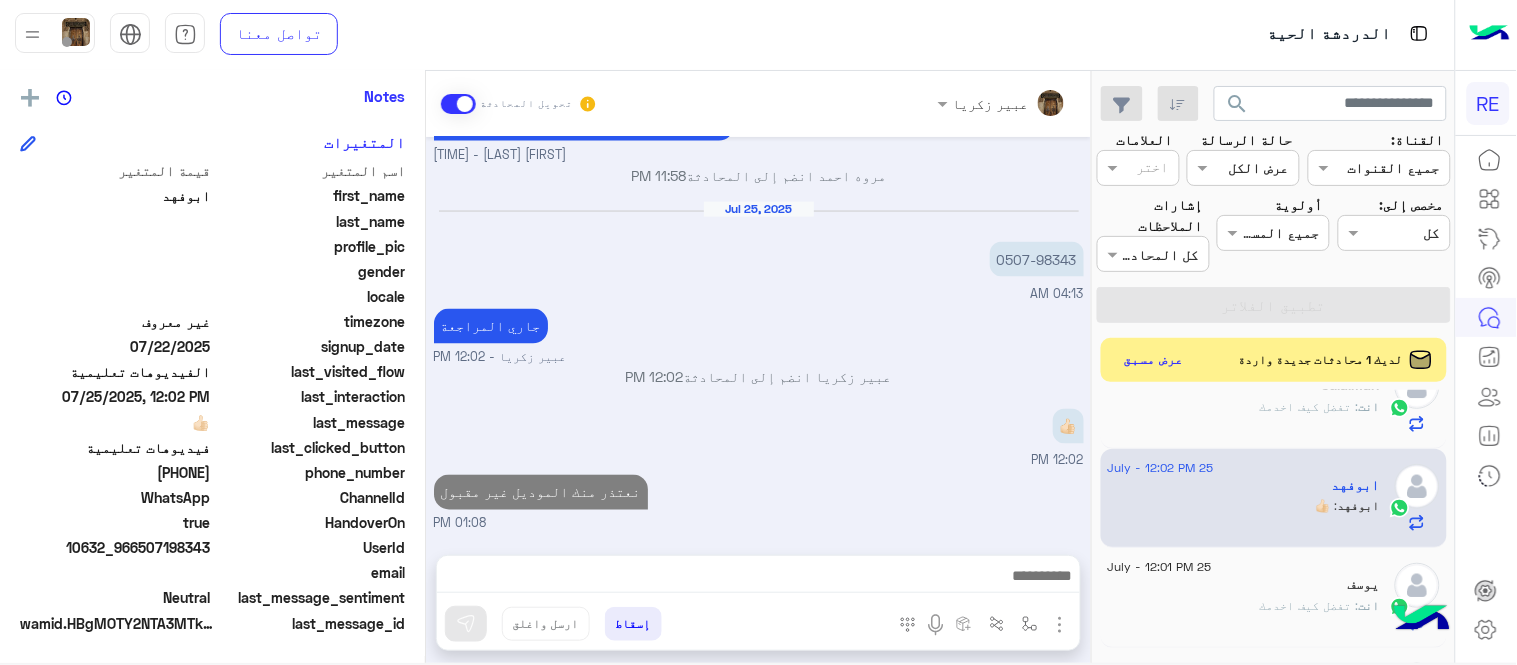 click on "[DATE]  اختر احد الخدمات التالية:    [TIME]   فيديوهات تعليمية    [TIME]  🎦الفيديوهات التعليمية
فيديو تمهيدي :
https://youtu.be/SinfLZHYE1k
خدمة استقبال الحجوزات المسبقة للكباتن باتباع الخطوات المذكورة بالفيديو التالي :
https://youtu.be/Ck1xKFLwvEs
خطوات تسجيل سيارة على التطبيق    اي خدمة اخرى ؟  الرجوع للقائمة الرئ   لا     [TIME]   [FIRST] [LAST] وضع التسليم للمحادثات نشط   [TIME]      فضلًا زوّدنا برقم الجوال المسجّل في التطبيق حتى نتمكن من التحقق من حسابك وتقديم المساعدة اللازمة بأسرع وقت ممكن.  [FIRST] [LAST] -  [TIME]   [FIRST] [LAST] انضم إلى المحادثة   [TIME]       [DATE]  [PHONE]   [TIME]  جاري المراجعة  [TIME]      👍🏻" at bounding box center [758, 336] 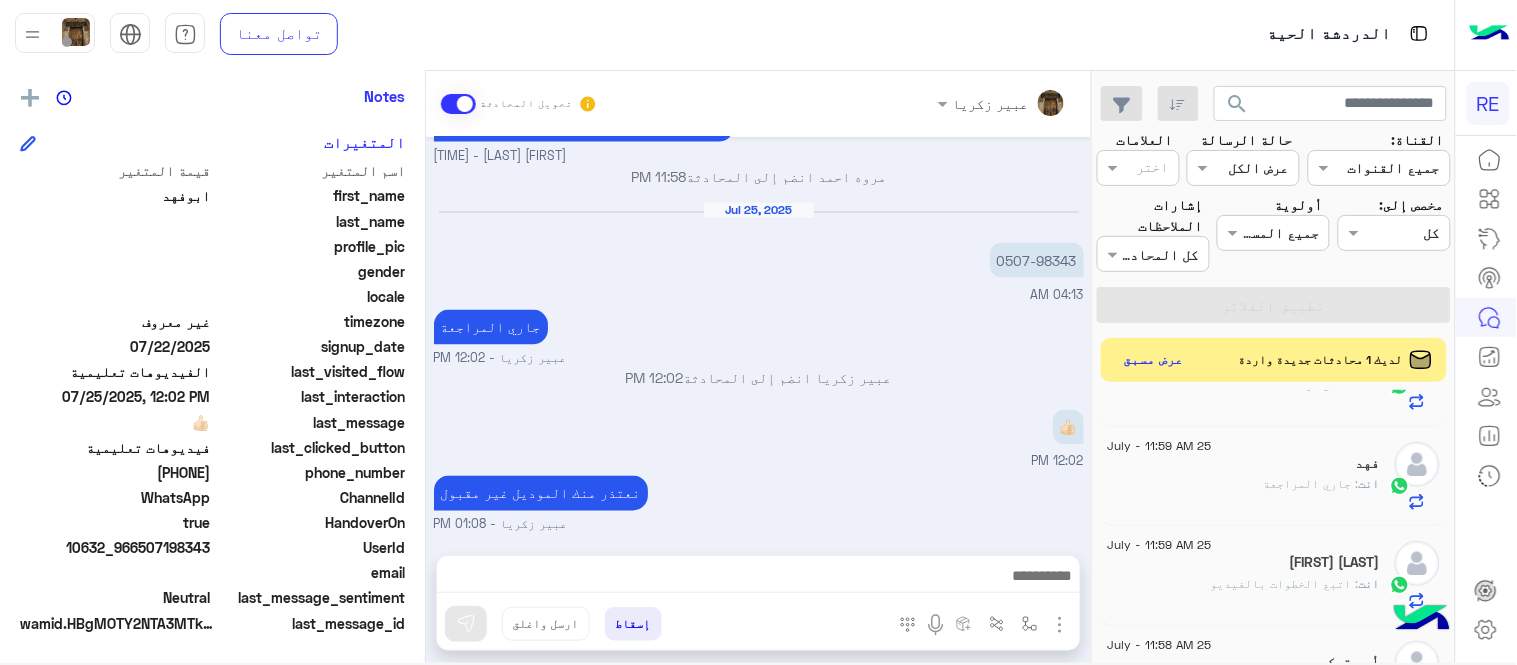 scroll, scrollTop: 1686, scrollLeft: 0, axis: vertical 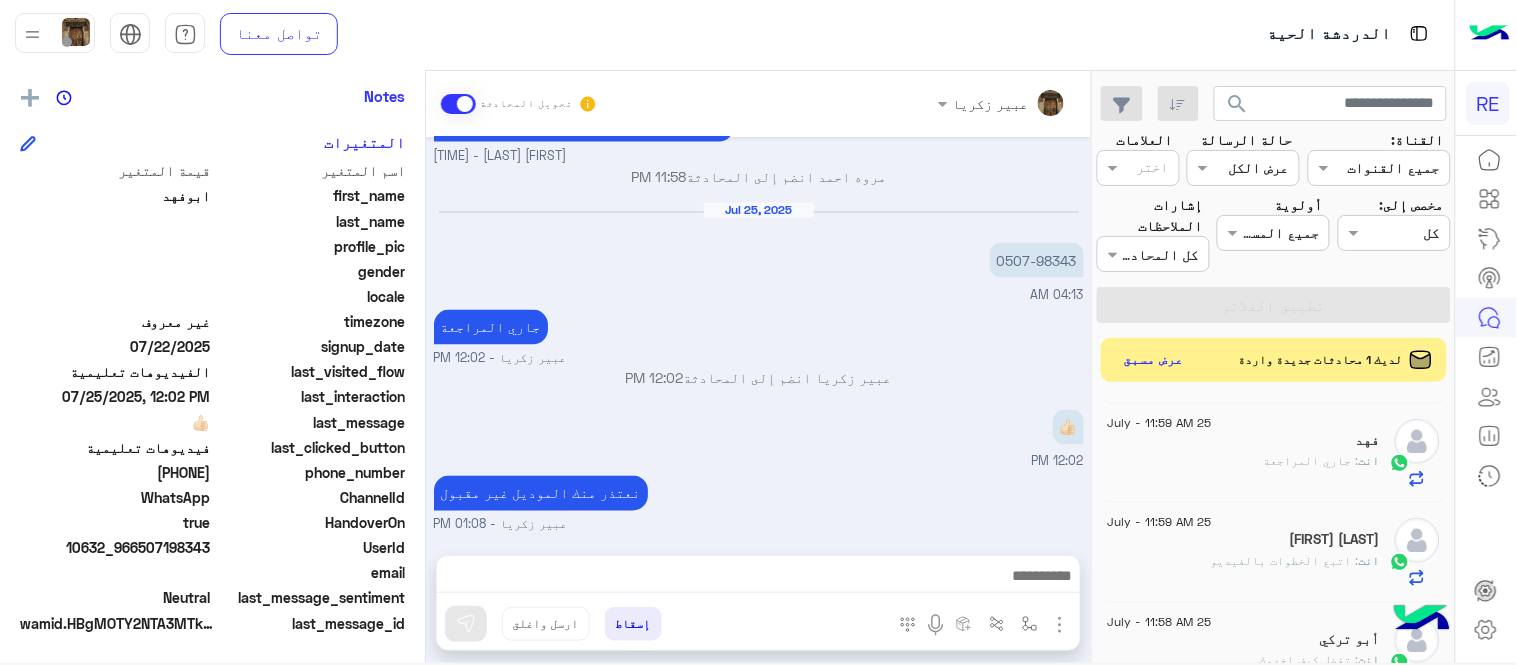 click on "انت  : جاري المراجعة" 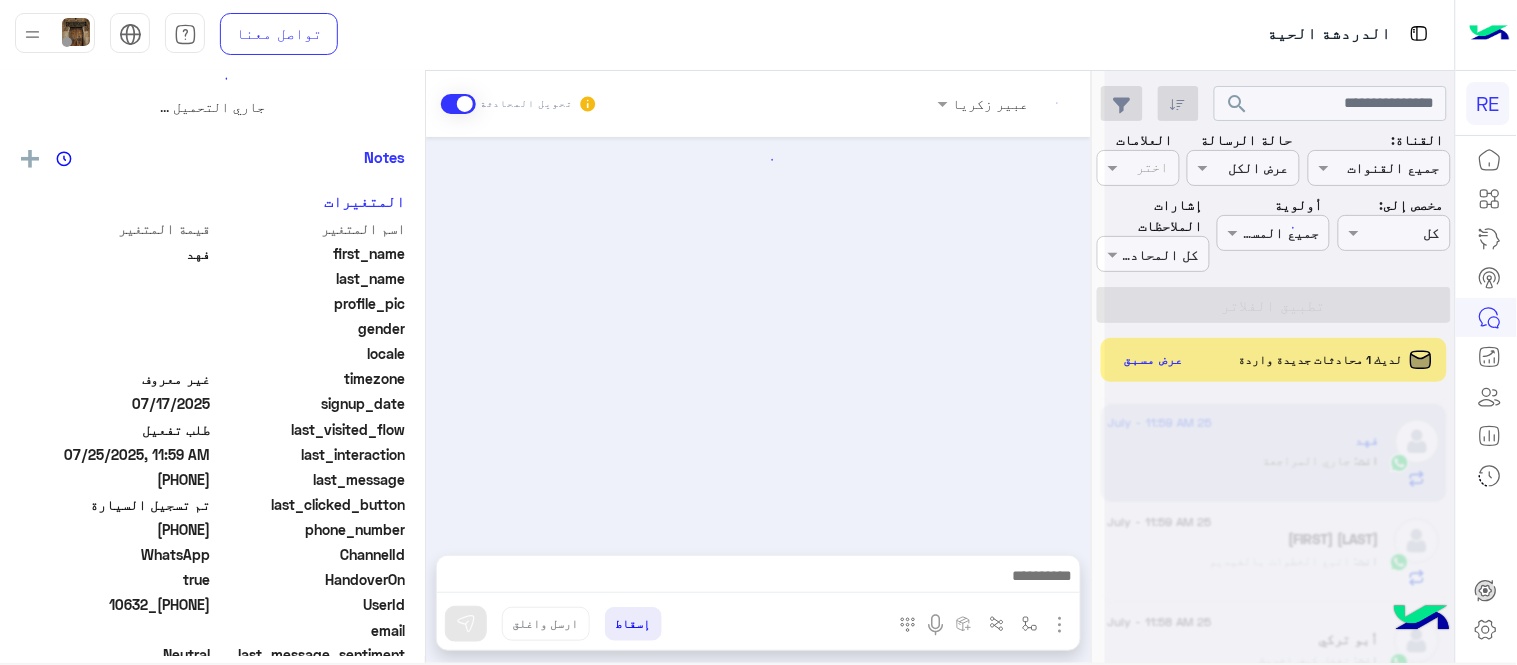 scroll, scrollTop: 0, scrollLeft: 0, axis: both 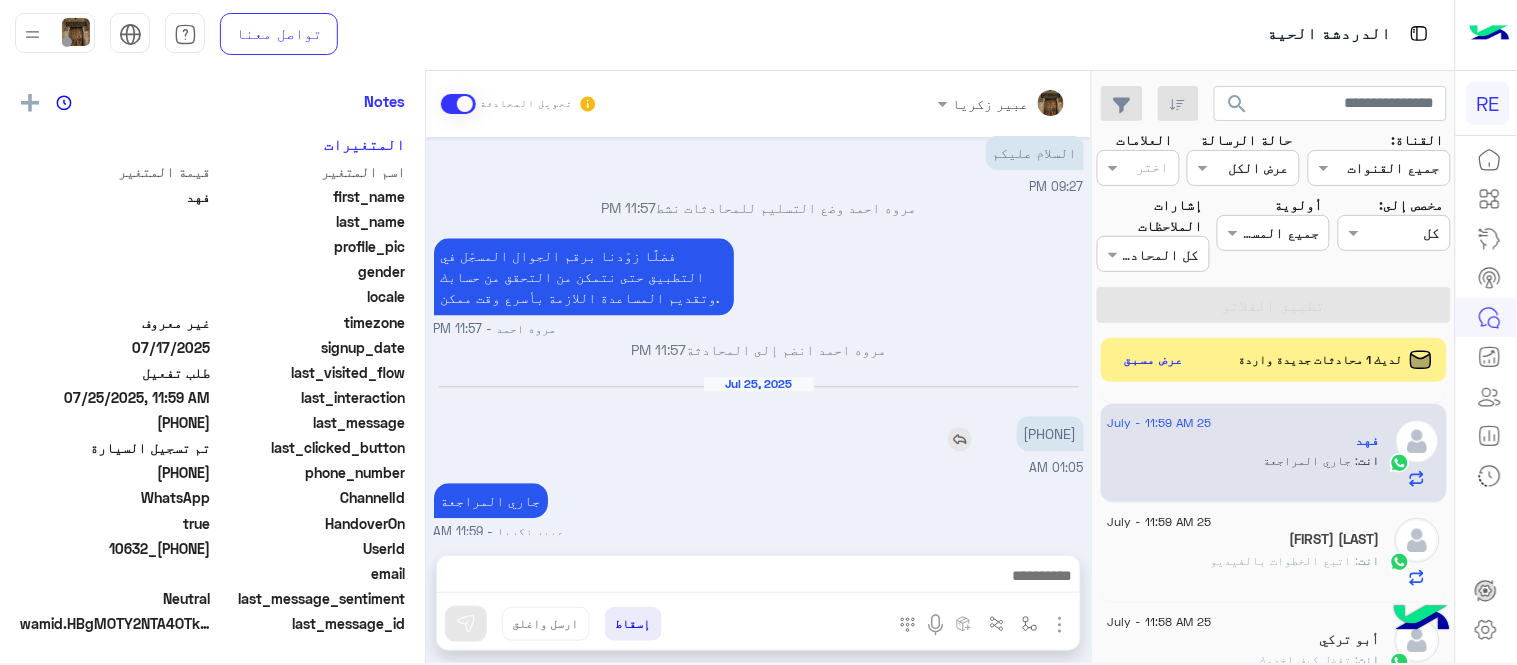 click on "[PHONE]" at bounding box center [1050, 433] 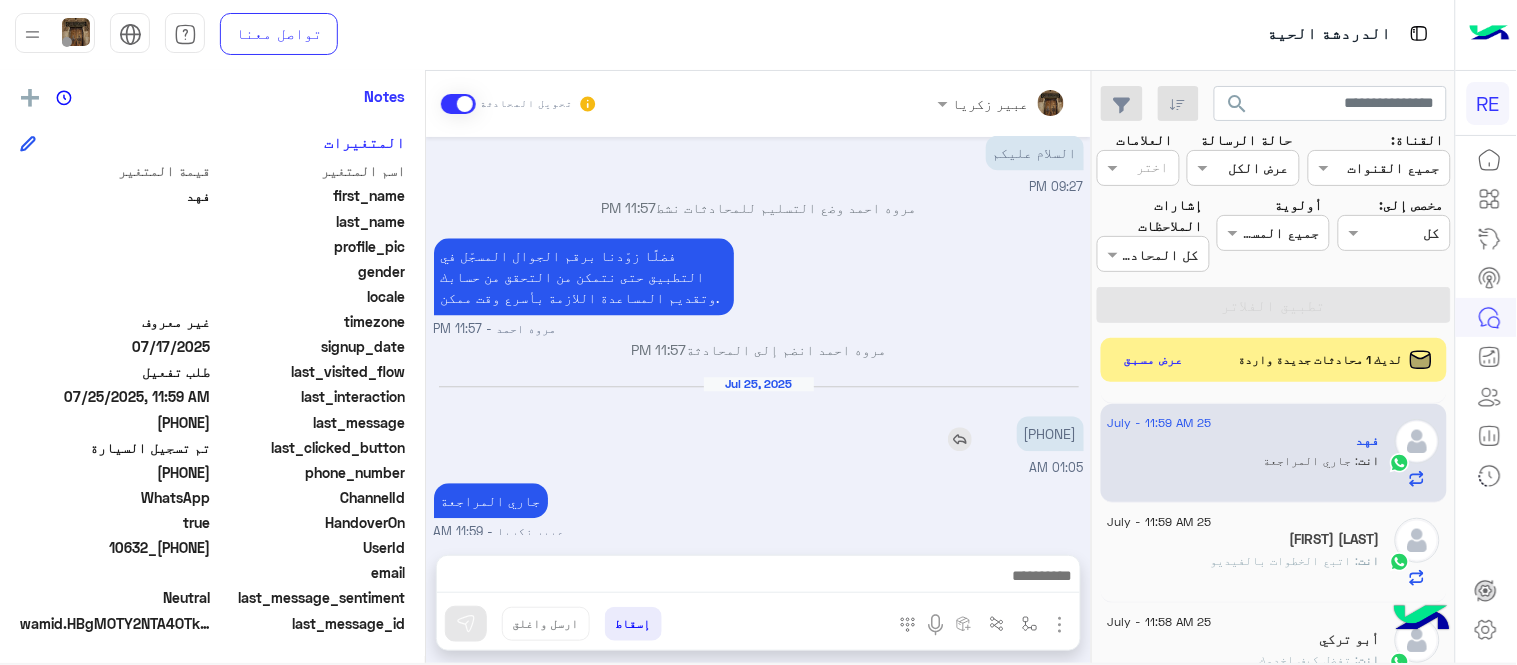 click on "[PHONE]" at bounding box center (1050, 433) 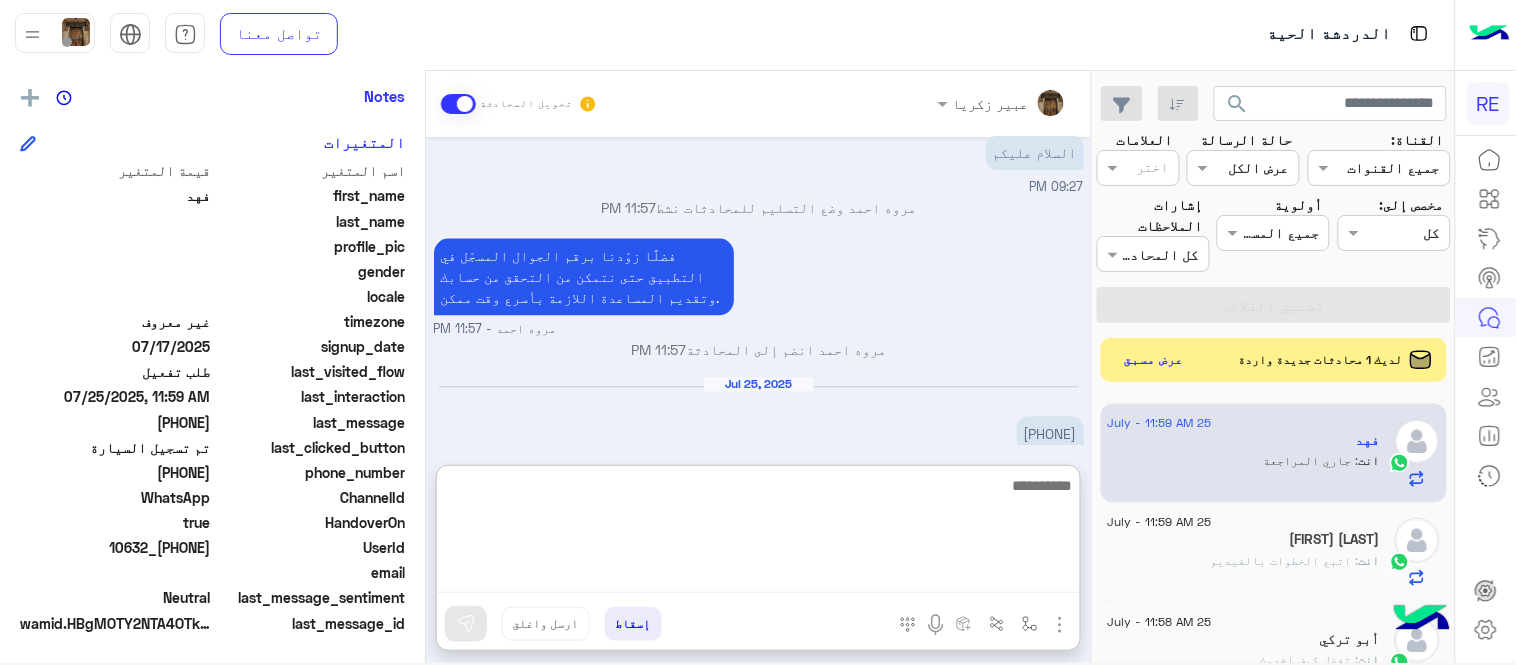 click at bounding box center [758, 533] 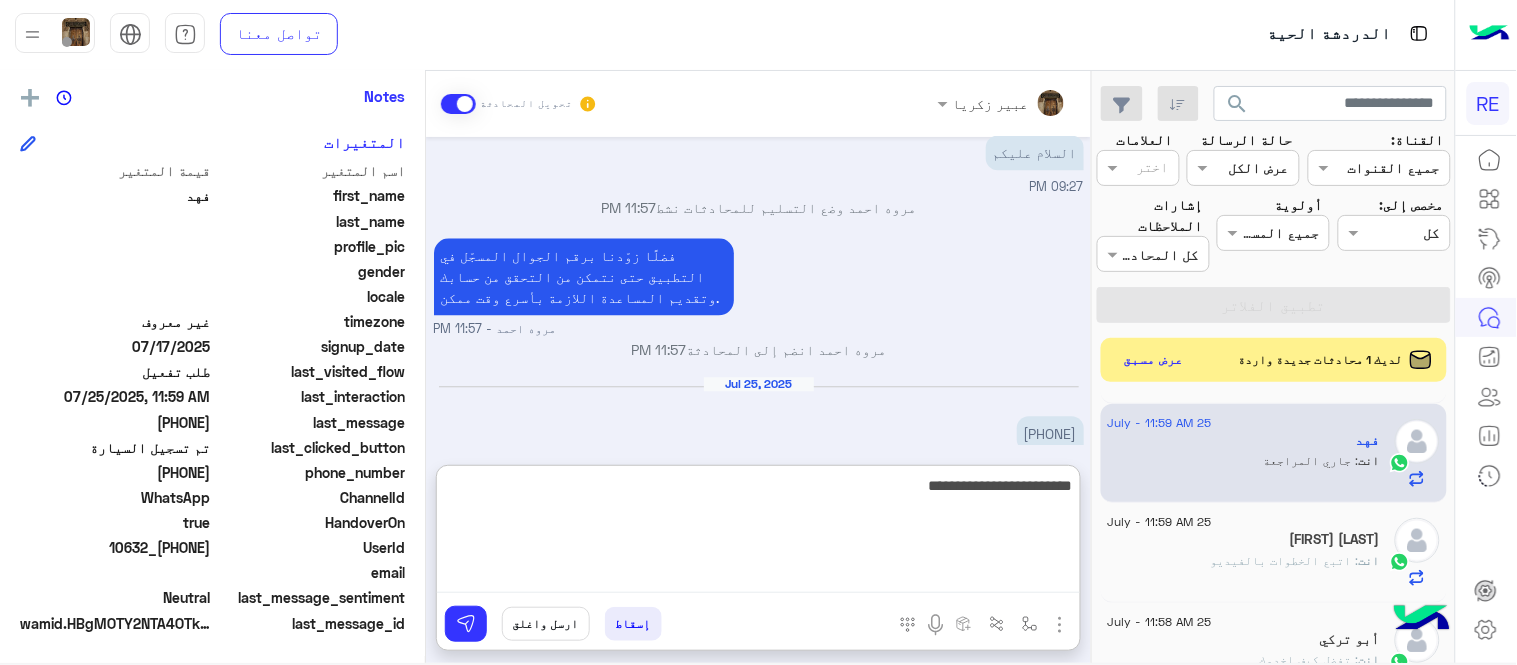 type on "**********" 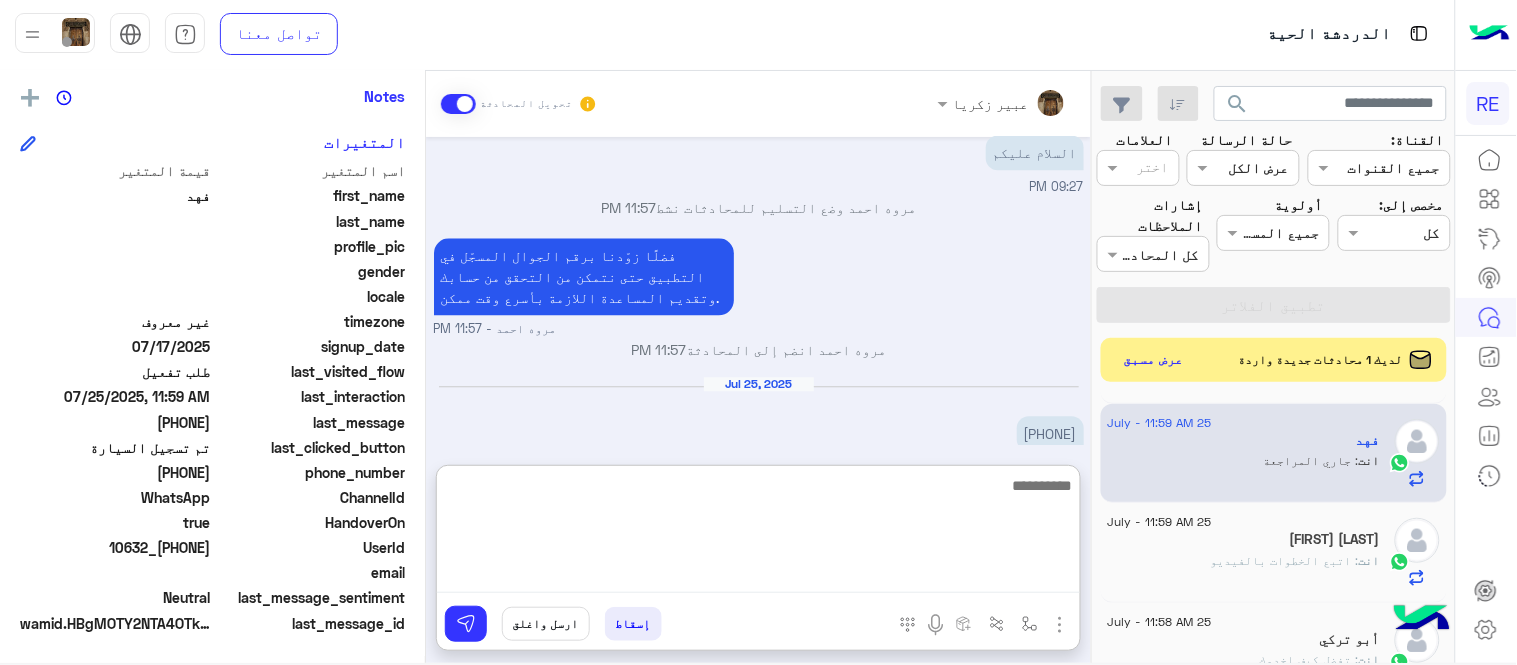 scroll, scrollTop: 1368, scrollLeft: 0, axis: vertical 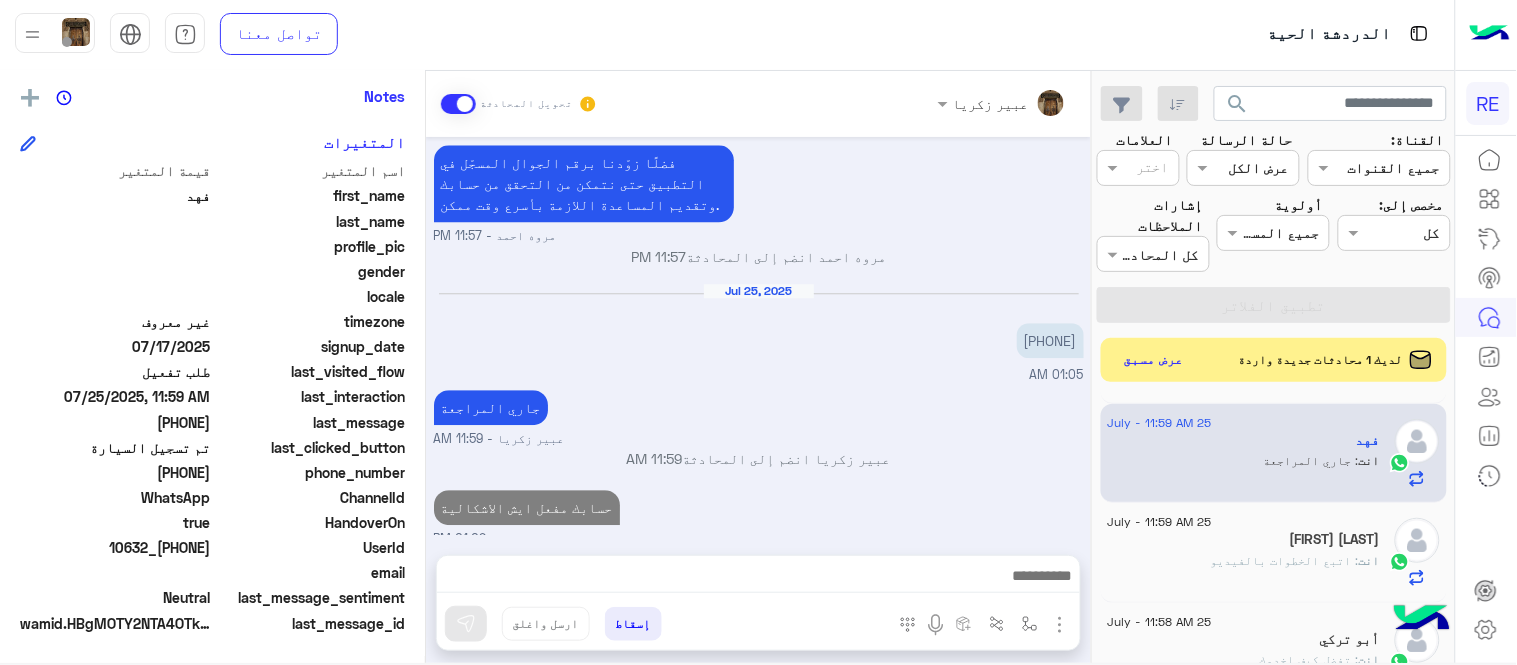 click on "Jul 17, 2025  يمكنك الاطلاع على شروط الانضمام لرحلة ك (كابتن ) الموجودة بالصورة أعلاه،
لتحميل التطبيق عبر الرابط التالي : 📲
http://onelink.to/Rehla    يسعدنا انضمامك لتطبيق رحلة يمكنك اتباع الخطوات الموضحة لتسجيل بيانات سيارتك بالفيديو التالي  : عزيزي الكابتن، فضلًا ، للرغبة بتفعيل الحساب قم برفع البيانات عبر التطبيق والتواصل معنا  تم تسجيل السيارة   اواجه صعوبة بالتسجيل  اي خدمة اخرى ؟  الرجوع للقائمة الرئ   لا     01:04 AM   تم تسجيل السيارة    01:05 AM  اهلا بك عزيزنا الكابتن، سيتم مراجعة حسابك وابلاغك في اقرب وقت شكرا لتواصلك، هل لديك اي استفسار او خدمة اخرى    01:05 AM   Jul 24, 2025    09:27 PM" at bounding box center [758, 336] 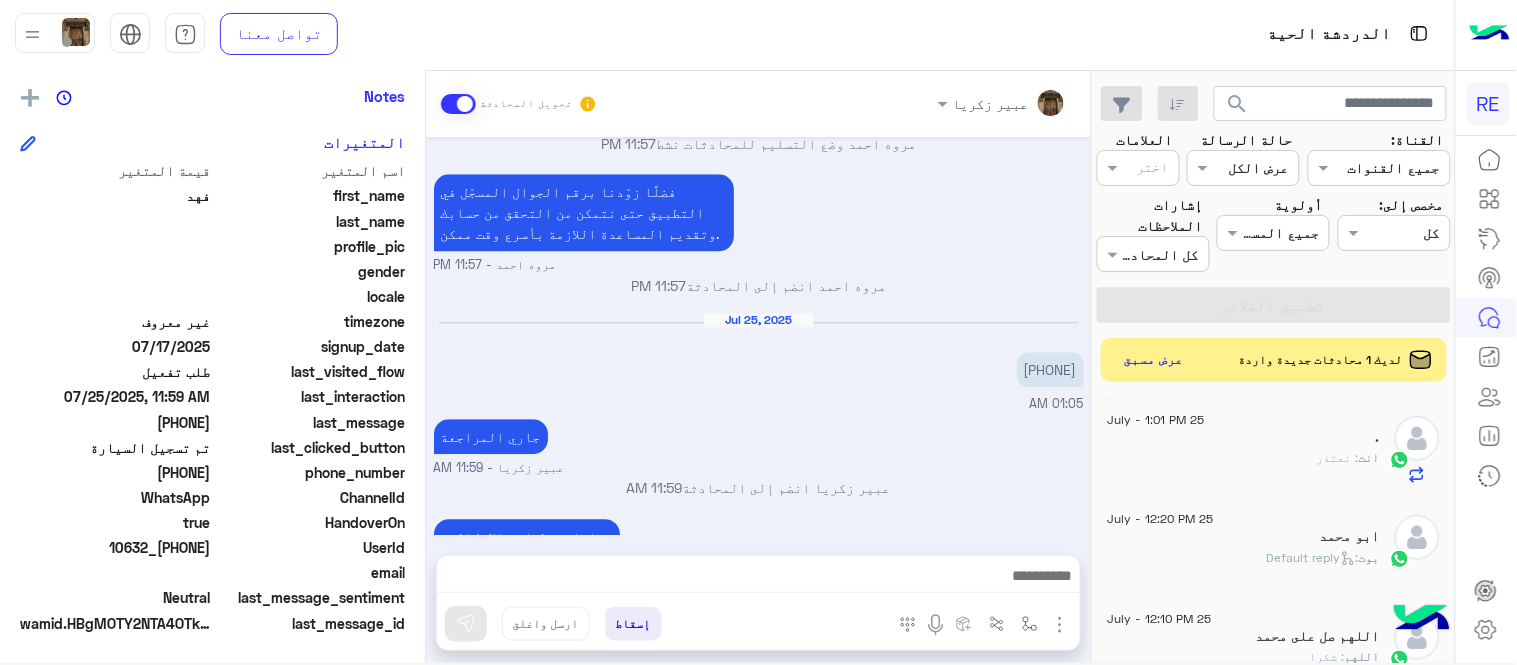 scroll, scrollTop: 0, scrollLeft: 0, axis: both 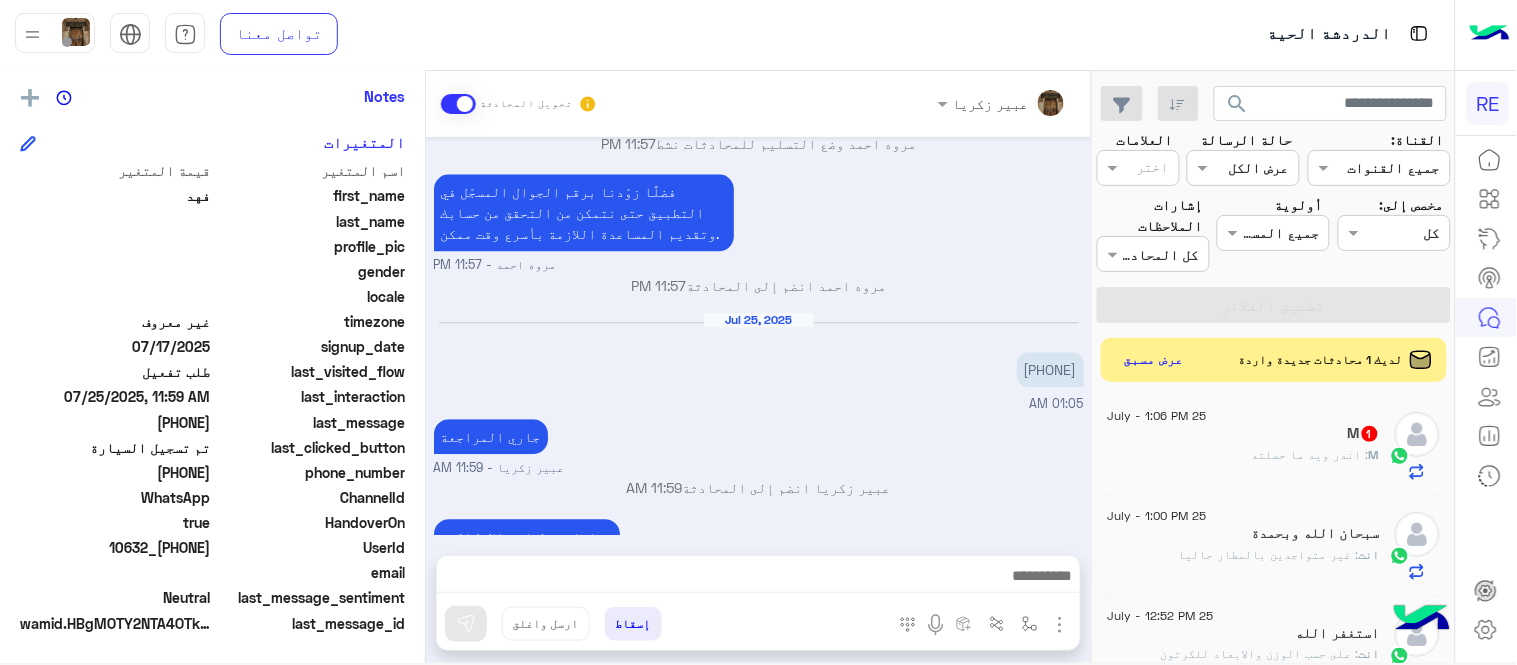 click on "M : [FIRST] [LAST]
ما حصلته" 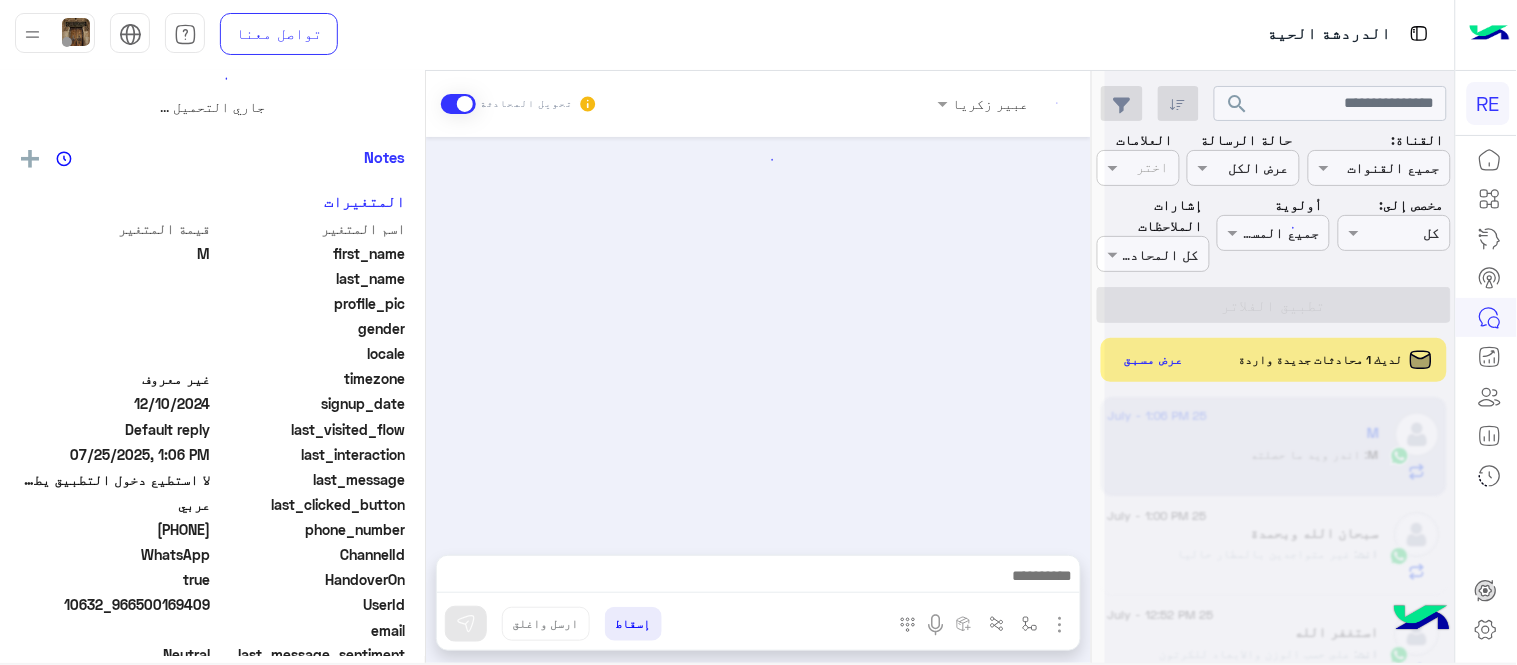 scroll, scrollTop: 0, scrollLeft: 0, axis: both 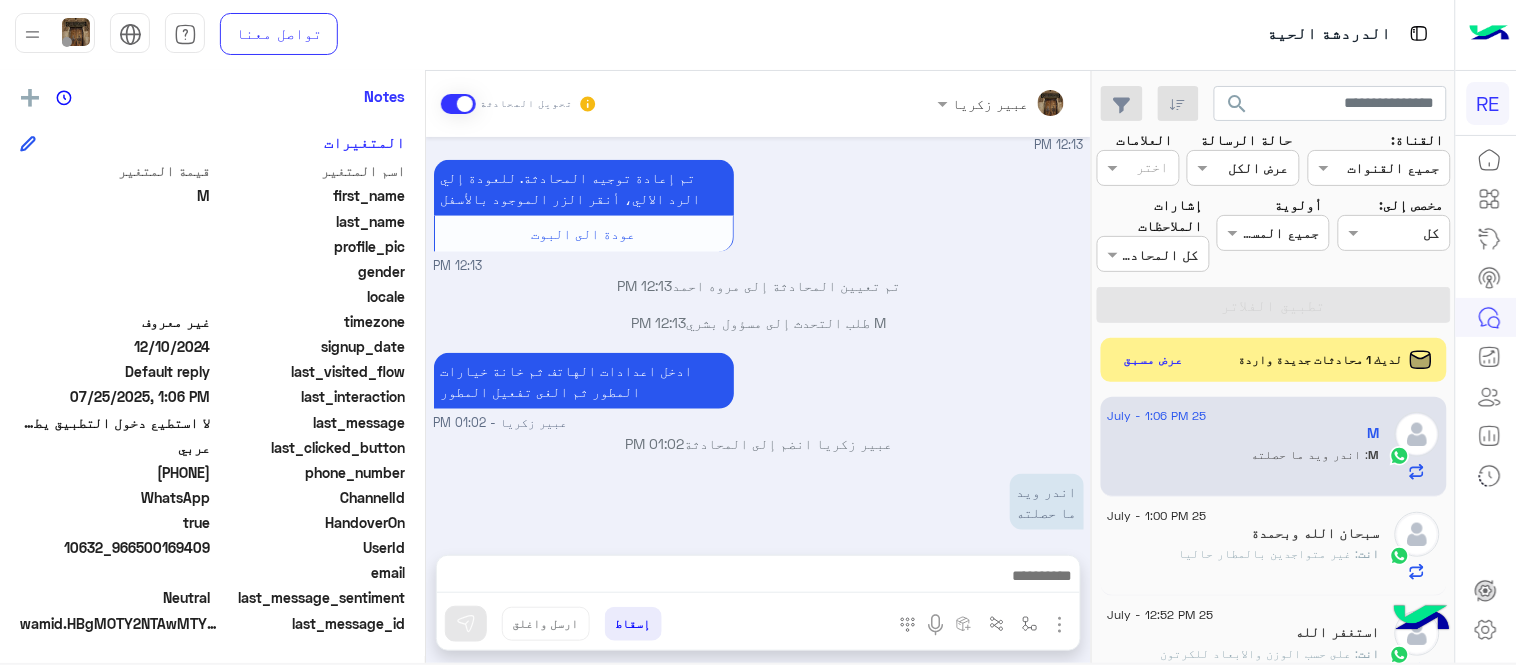 click on "ادخل اعدادات الهاتف ثم خانة خيارات المطور ثم الغى تفعيل المطور  عبير زكريا -  01:02 PM" at bounding box center [759, 390] 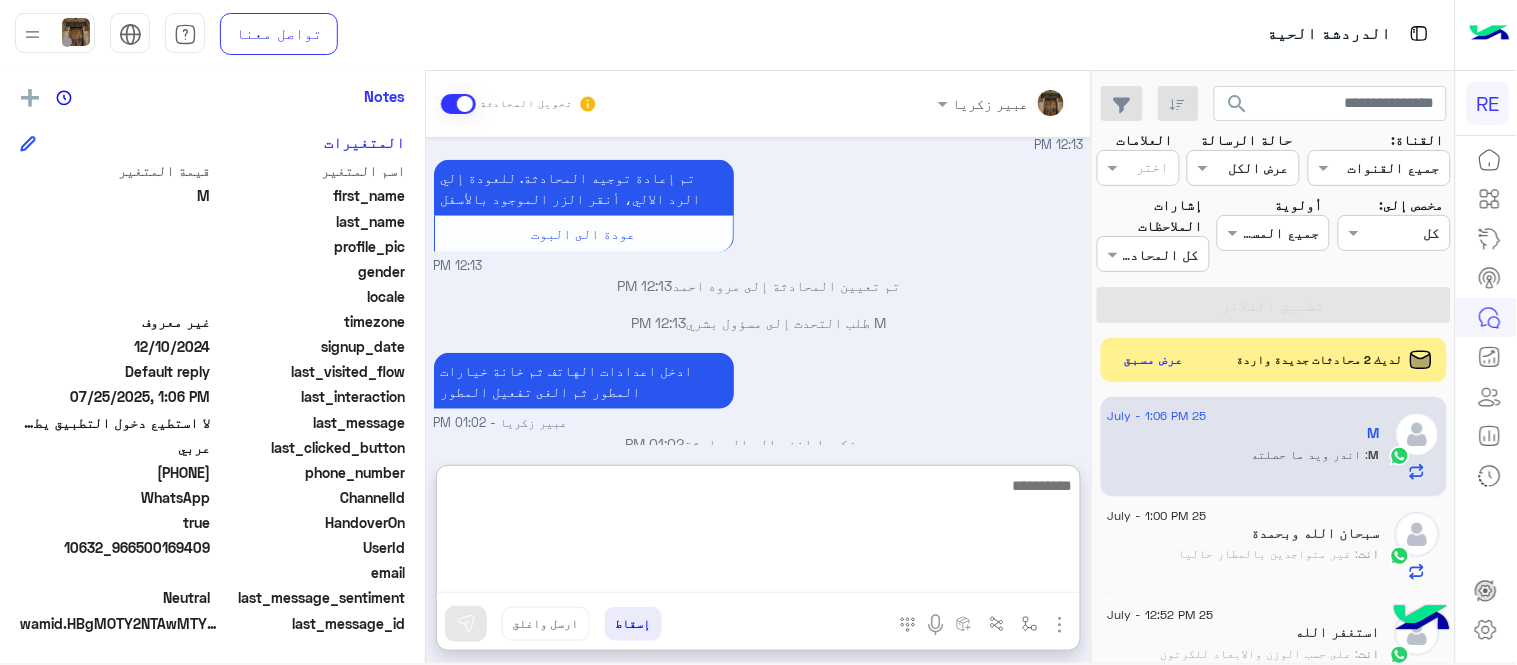 click at bounding box center [758, 533] 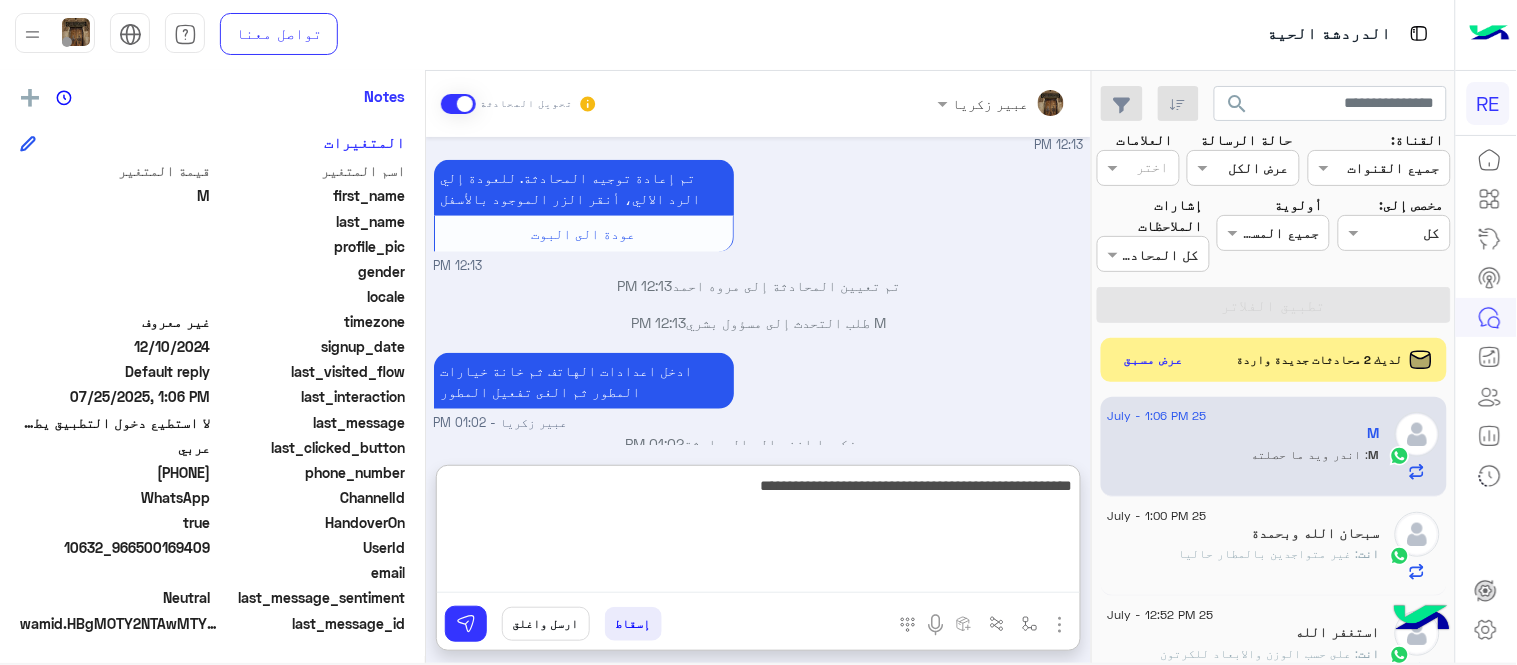 type on "**********" 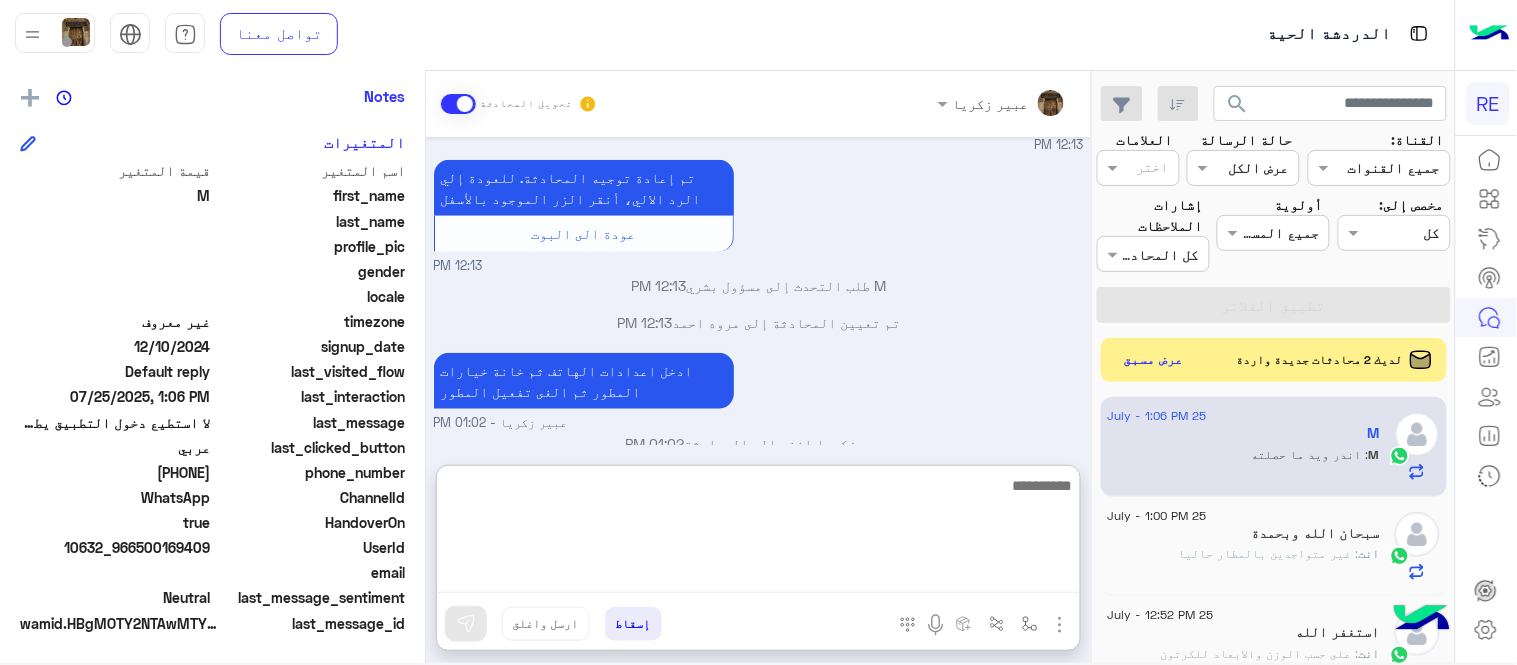 scroll, scrollTop: 672, scrollLeft: 0, axis: vertical 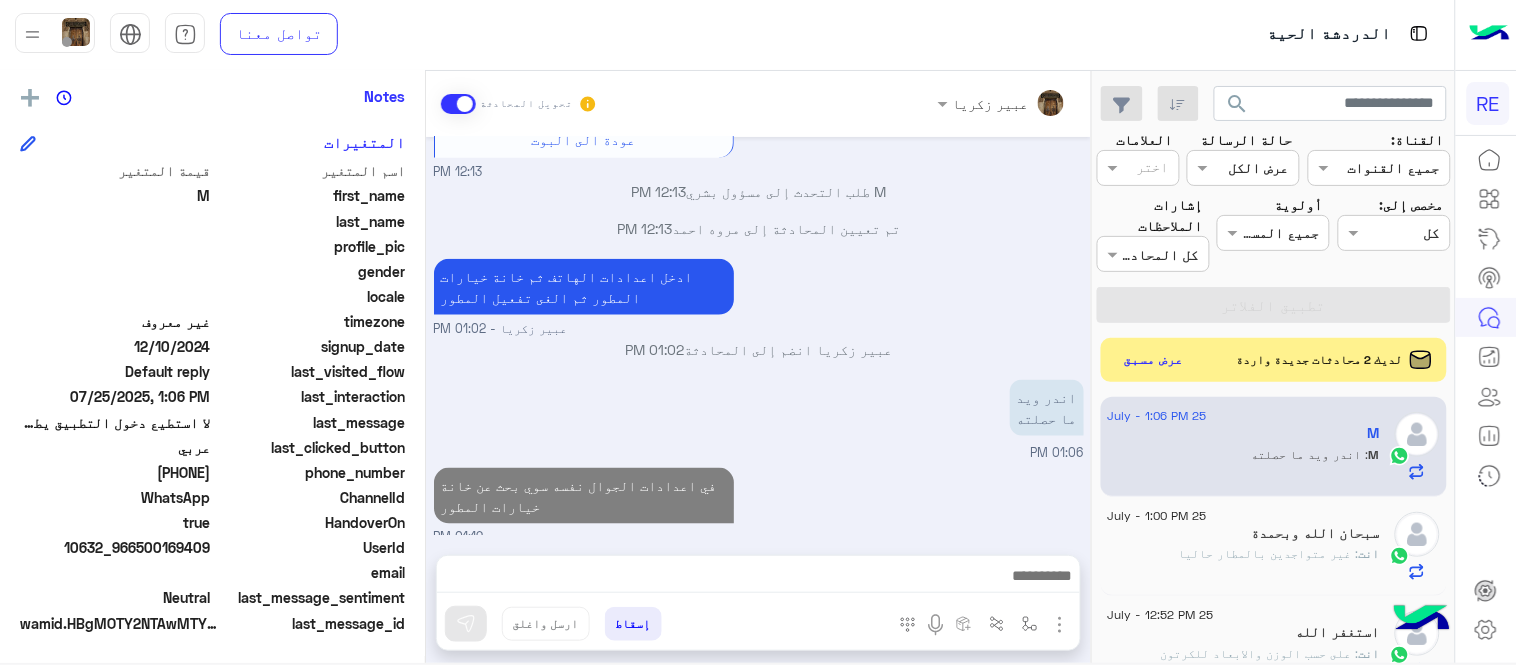 click on "Jul 25, 2025  هل أنت ؟   كابتن 👨🏻‍✈️   عميل 🧳   رحال (مرشد مرخص) 🏖️     12:12 PM  لا استطيع دخول التطبيق يطلب مني إغلاق الموقع الوهمي.. لا أعرف ماذا يقصد   12:12 PM  سعدنا بتواصلك، نأمل منك توضيح استفسارك أكثر    12:12 PM  لا استطيع دخول التطبيق يطلب مني إغلاق الموقع الوهمي.. لا أعرف ماذا يقصد   12:13 PM  تم إعادة توجيه المحادثة. للعودة إلي الرد الالي، أنقر الزر الموجود بالأسفل  عودة الى البوت     12:13 PM   M  طلب التحدث إلى مسؤول بشري   12:13 PM       تم تعيين المحادثة إلى مروه احمد   12:13 PM      ادخل اعدادات الهاتف ثم خانة خيارات المطور ثم الغى تفعيل المطور  عبير زكريا -  01:02 PM   01:02 PM      اندر ويد ما حصلته" at bounding box center [758, 336] 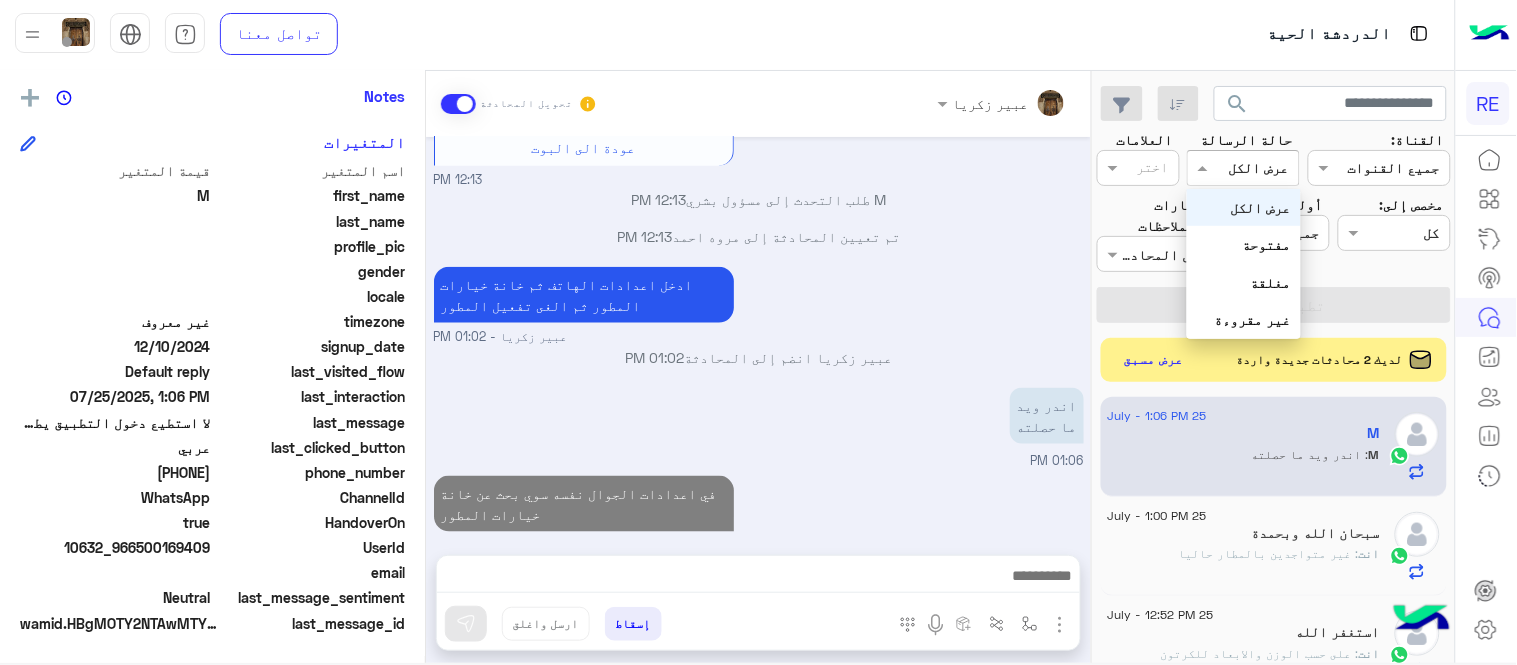 click at bounding box center [1266, 168] 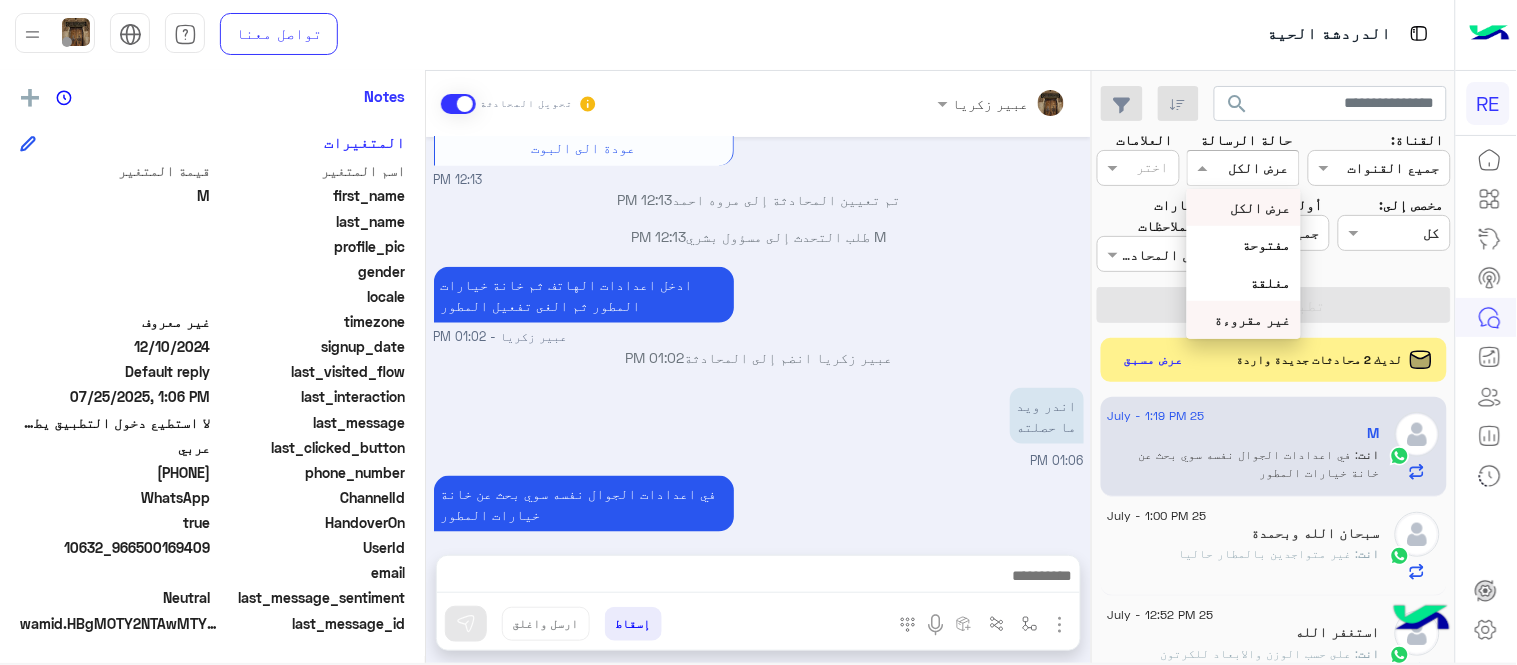 click on "غير مقروءة" at bounding box center [1253, 319] 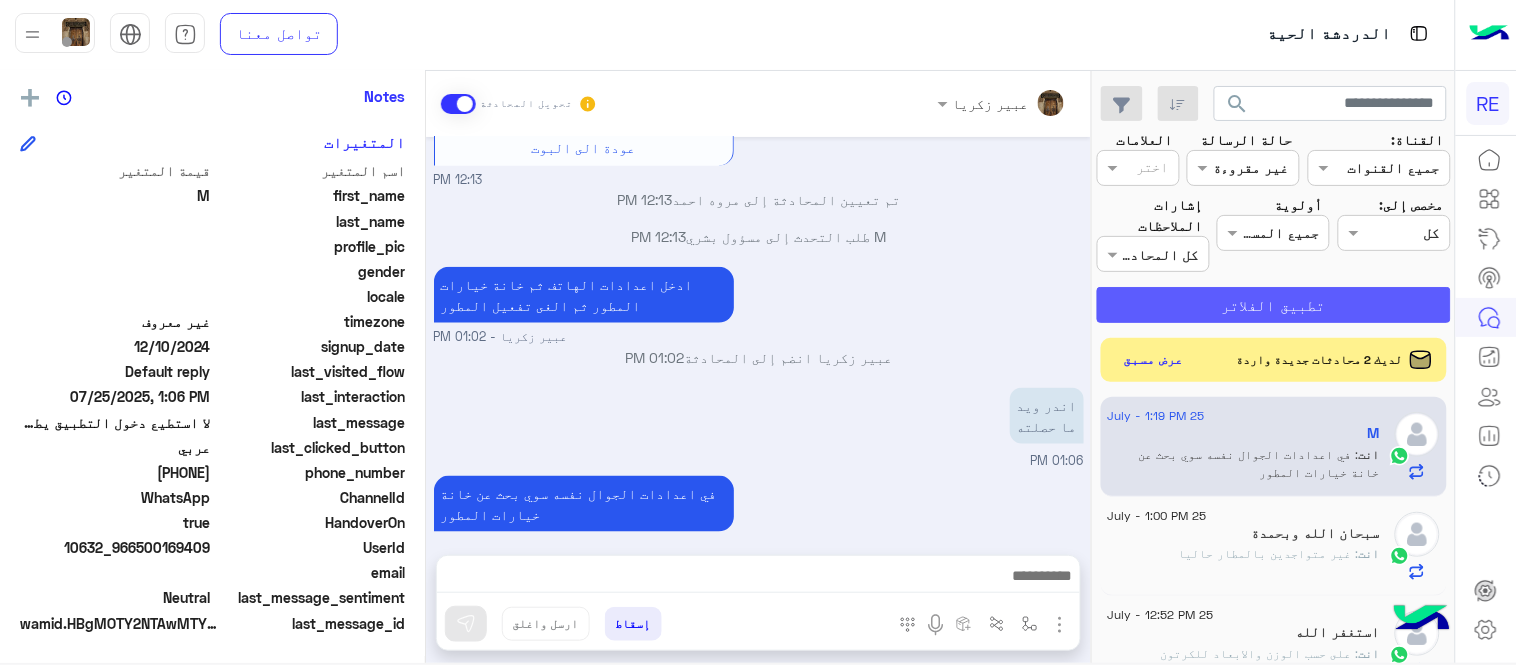 click on "تطبيق الفلاتر" 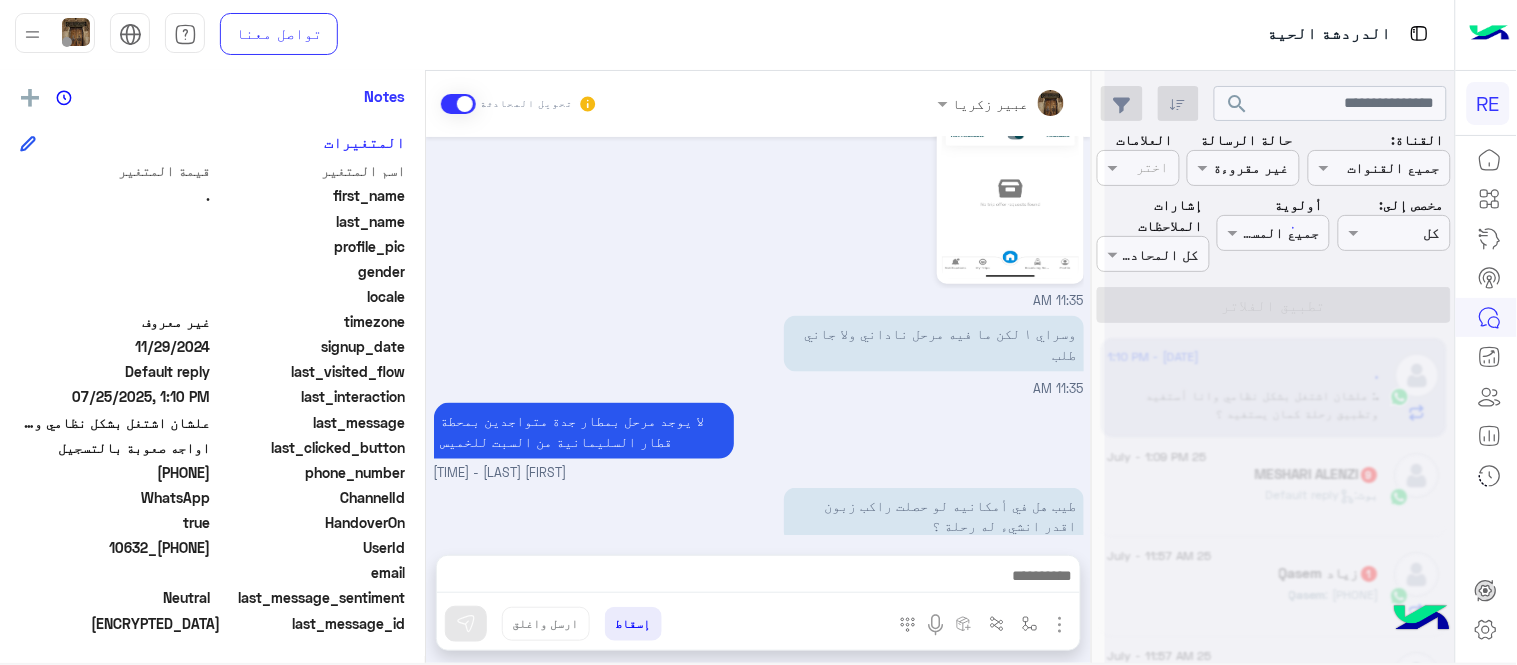 scroll, scrollTop: 727, scrollLeft: 0, axis: vertical 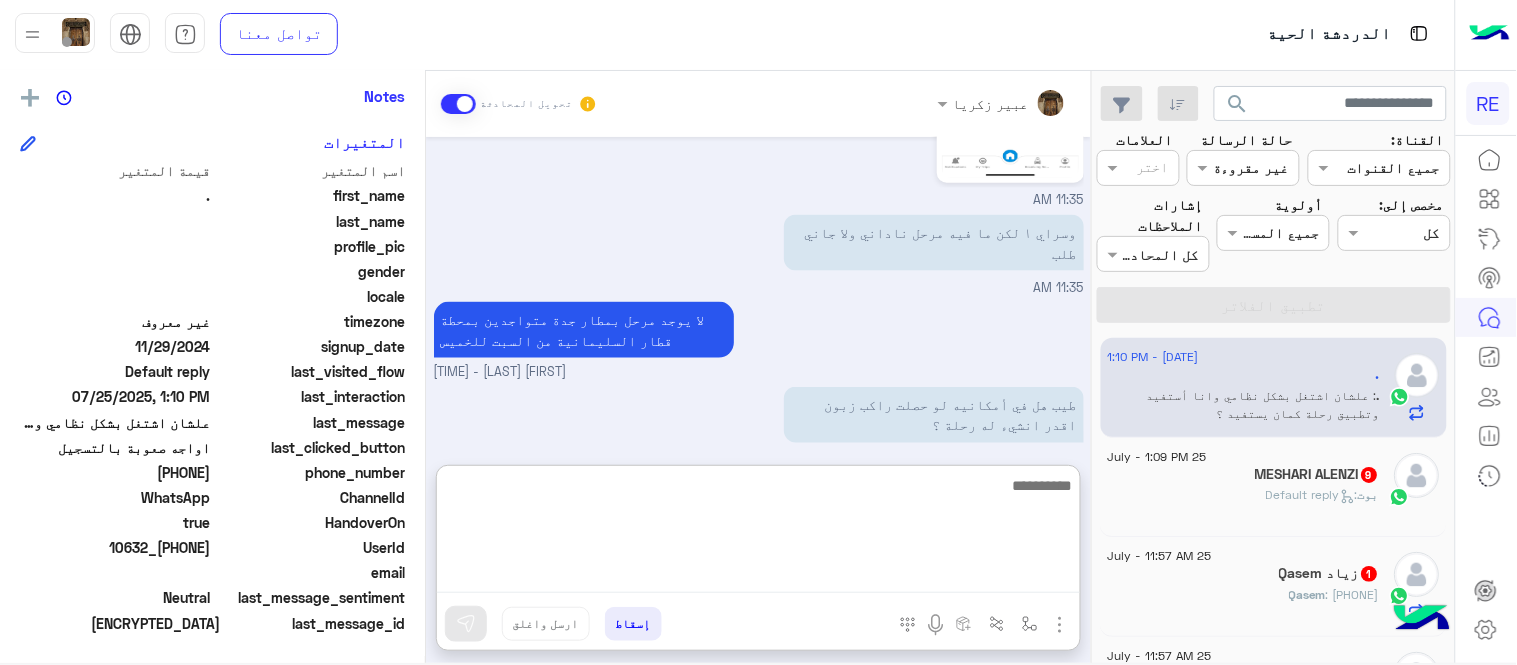 click at bounding box center (758, 533) 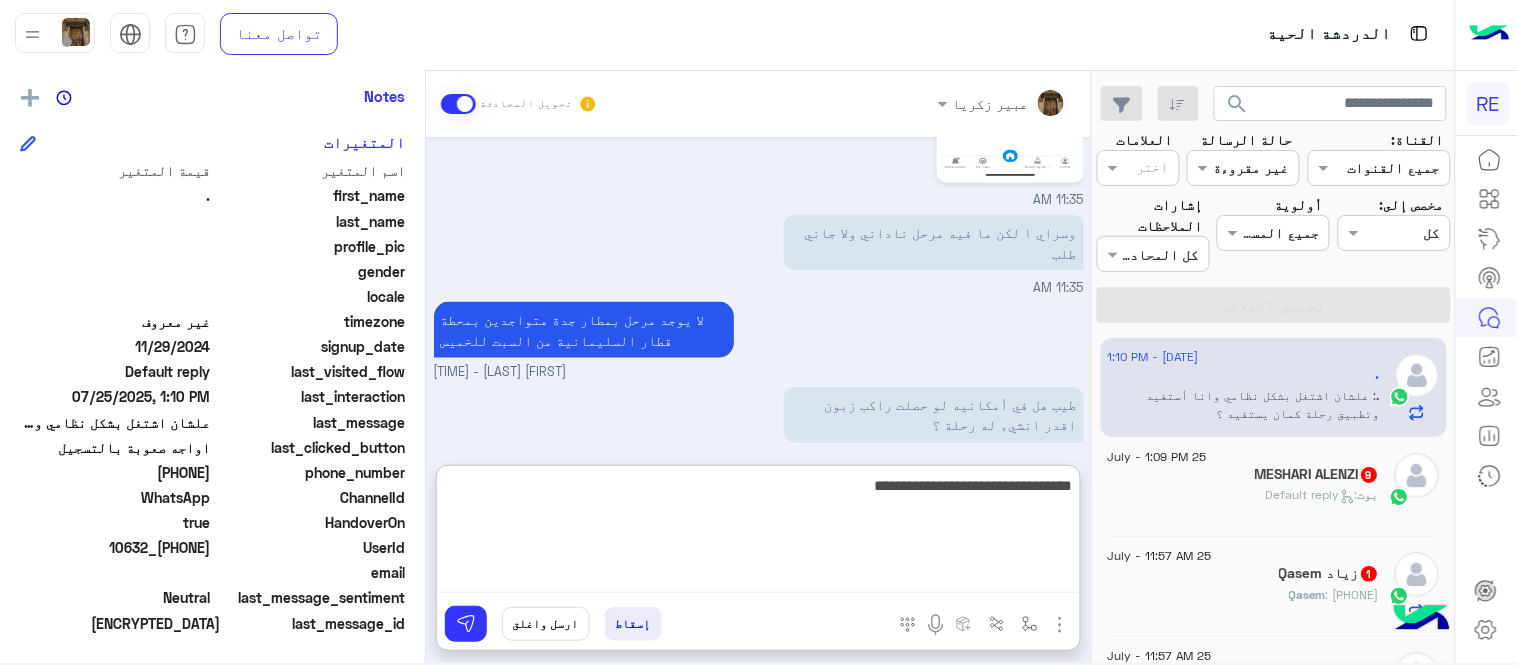 type on "**********" 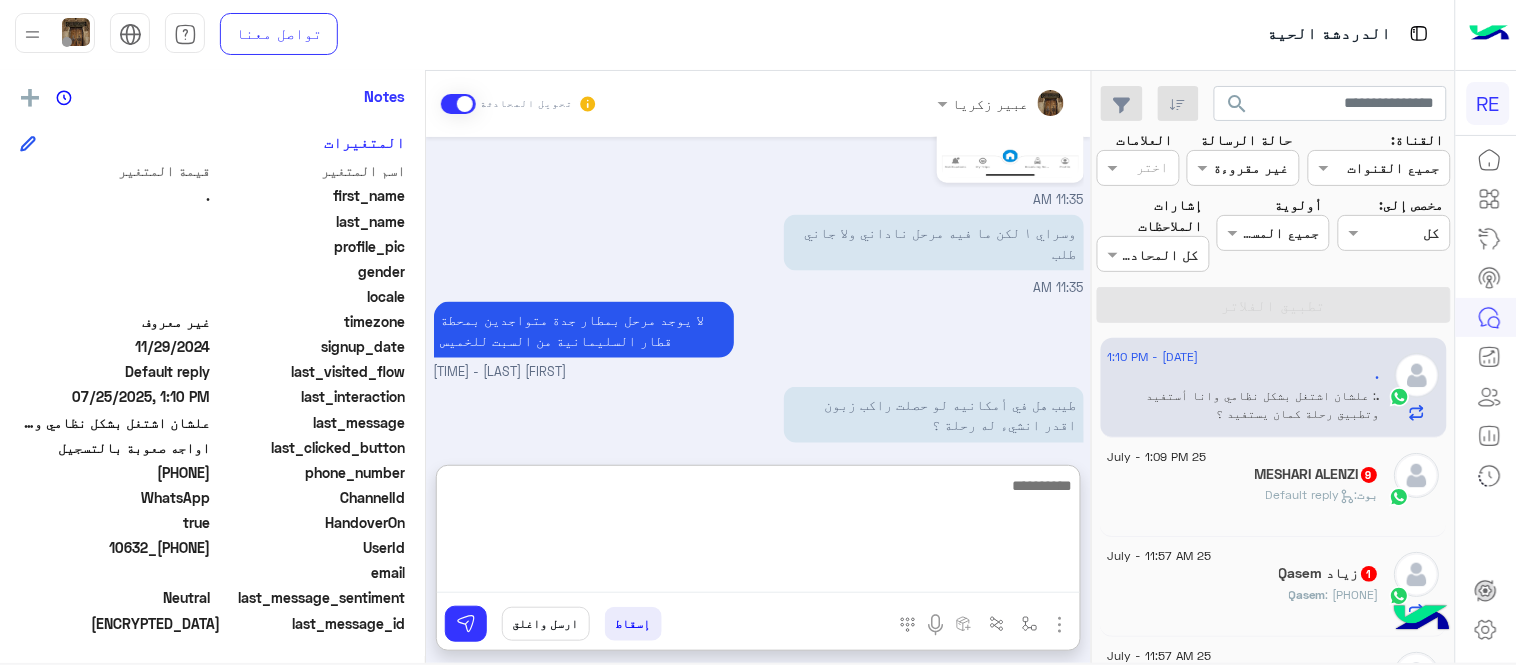 scroll, scrollTop: 836, scrollLeft: 0, axis: vertical 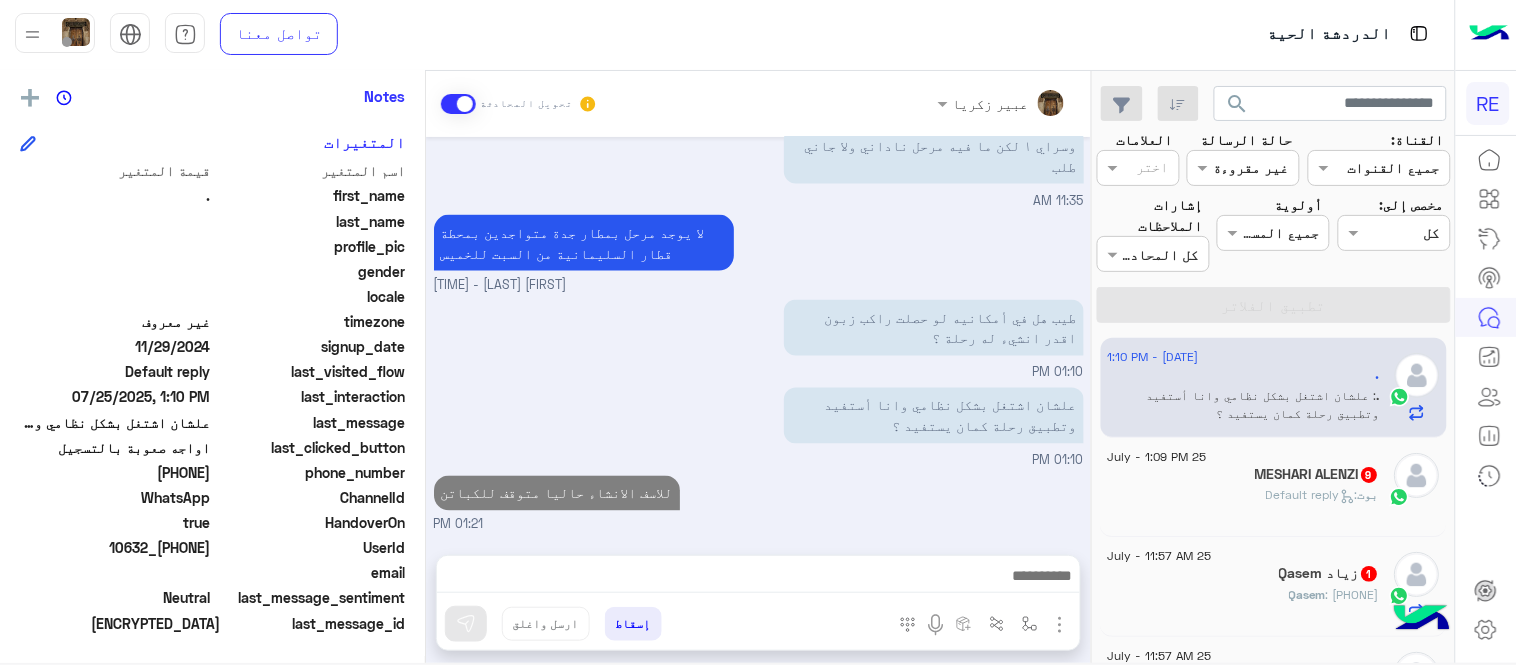 click on "Jul 25, 2025 المرحل متواجد بمحطة قطار السليمانية الانشاء يكون من خلاله عبير زكريا - 11:21 AM عبير زكريا انضم إلى المحادثة 11:21 AM وفي المطار ؟؟ 11:34 AM 11:34 AM لاني موجود في مطار جدة 11:34 AM 11:35 AM وسراي ١ لكن ما فيه مرحل ناداني ولا جاني طلب 11:35 AM لا يوجد مرحل بمطار جدة متواجدين بمحطة قطار السليمانية من السبت للخميس عبير زكريا - 11:56 AM طيب هل في أمكانيه لو حصلت راكب زبون اقدر انشيء له رحلة ؟ 01:10 PM علشان اشتغل بشكل نظامي وانا أستفيد وتطبيق رحلة كمان يستفيد ؟ 01:10 PM للاسف الانشاء حاليا متوقف للكباتن 01:21 PM" at bounding box center [758, 336] 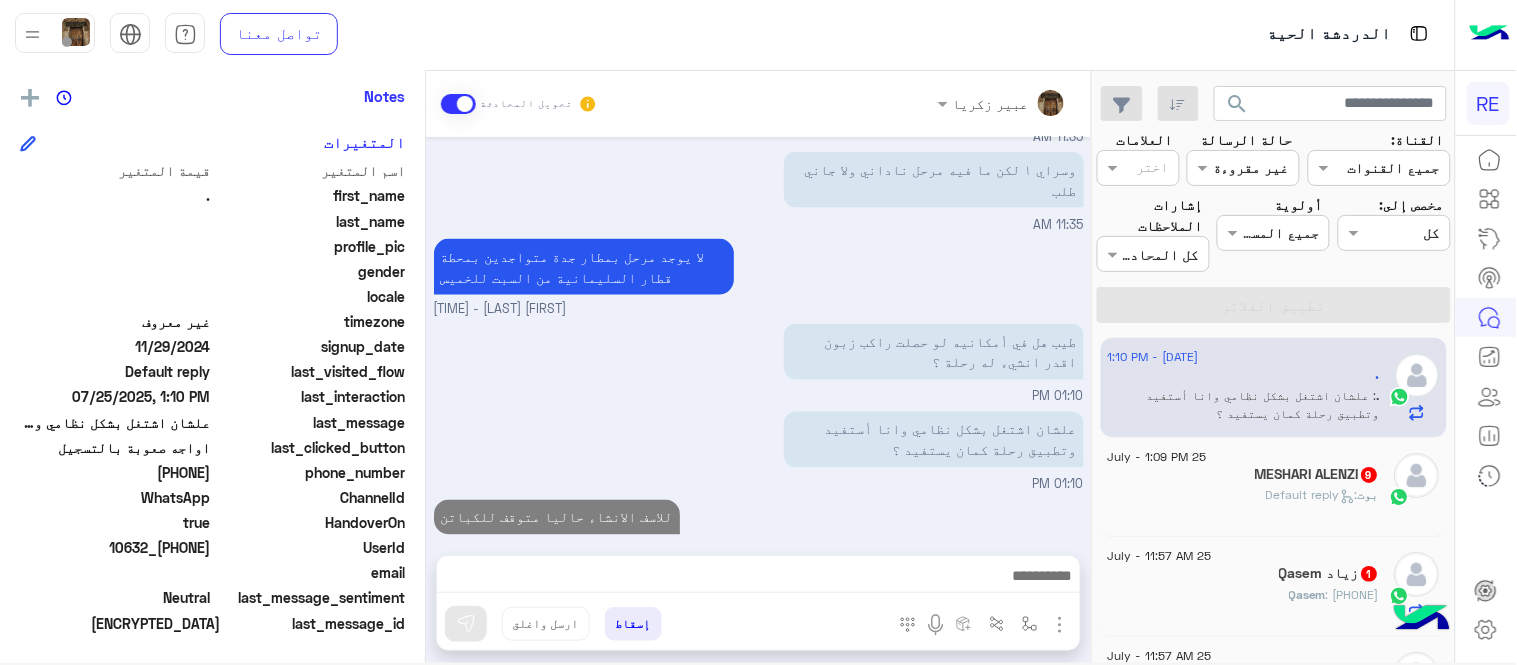 click on "بوت :   Default reply" 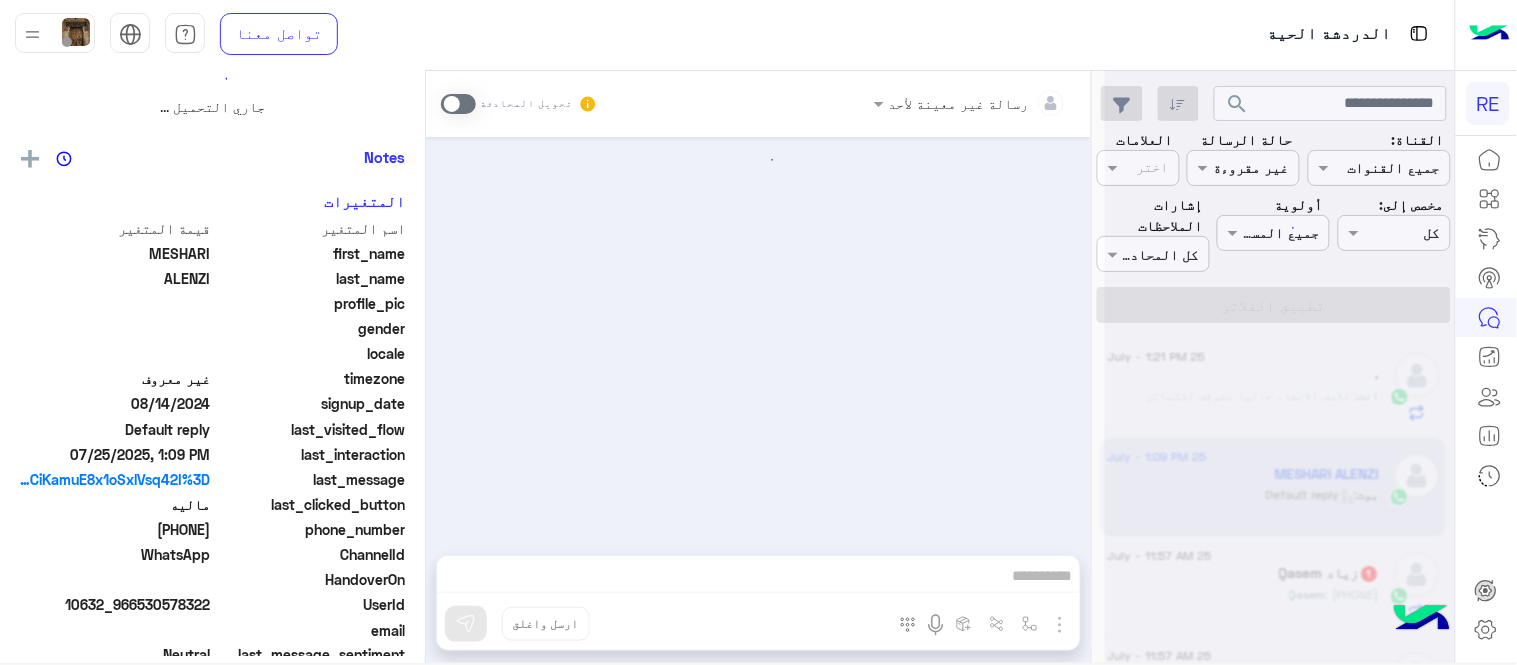 scroll, scrollTop: 0, scrollLeft: 0, axis: both 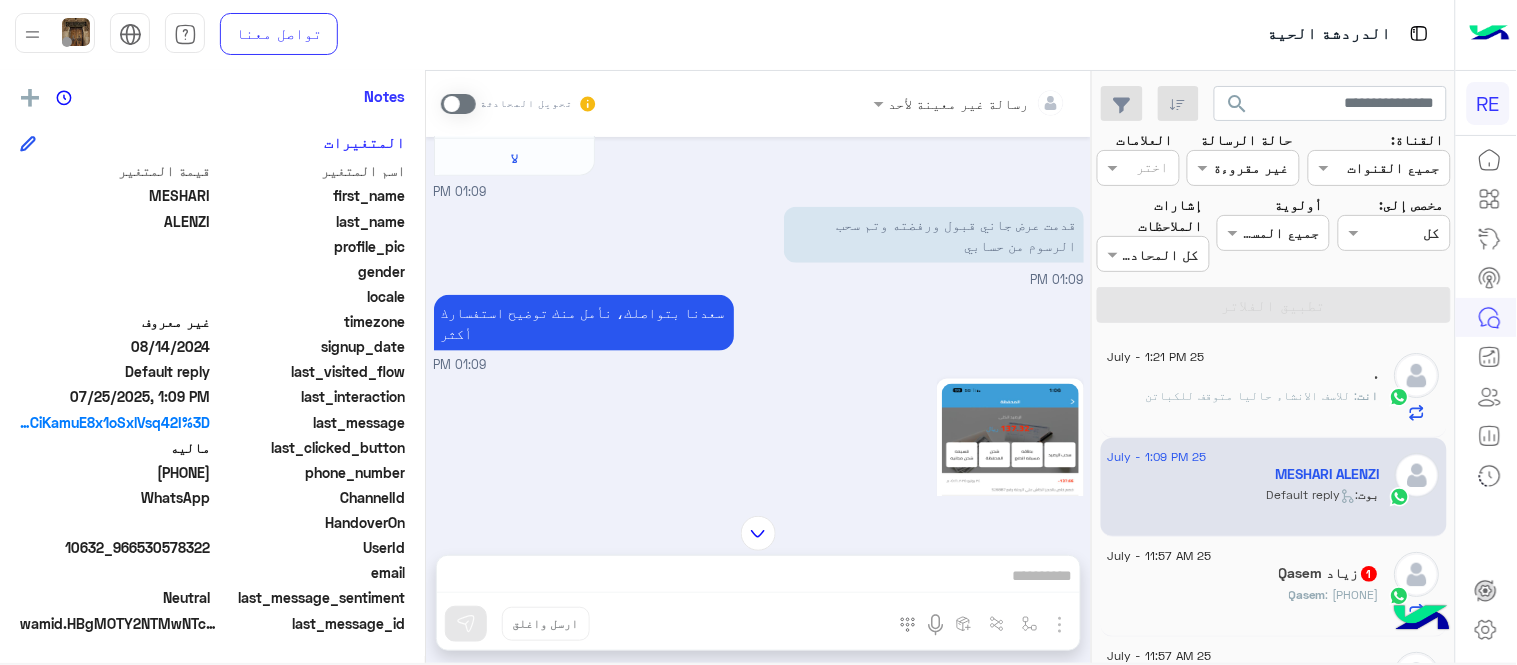 click at bounding box center (458, 104) 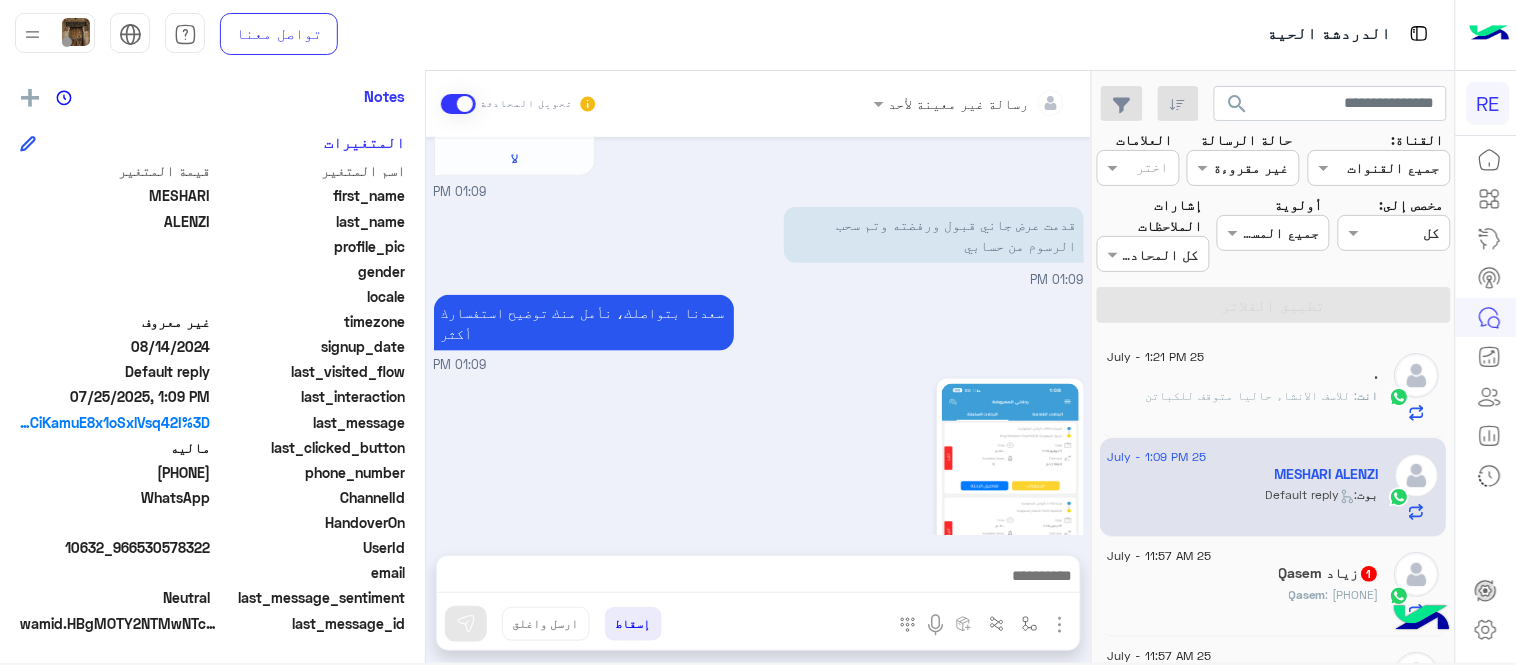 scroll, scrollTop: 1020, scrollLeft: 0, axis: vertical 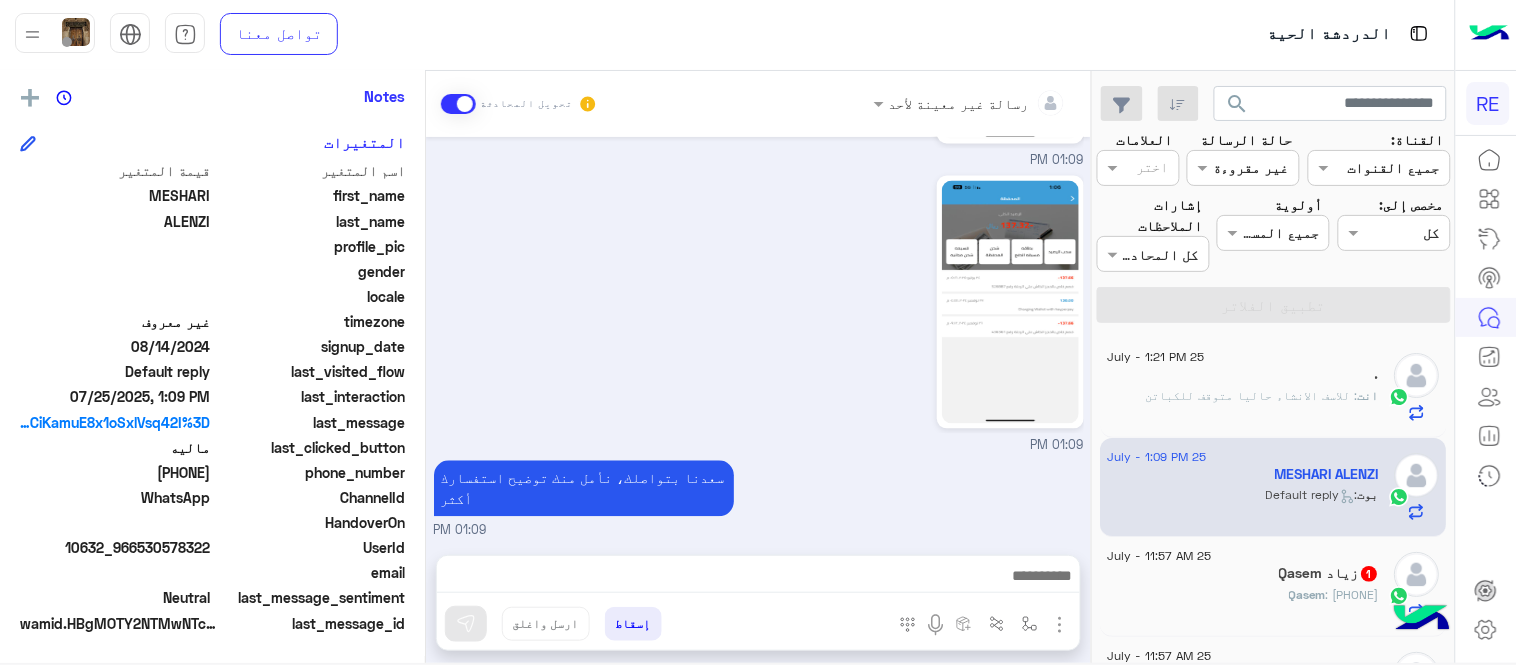 click at bounding box center [758, 581] 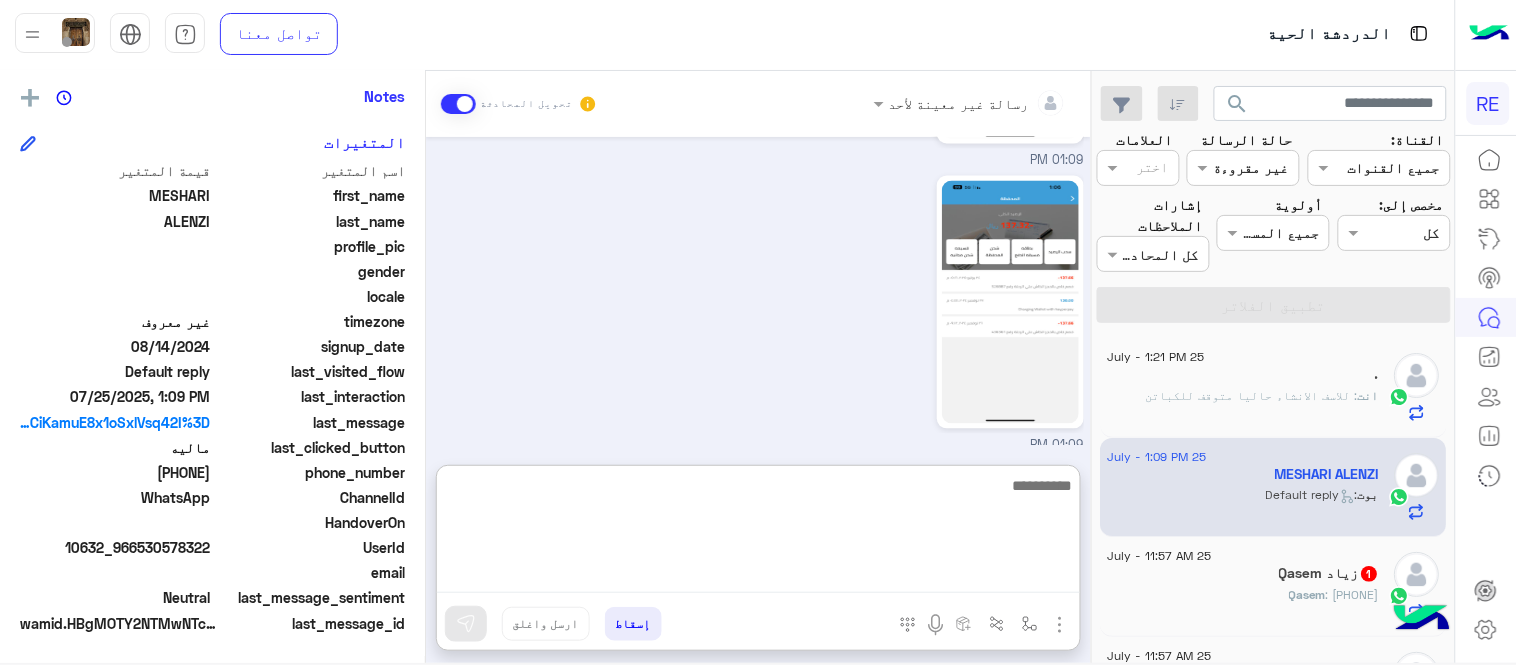 click at bounding box center [758, 533] 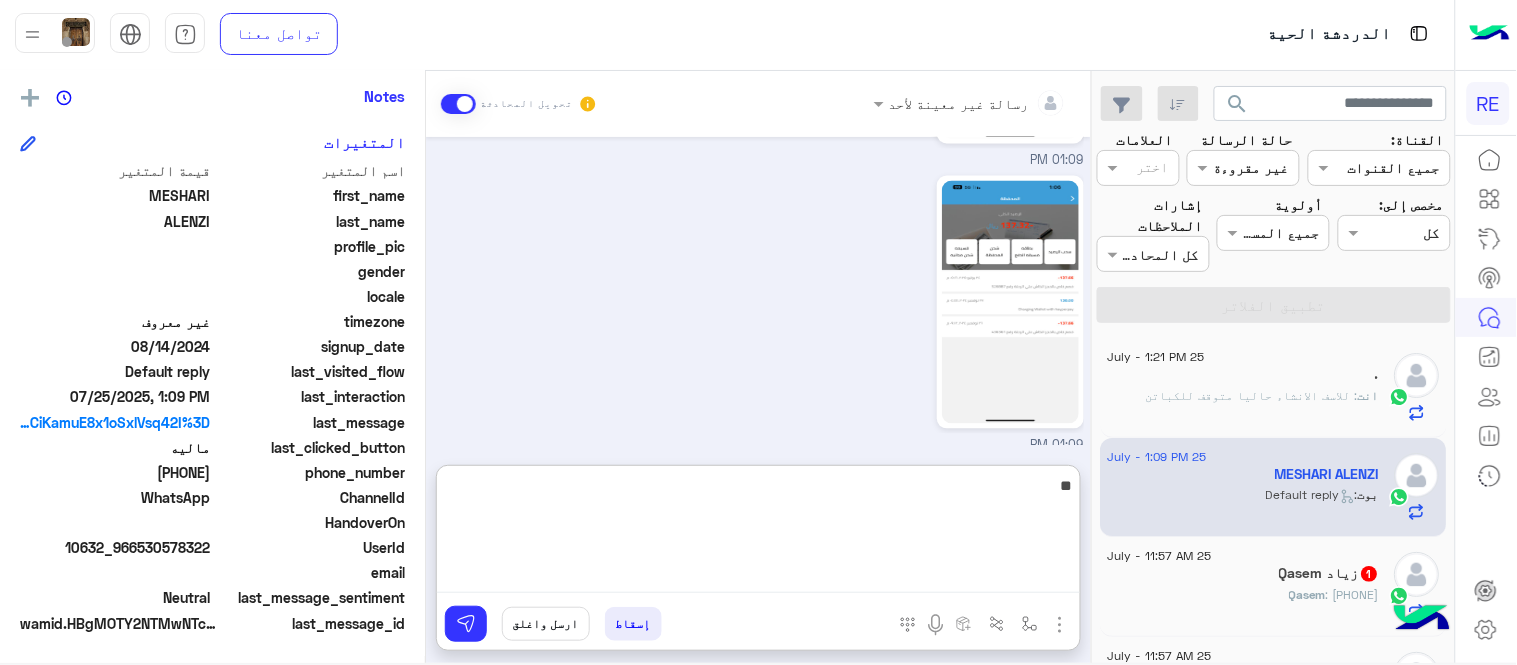 type on "*" 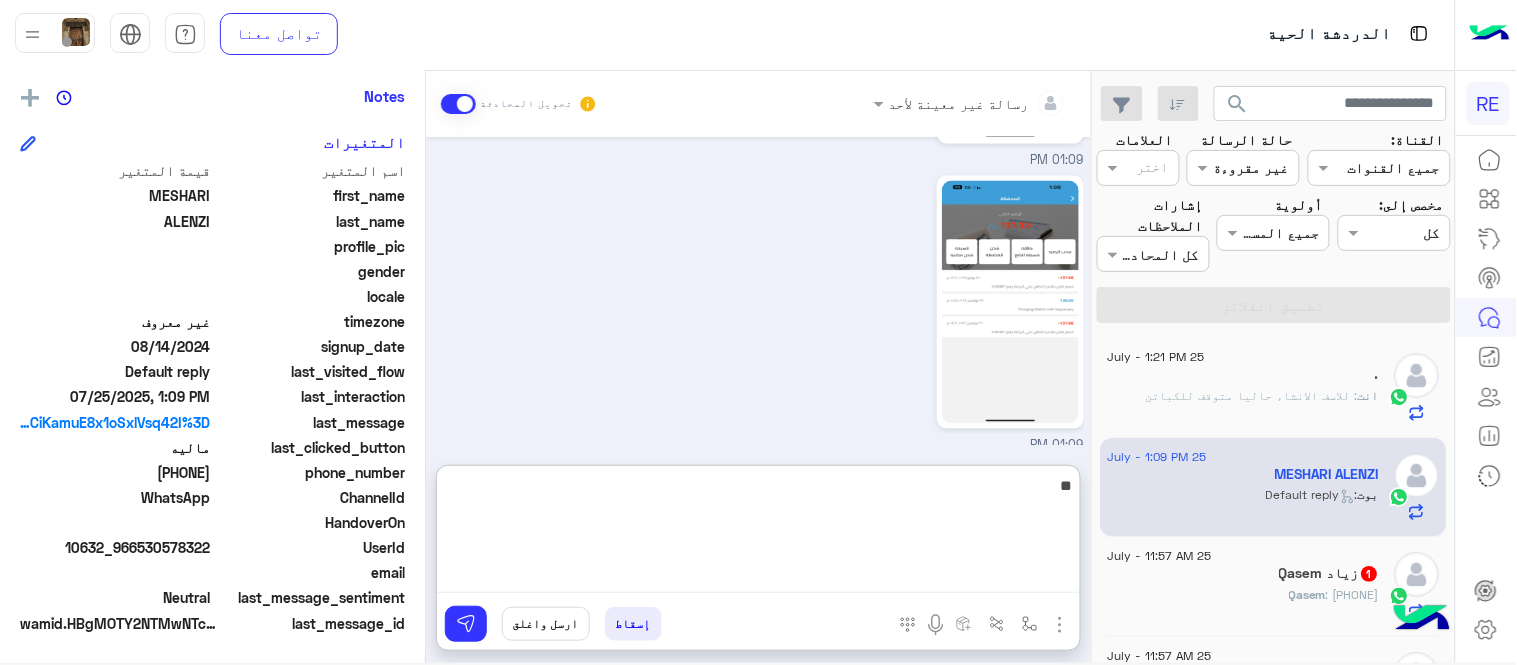 type on "*" 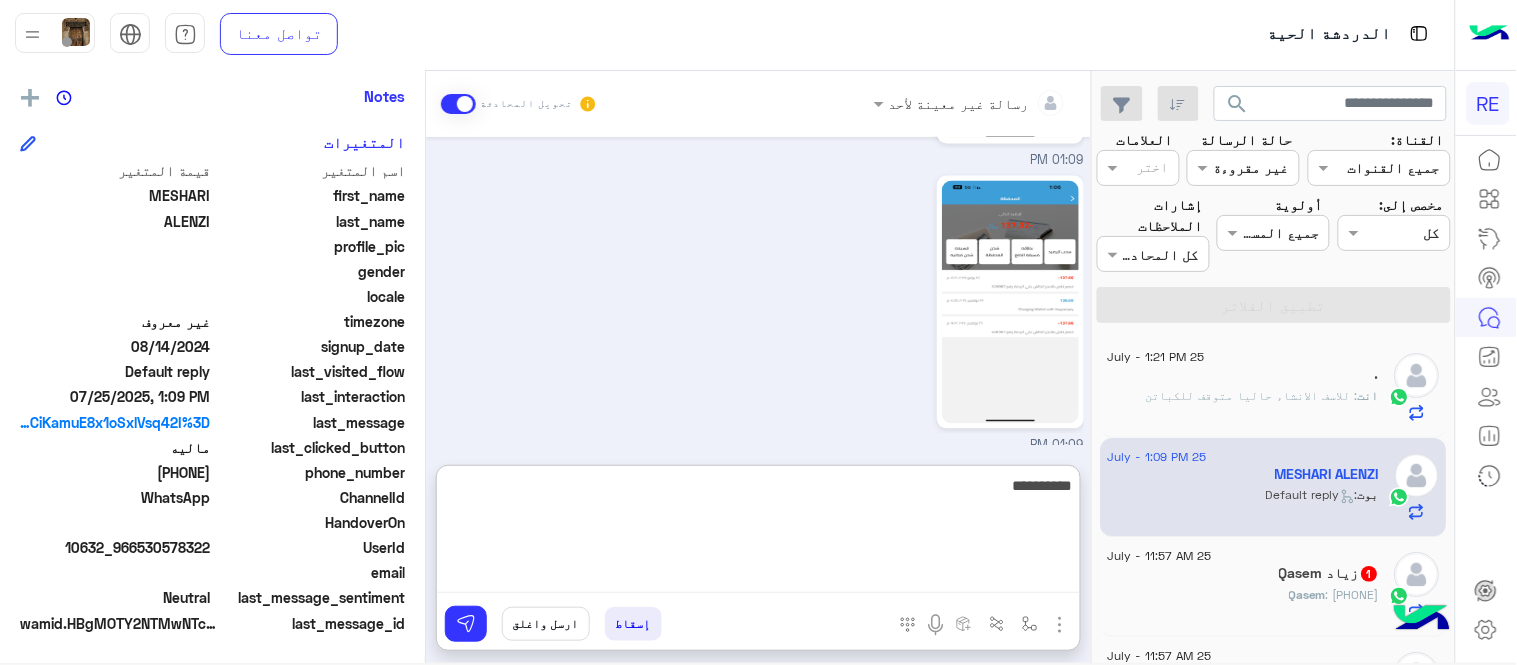 type on "**********" 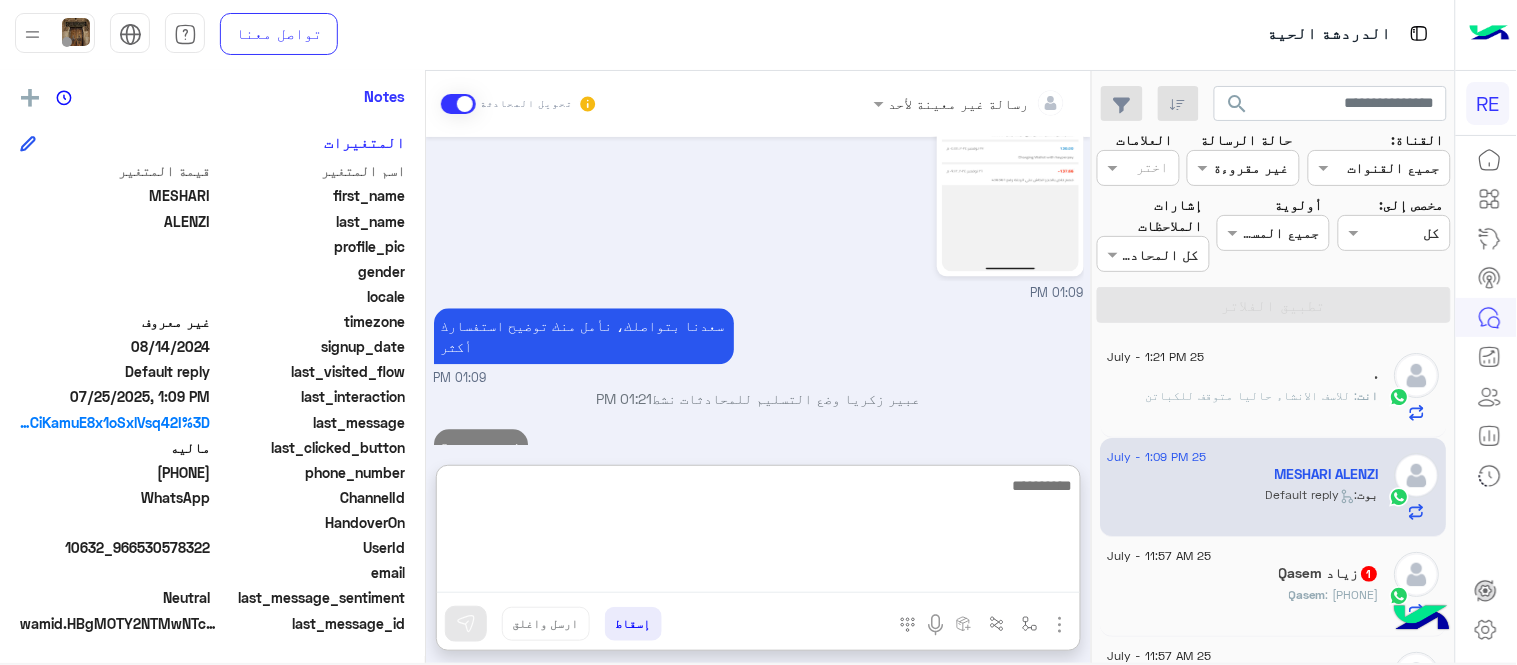 scroll, scrollTop: 1210, scrollLeft: 0, axis: vertical 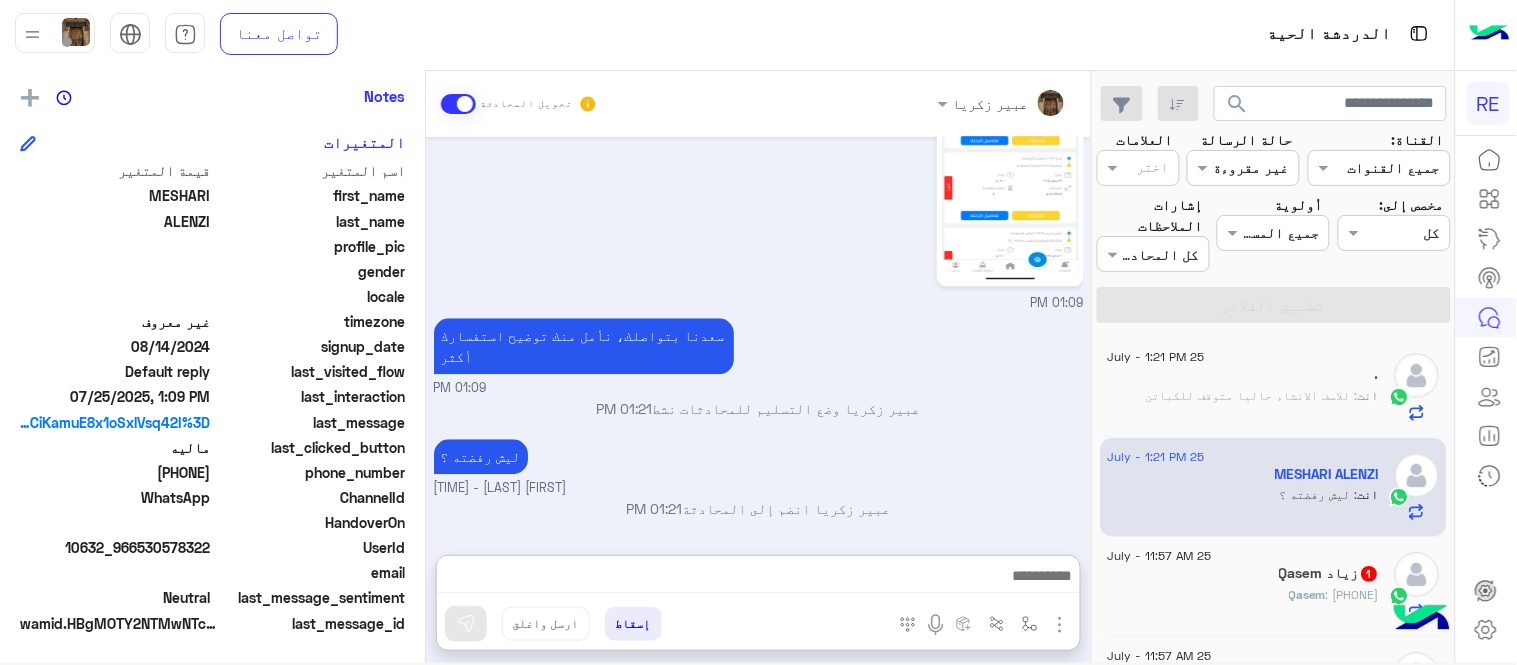 click on "[DATE]   شكاوى    [TIME]  فضلا اختر نوع الشكوى  ماليه   تقنية   اخرى     [TIME]   ماليه    [TIME]  عزيزي العميل  سعدنا بتواصلك معنا ، زودنا بجميع  التفاصيل مع ارفاق الصور الخاصة بالمشكلة  ليتم مباشرة المعالجة مع القسم المختص باسرع وقت اي خدمة اخرى ؟  الرجوع للقائمة الرئ   لا     [TIME]  قدمت عرض جاني قبول ورفضته وتم سحب الرسوم من حسابي   [TIME]  سعدنا بتواصلك، نأمل منك توضيح استفسارك أكثر    [TIME]    [TIME]    [TIME]  سعدنا بتواصلك، نأمل منك توضيح استفسارك أكثر    [TIME]   [FIRST] [LAST] وضع التسليم للمحادثات نشط   [TIME]      ليش رفضته ؟  [FIRST] [LAST] -  [TIME]   [FIRST] [LAST] انضم إلى المحادثة   [TIME]" at bounding box center (758, 336) 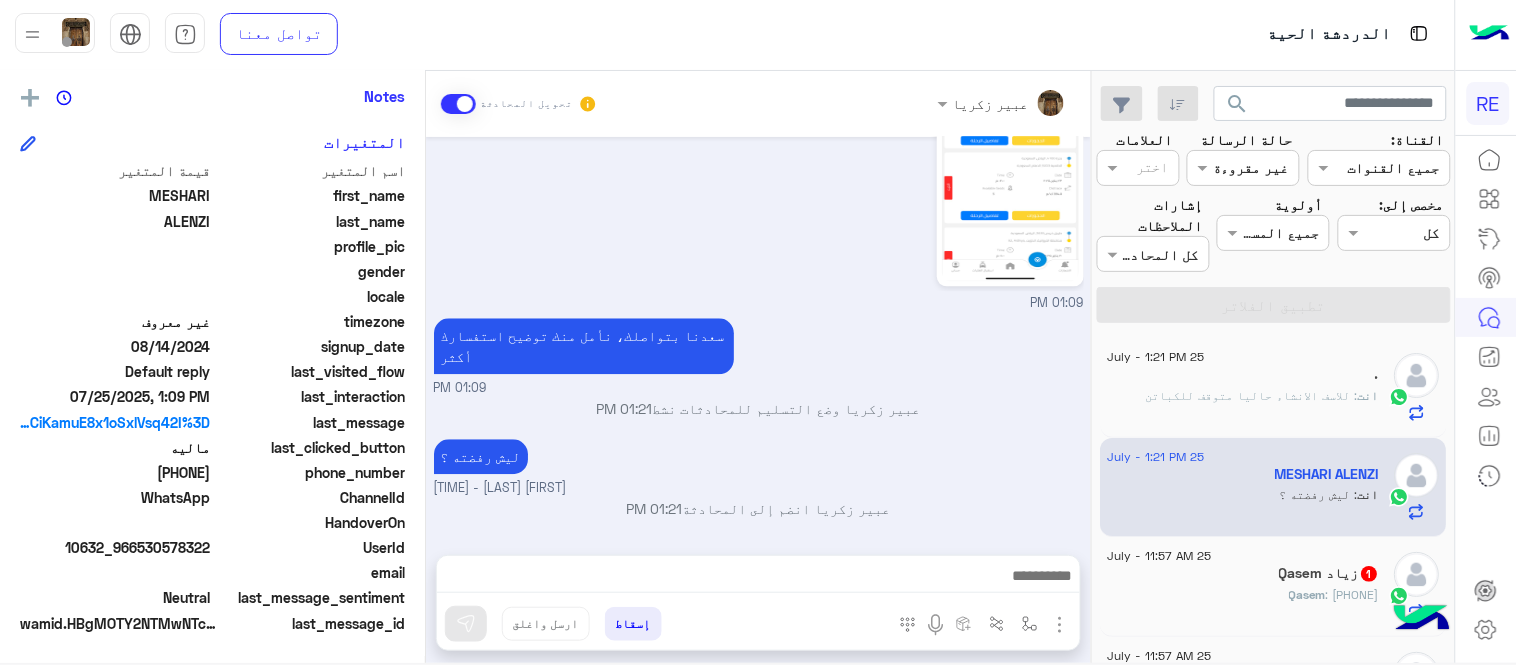 scroll, scrollTop: 1120, scrollLeft: 0, axis: vertical 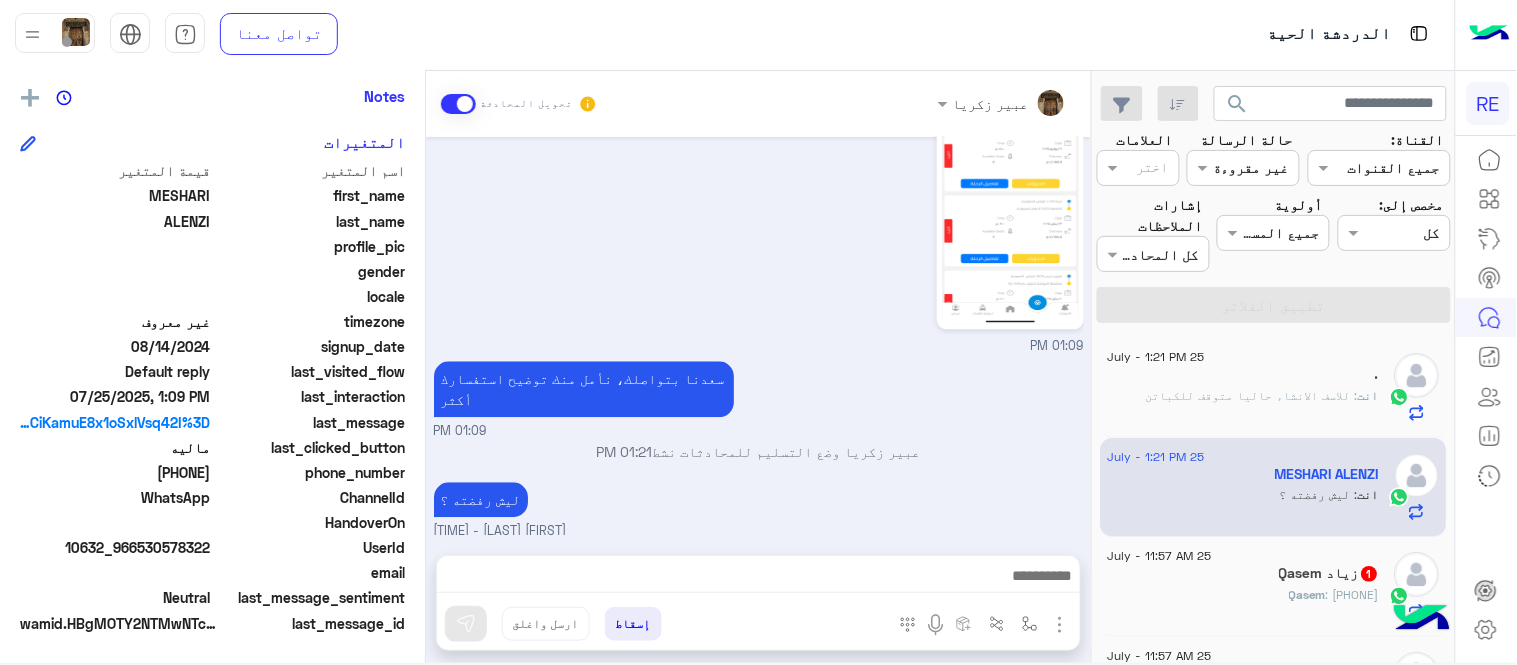 click on "[FIRST] : [PHONE]" 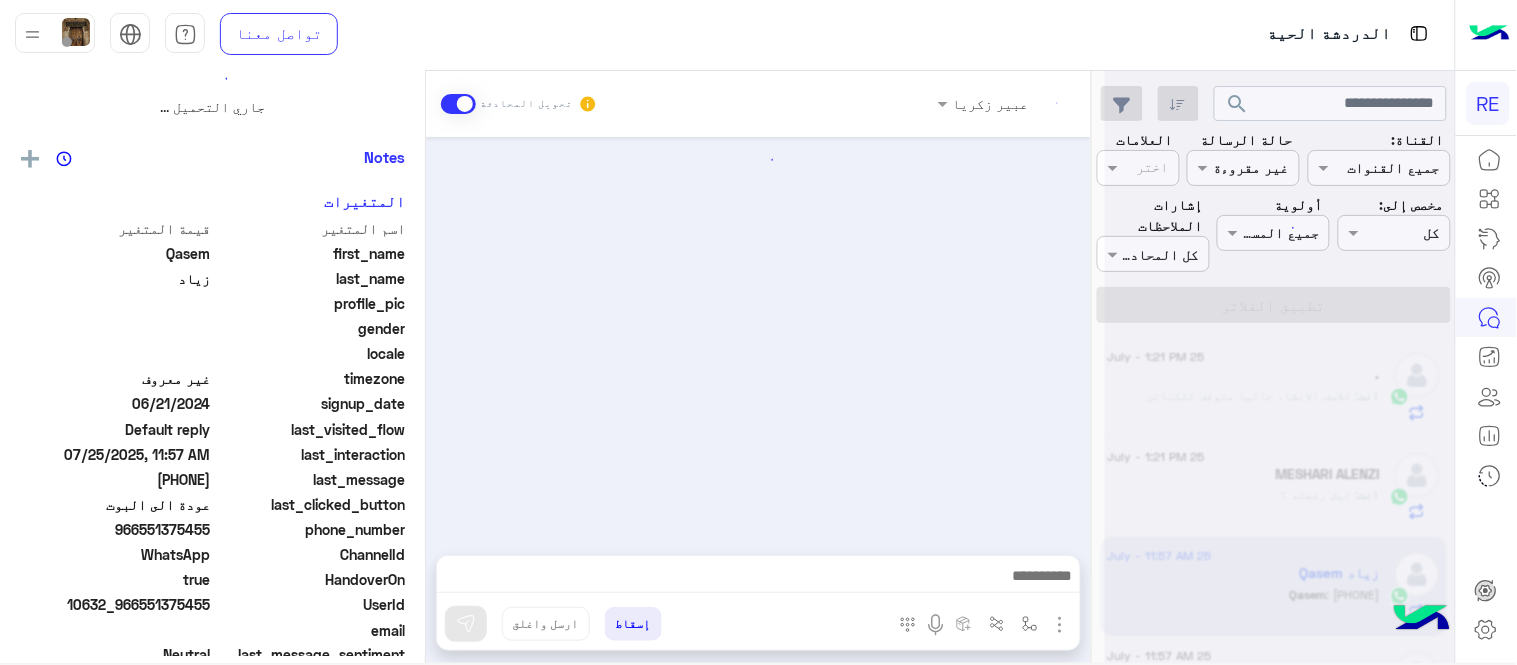scroll, scrollTop: 0, scrollLeft: 0, axis: both 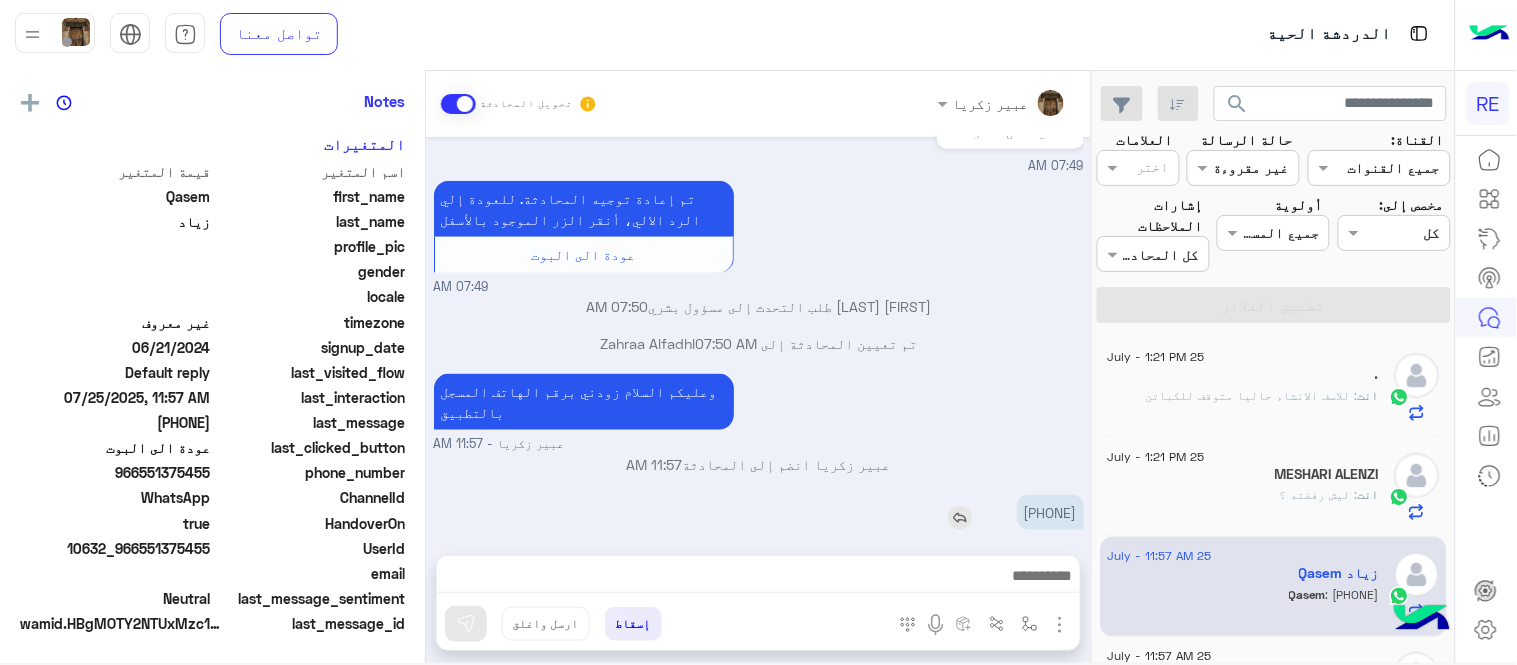 click on "[PHONE]" at bounding box center [1050, 512] 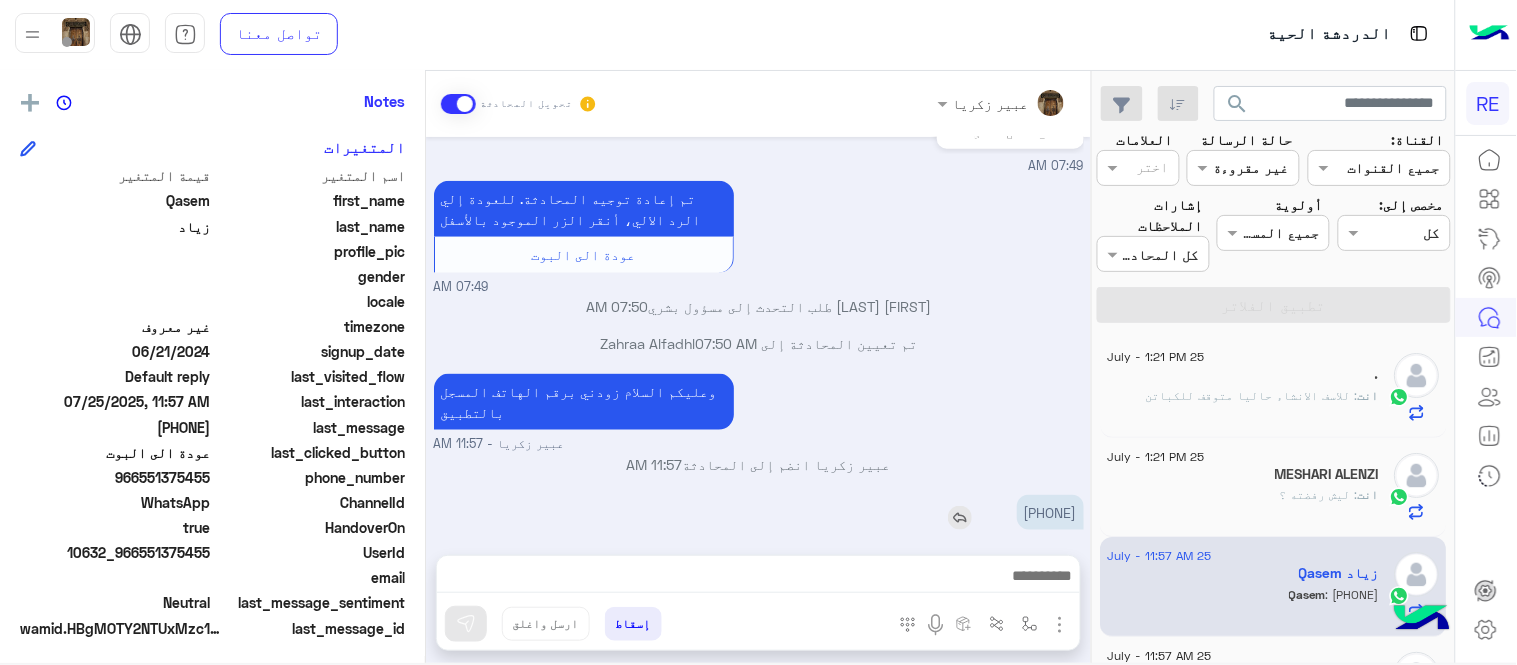 scroll, scrollTop: 410, scrollLeft: 0, axis: vertical 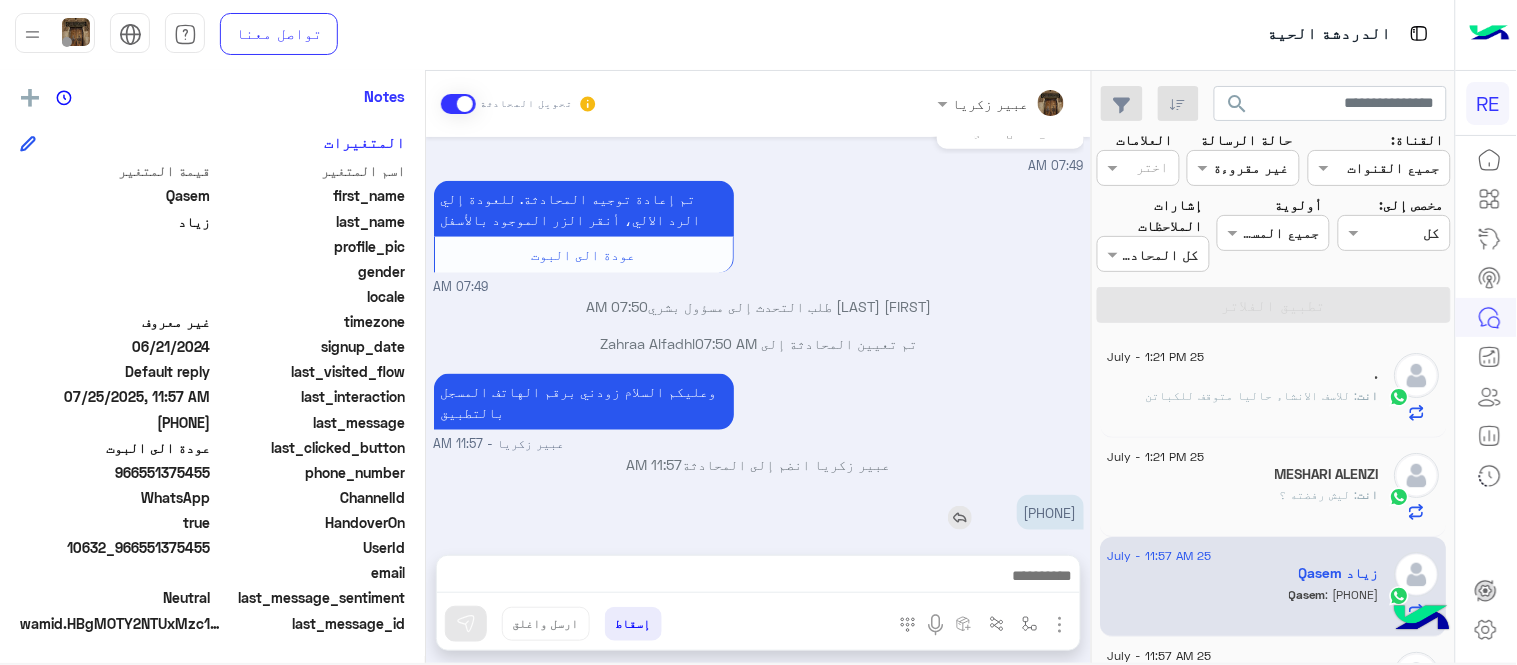 copy on "[PHONE]" 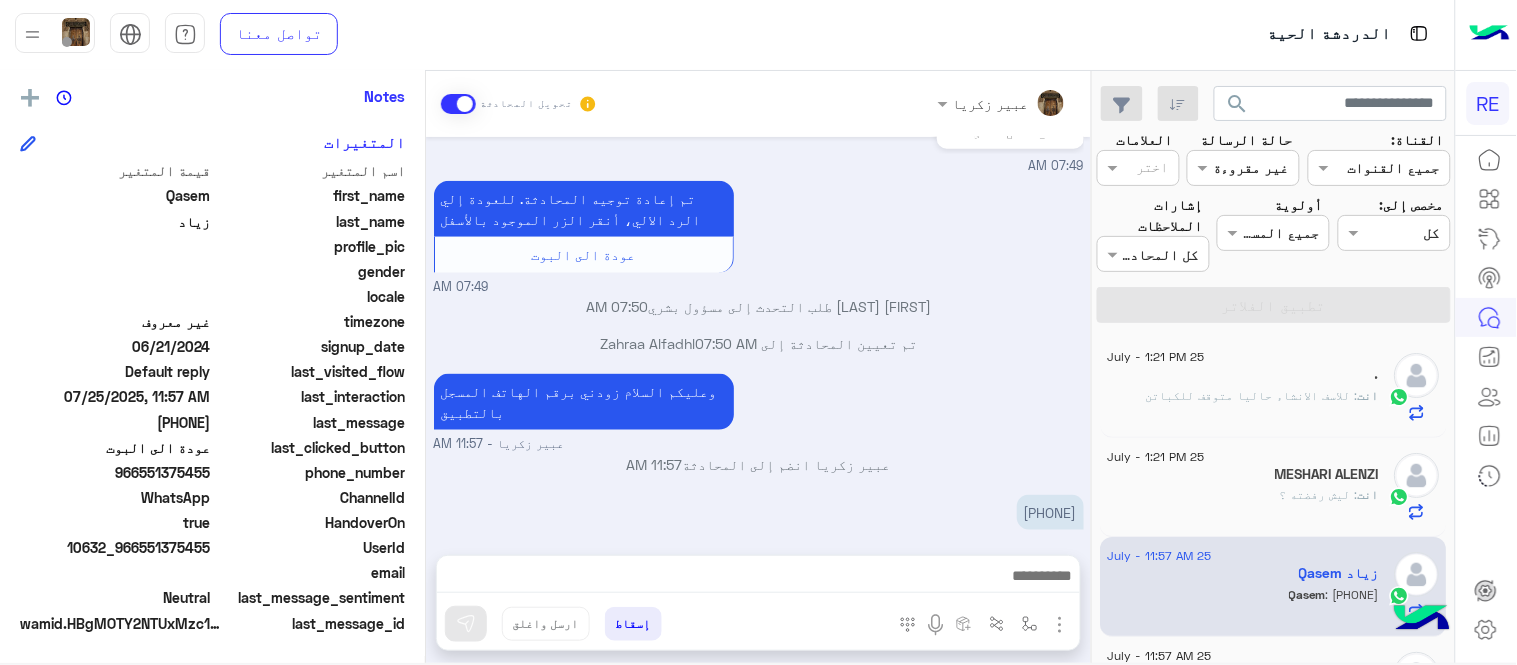 click on "عبير زكريا تحويل المحادثة     Jul 11, 2025   تم إلغاء التخصيص التلقائي للرد على المحادثة في   03:40 PM       Jul 25, 2025  السلام عليكم  ممكن اعرف ليش تم تعطيل حسابي ؟   07:49 AM  سعدنا بتواصلك، نأمل منك توضيح استفسارك أكثر    07:49 AM    07:49 AM  تم إعادة توجيه المحادثة. للعودة إلي الرد الالي، أنقر الزر الموجود بالأسفل  عودة الى البوت     07:49 AM   تم تعيين المحادثة إلى Zahraa Alfadhl   07:50 AM       تم تعيين المحادثة إلى Zahraa Alfadhl   07:50 AM      وعليكم السلام زودني برقم الهاتف المسجل بالتطبيق  عبير زكريا -  11:57 AM   عبير زكريا انضم إلى المحادثة   11:57 AM      0551375455   11:57 AM  إدخل اسم مجموعة الرسائل  إسقاط   ارسل واغلق    Qasem زياد" 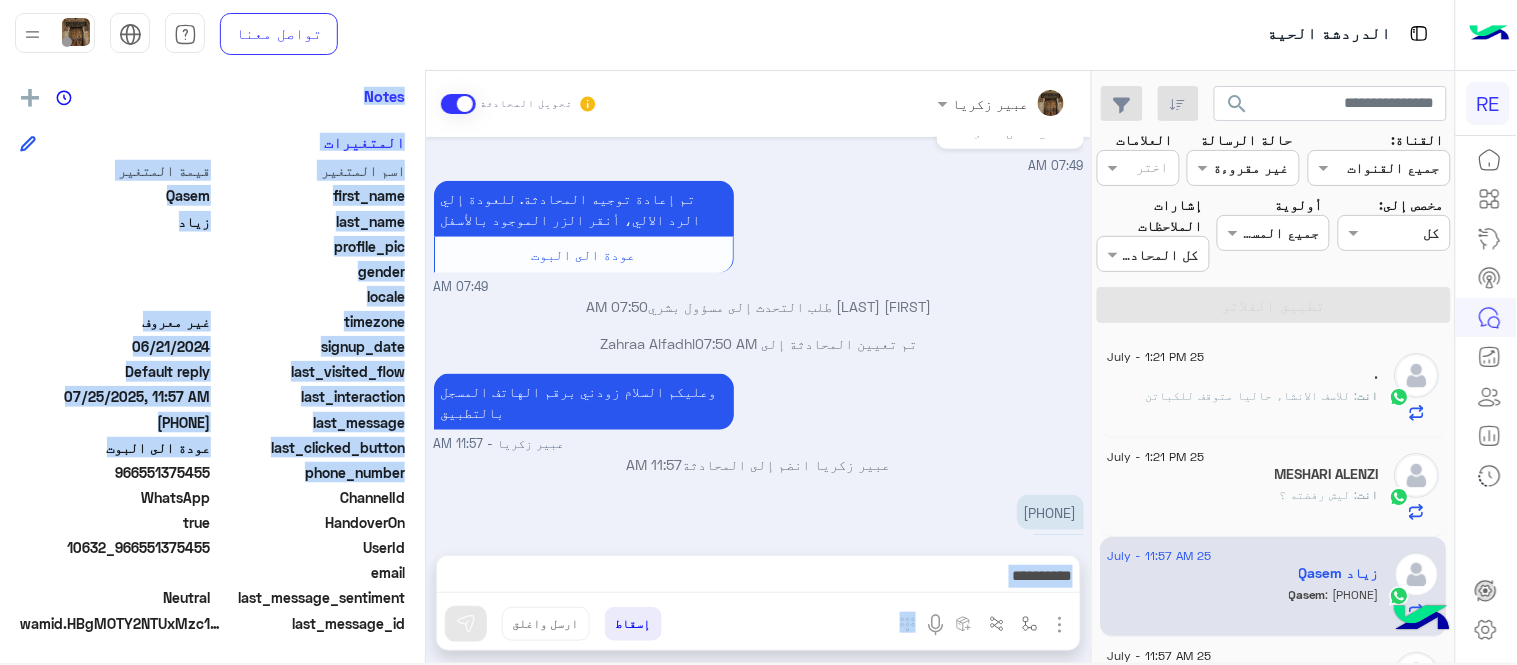 click on "Jul 11, 2025   تم إلغاء التخصيص التلقائي للرد على المحادثة في   03:40 PM       Jul 25, 2025  السلام عليكم  ممكن اعرف ليش تم تعطيل حسابي ؟   07:49 AM  سعدنا بتواصلك، نأمل منك توضيح استفسارك أكثر    07:49 AM    07:49 AM  تم إعادة توجيه المحادثة. للعودة إلي الرد الالي، أنقر الزر الموجود بالأسفل  عودة الى البوت     07:49 AM   Qasem زياد طلب التحدث إلى مسؤول بشري   07:50 AM       تم تعيين المحادثة إلى Zahraa Alfadhl   07:50 AM      وعليكم السلام زودني برقم الهاتف المسجل بالتطبيق  عبير زكريا -  11:57 AM   عبير زكريا انضم إلى المحادثة   11:57 AM      0551375455   11:57 AM" at bounding box center [758, 336] 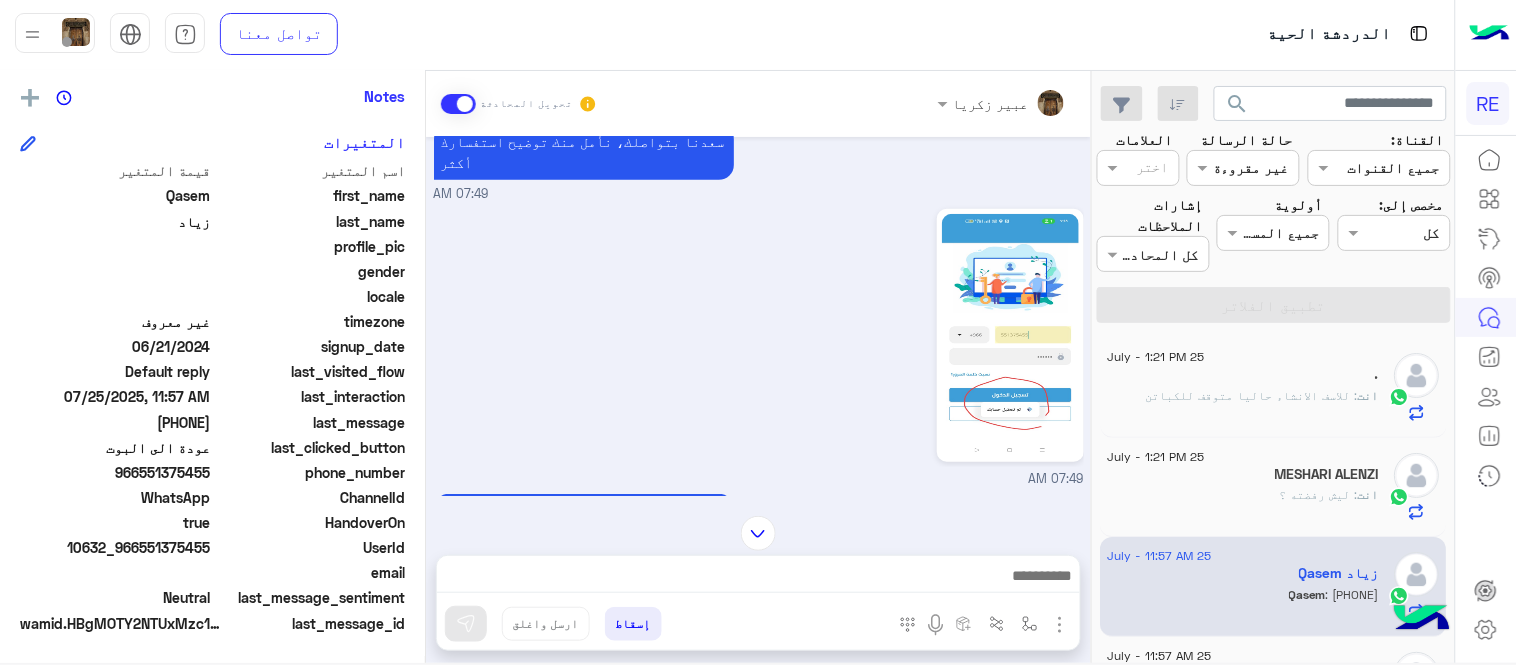 scroll, scrollTop: 194, scrollLeft: 0, axis: vertical 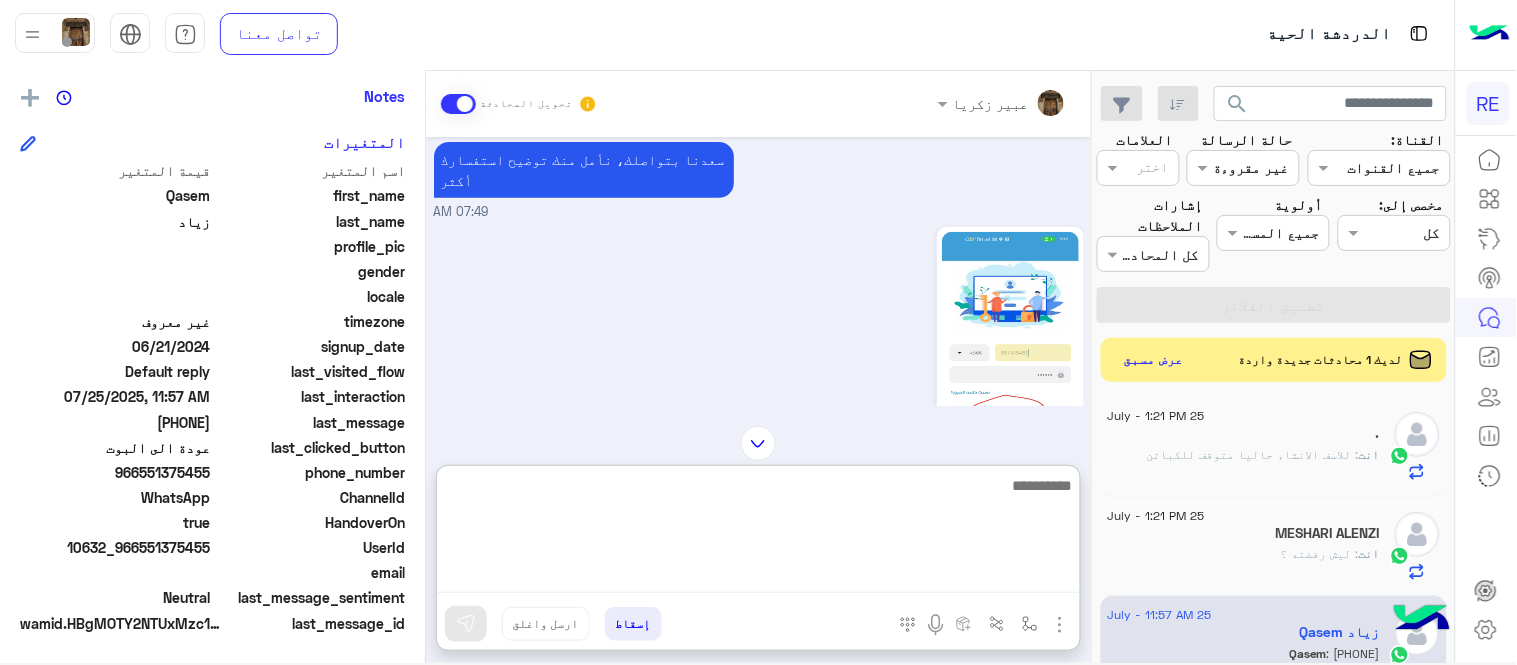click at bounding box center [758, 533] 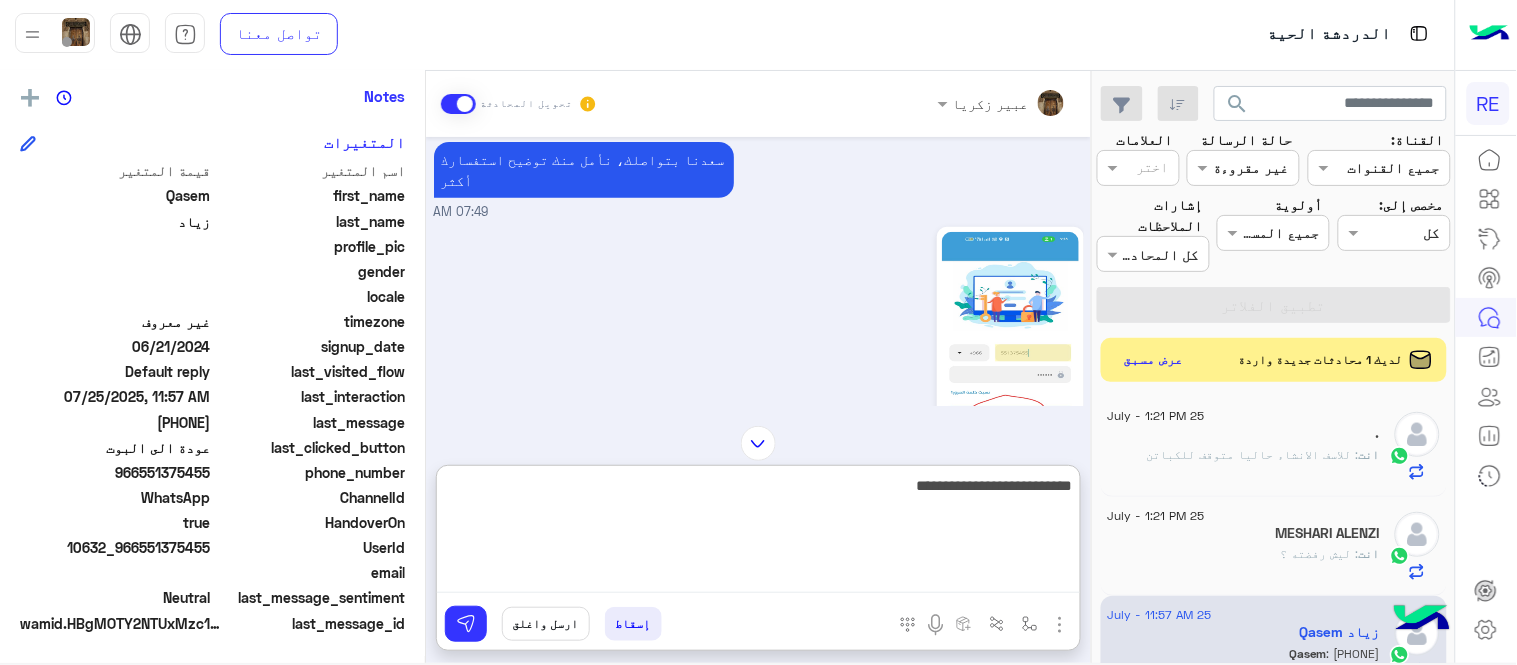 type on "**********" 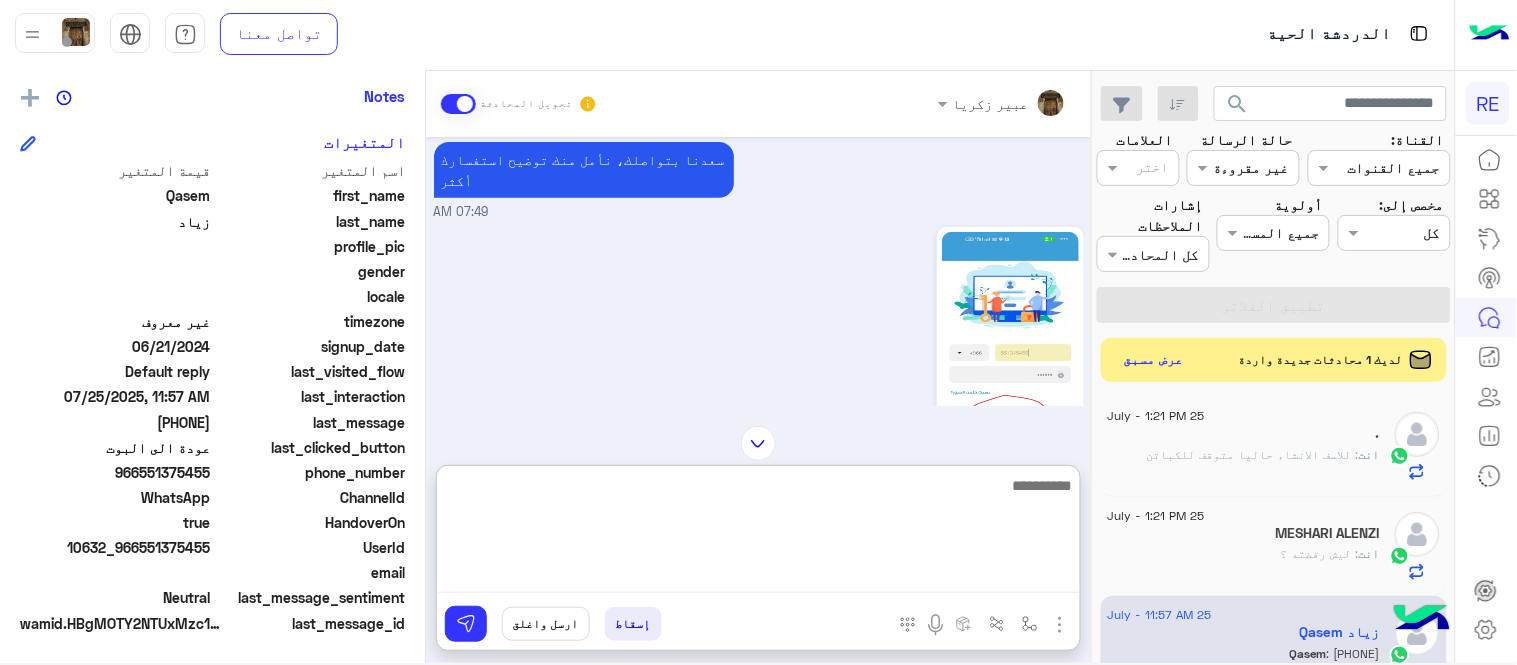 scroll, scrollTop: 680, scrollLeft: 0, axis: vertical 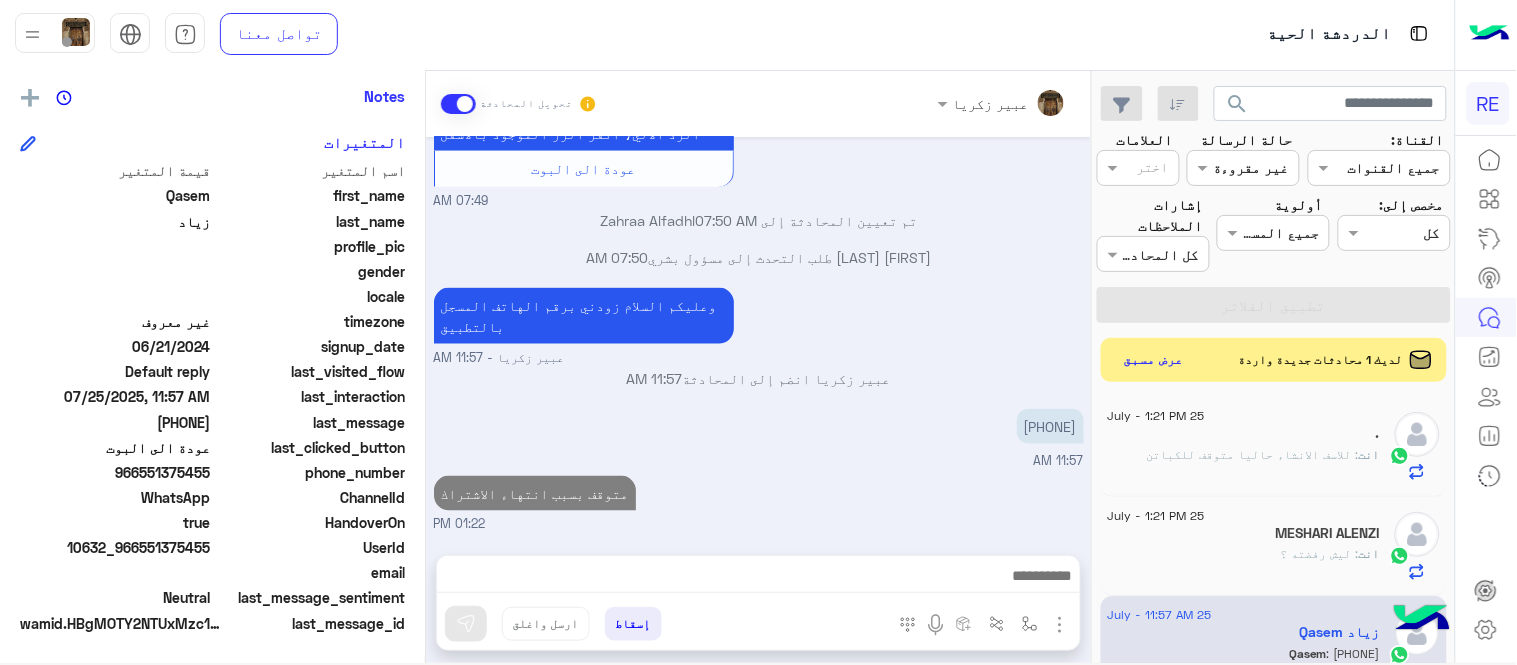 click on "Jul 11, 2025   تم إلغاء التخصيص التلقائي للرد على المحادثة في   03:40 PM       Jul 25, 2025  السلام عليكم  ممكن اعرف ليش تم تعطيل حسابي ؟   07:49 AM  سعدنا بتواصلك، نأمل منك توضيح استفسارك أكثر    07:49 AM    07:49 AM  تم إعادة توجيه المحادثة. للعودة إلي الرد الالي، أنقر الزر الموجود بالأسفل  عودة الى البوت     07:49 AM   تم تعيين المحادثة إلى Zahraa Alfadhl   07:50 AM       Qasem زياد طلب التحدث إلى مسؤول بشري   07:50 AM      وعليكم السلام زودني برقم الهاتف المسجل بالتطبيق  عبير زكريا -  11:57 AM   عبير زكريا انضم إلى المحادثة   11:57 AM      0551375455   11:57 AM  متوقف بسبب انتهاء الاشتراك   01:22 PM" at bounding box center (758, 336) 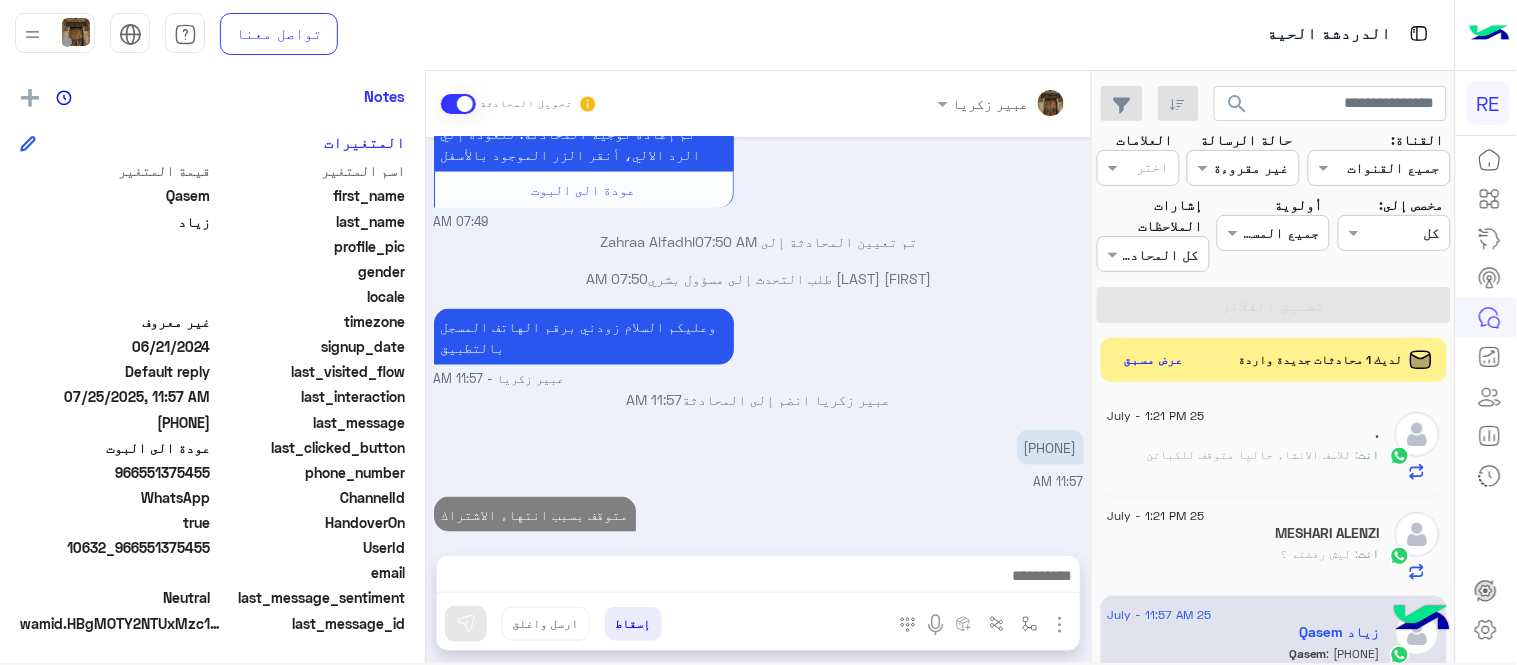 scroll, scrollTop: 590, scrollLeft: 0, axis: vertical 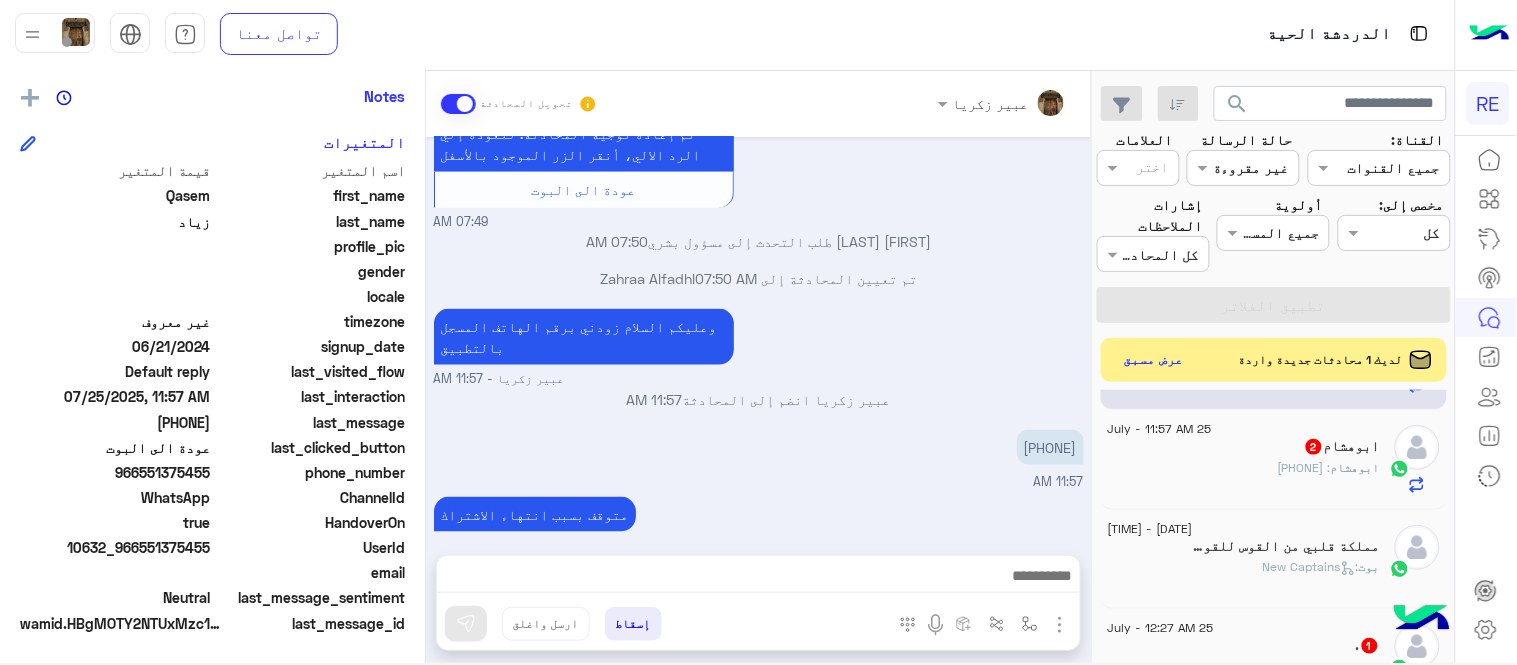 click on "[NICKNAME] : [PHONE]" 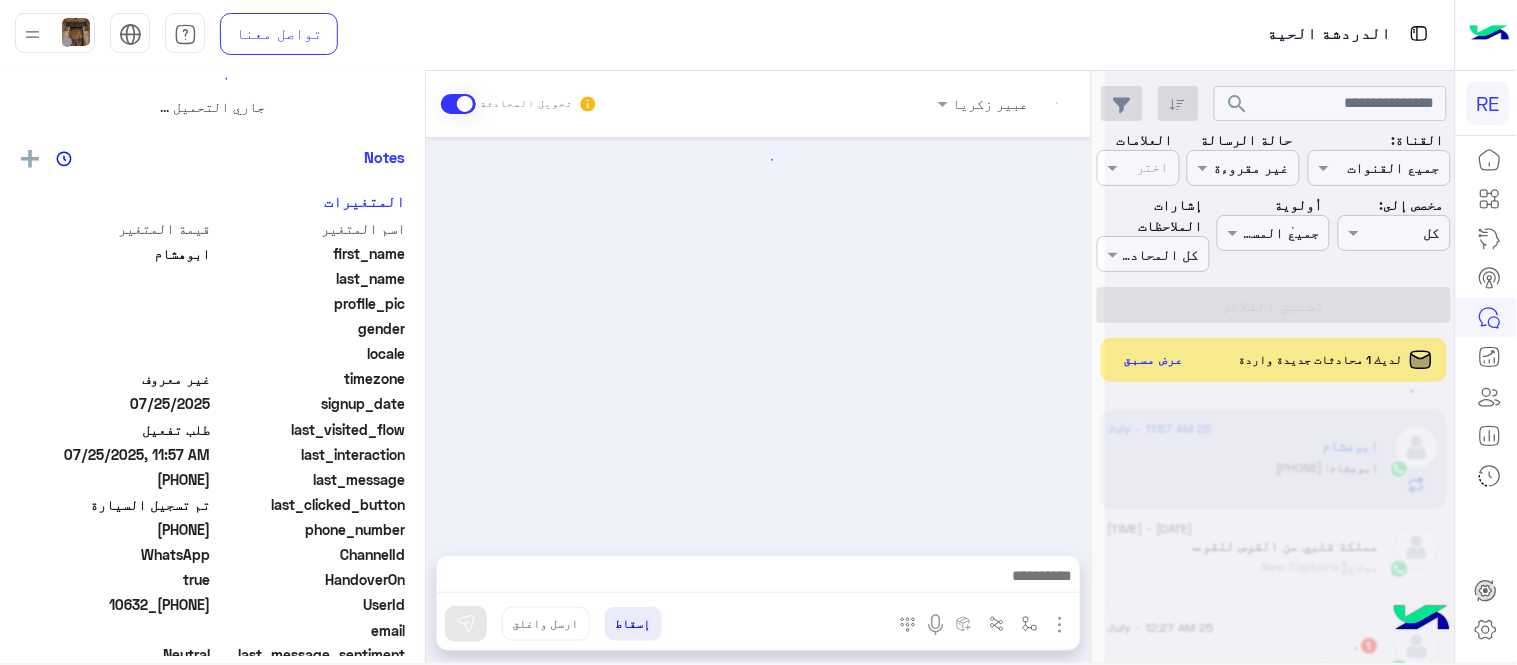 scroll, scrollTop: 0, scrollLeft: 0, axis: both 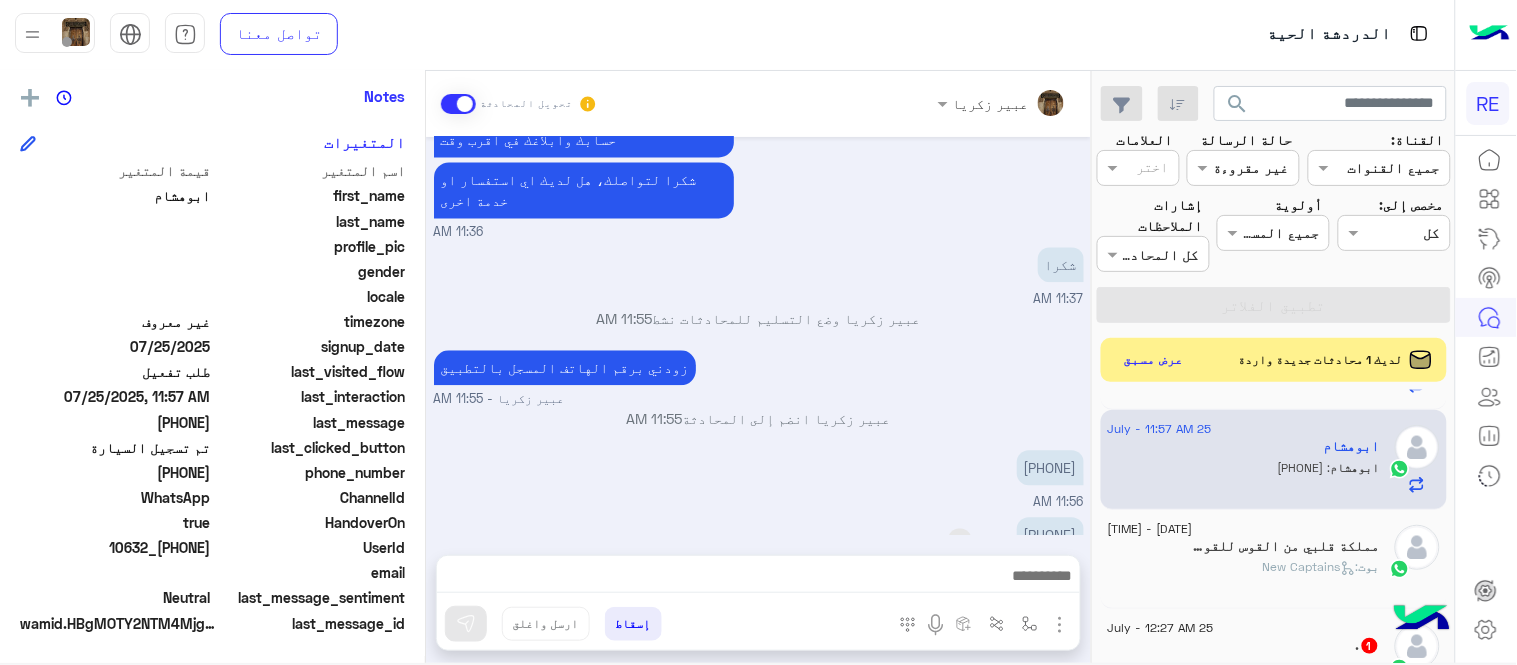 click on "[PHONE]" at bounding box center (1050, 534) 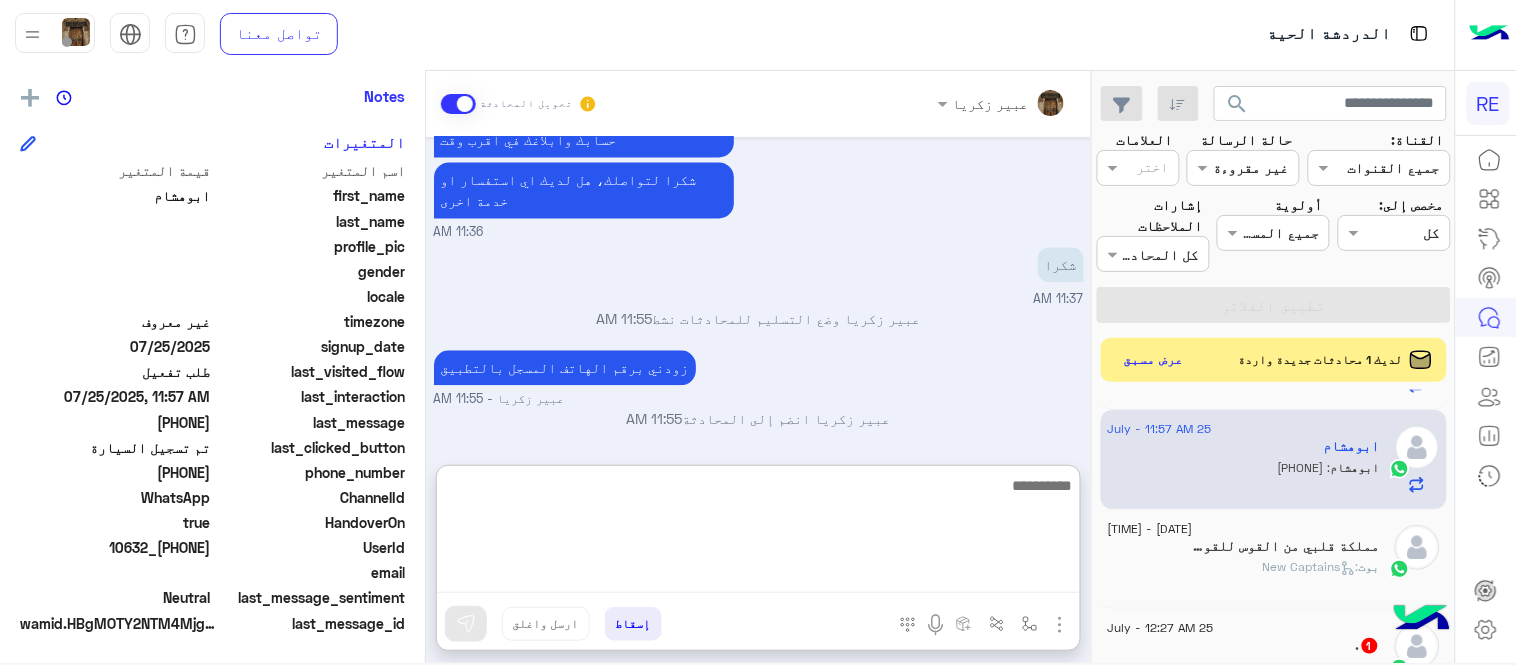 click at bounding box center [758, 533] 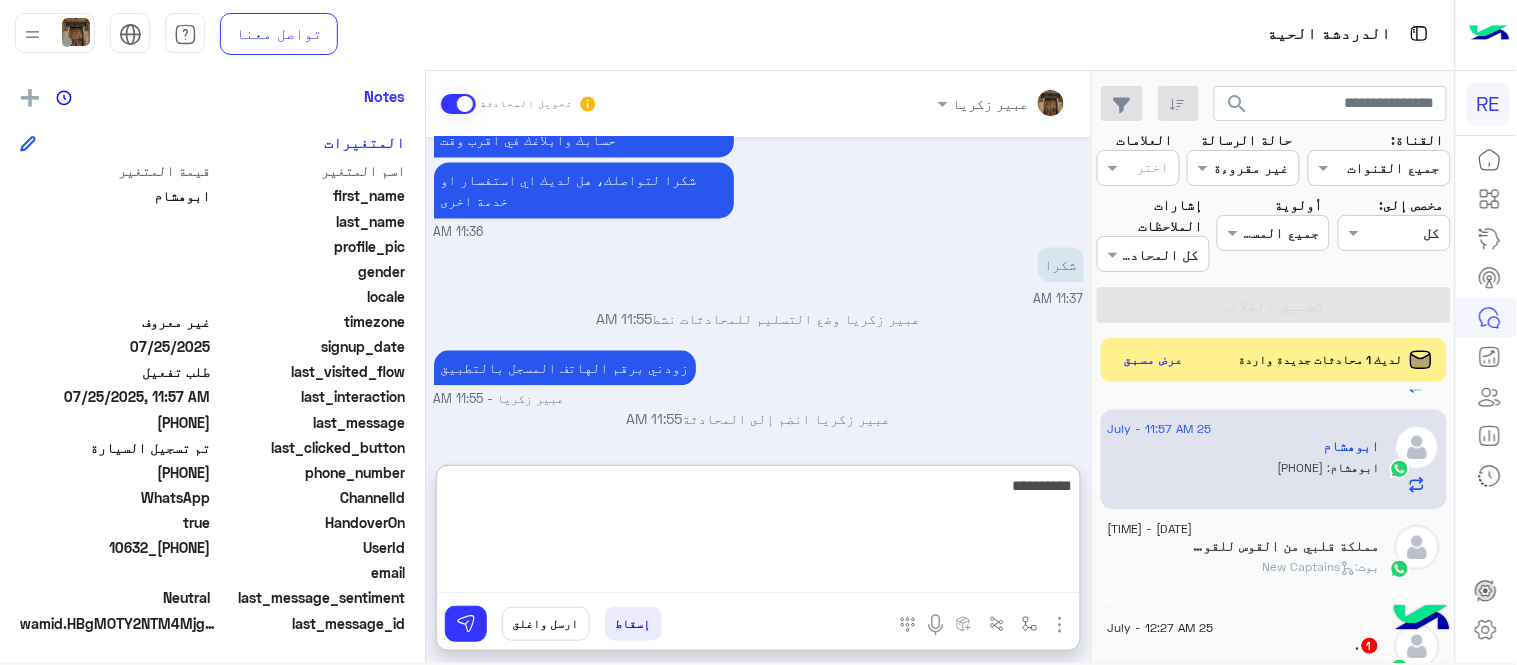 type on "**********" 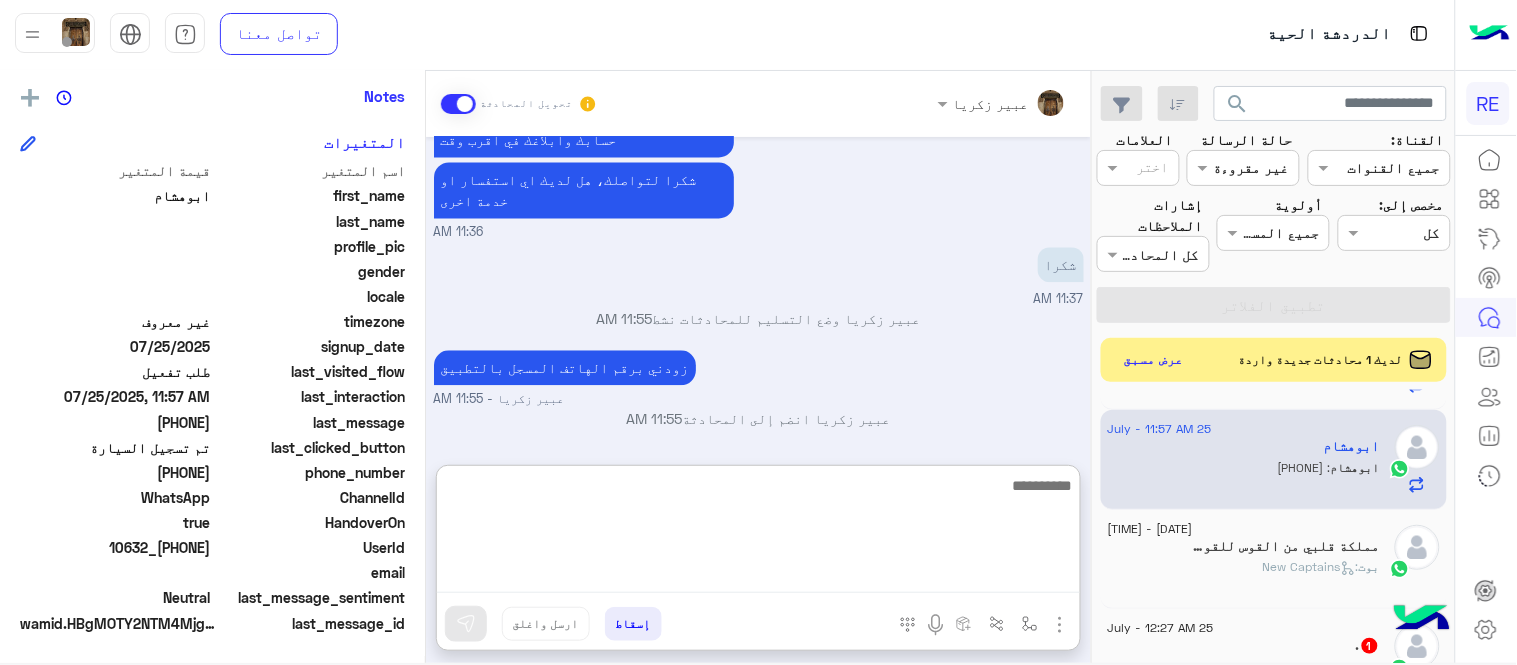 scroll, scrollTop: 1288, scrollLeft: 0, axis: vertical 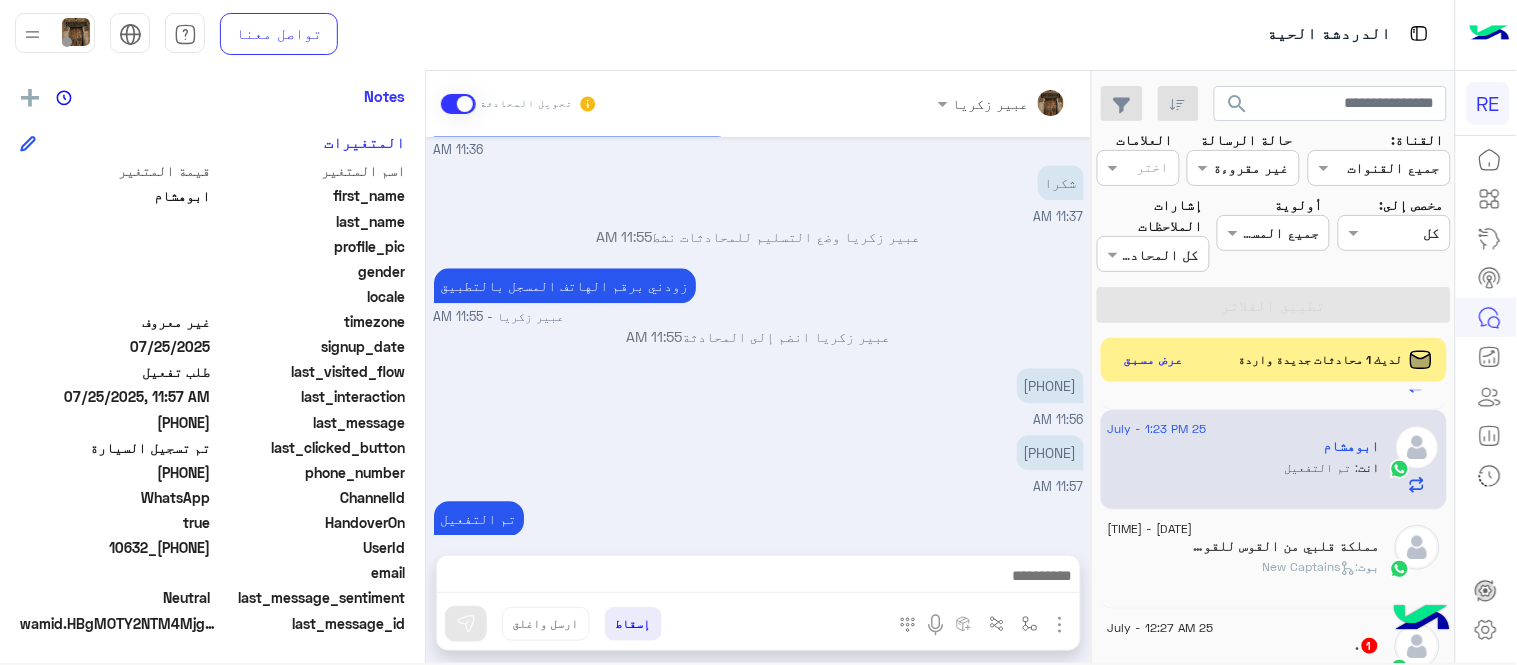 click on "عبير زكريا تحويل المحادثة     Jul 25, 2025   تسجيل حساب     11:36 AM  يمكنك الاطلاع على شروط الانضمام لرحلة ك (كابتن ) الموجودة بالصورة أعلاه،
لتحميل التطبيق عبر الرابط التالي : 📲
http://onelink.to/Rehla    يسعدنا انضمامك لتطبيق رحلة يمكنك اتباع الخطوات الموضحة لتسجيل بيانات سيارتك بالفيديو التالي  : عزيزي الكابتن، فضلًا ، للرغبة بتفعيل الحساب قم برفع البيانات عبر التطبيق والتواصل معنا  تم تسجيل السيارة   اواجه صعوبة بالتسجيل  اي خدمة اخرى ؟  الرجوع للقائمة الرئ   لا     11:36 AM   تم تسجيل السيارة    11:36 AM  اهلا بك عزيزنا الكابتن، سيتم مراجعة حسابك وابلاغك في اقرب وقت    11:36 AM  شكرا   11:37 AM   11:55 AM" at bounding box center (758, 371) 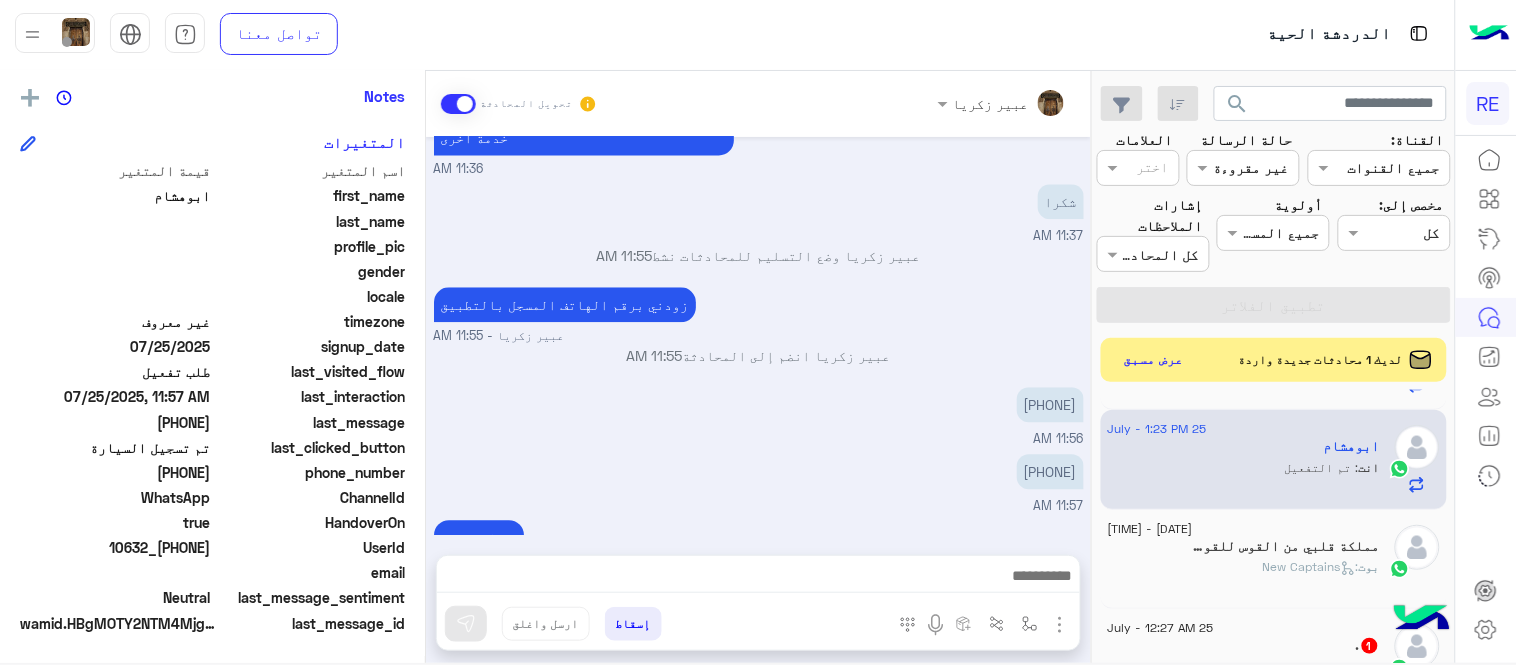 scroll, scrollTop: 357, scrollLeft: 0, axis: vertical 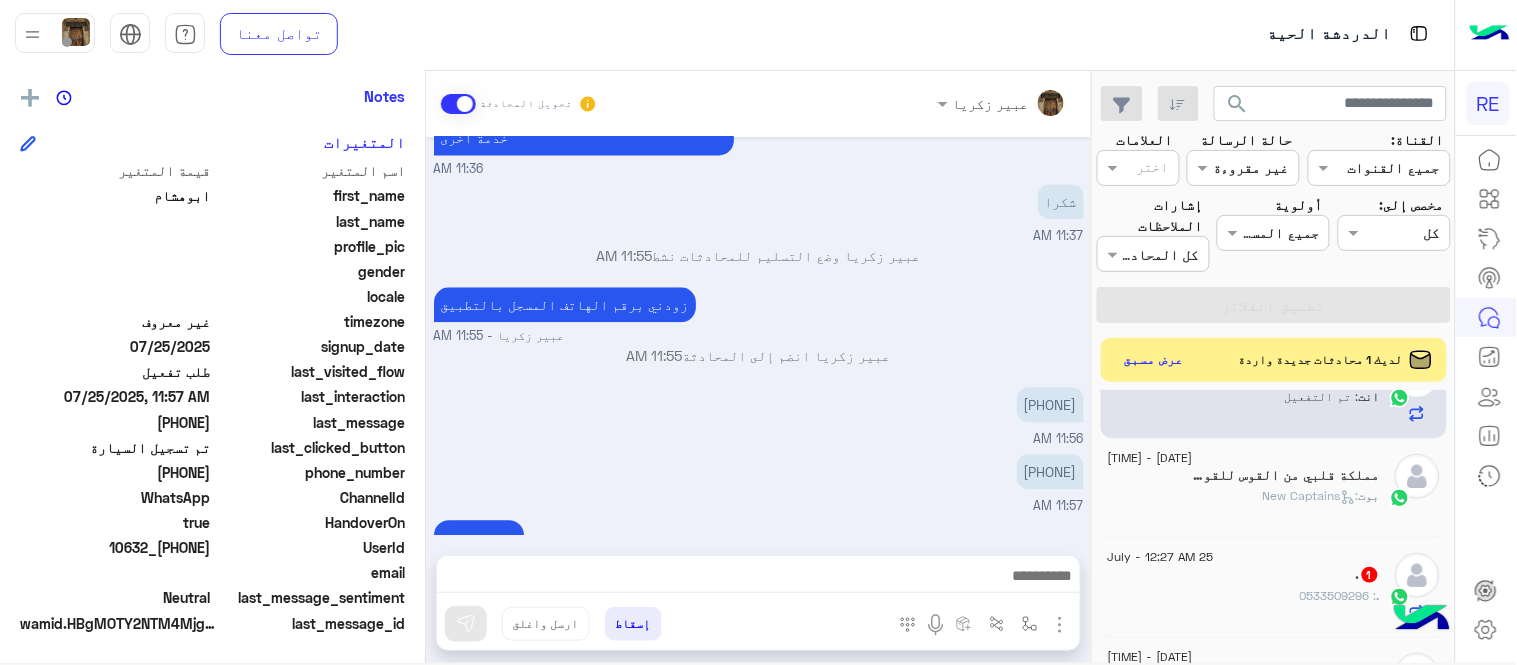 click on "[NICKNAME]" 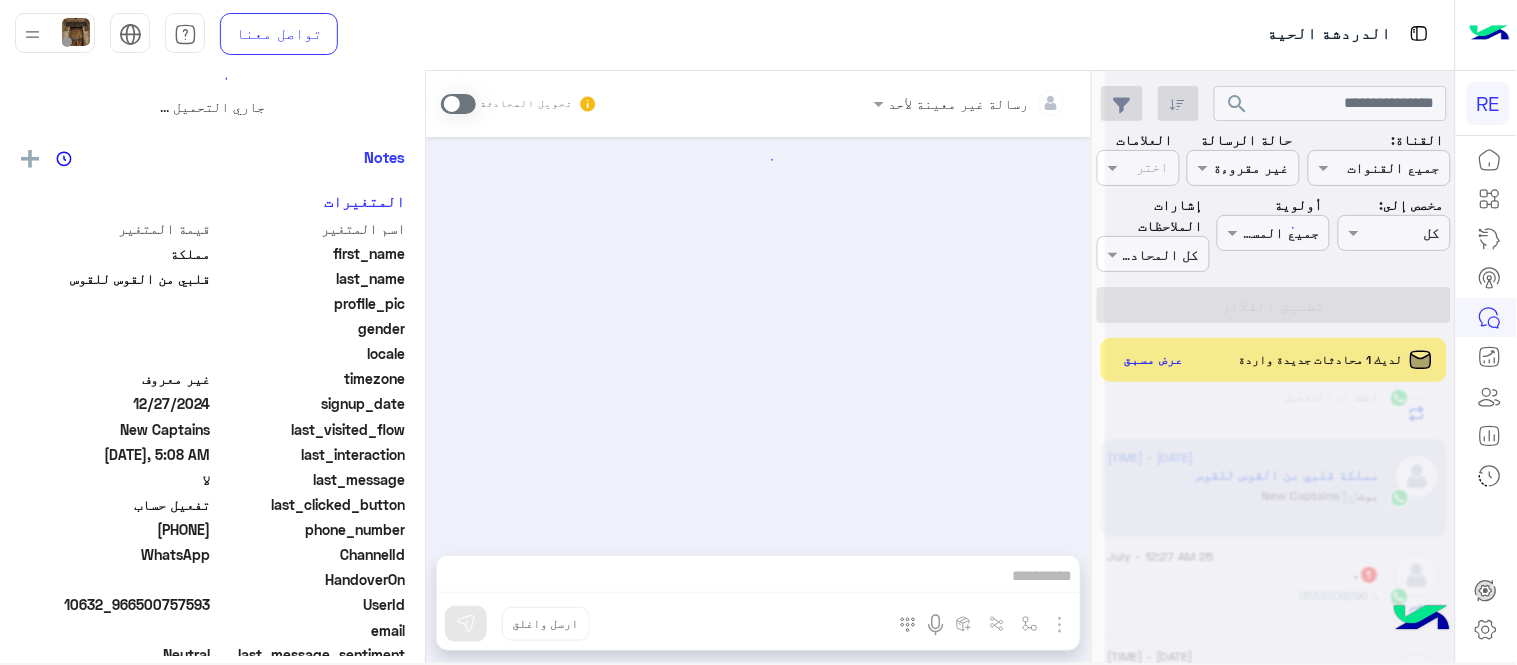 scroll, scrollTop: 0, scrollLeft: 0, axis: both 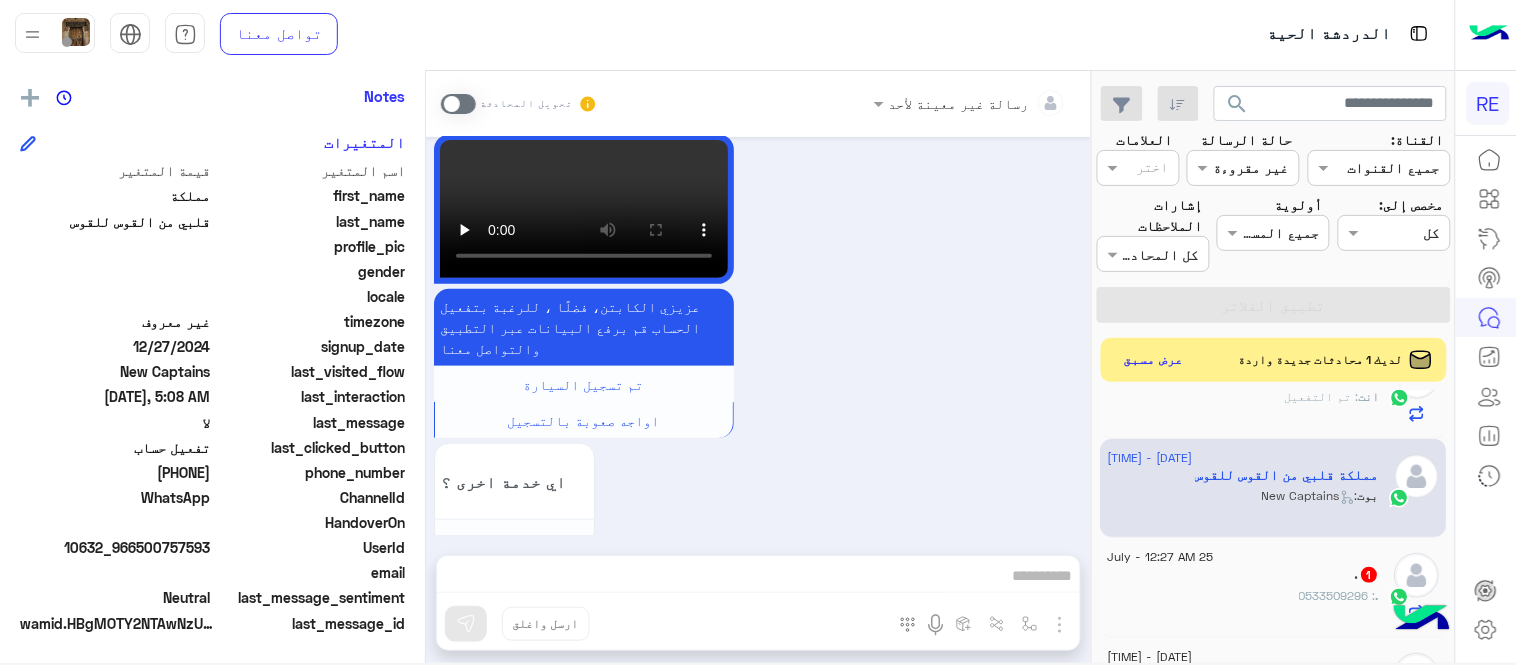 click at bounding box center (458, 104) 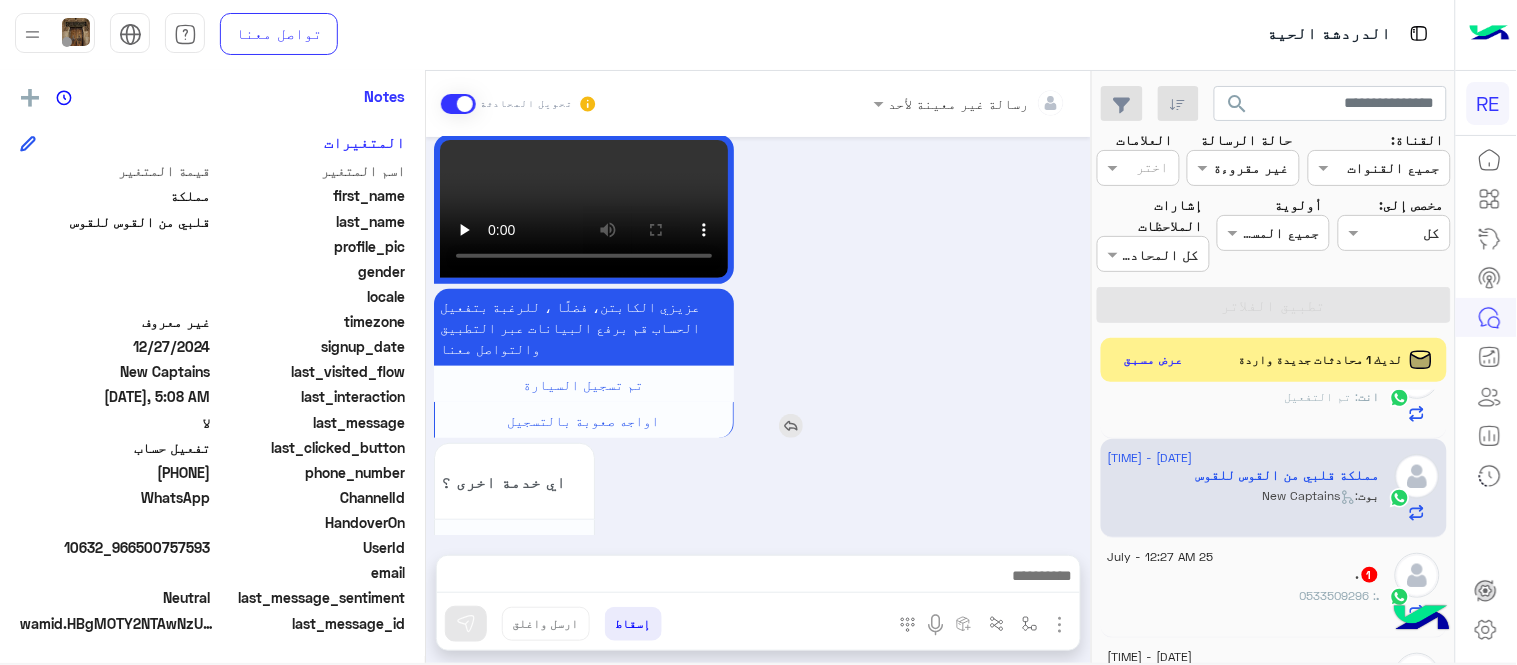 scroll, scrollTop: 2135, scrollLeft: 0, axis: vertical 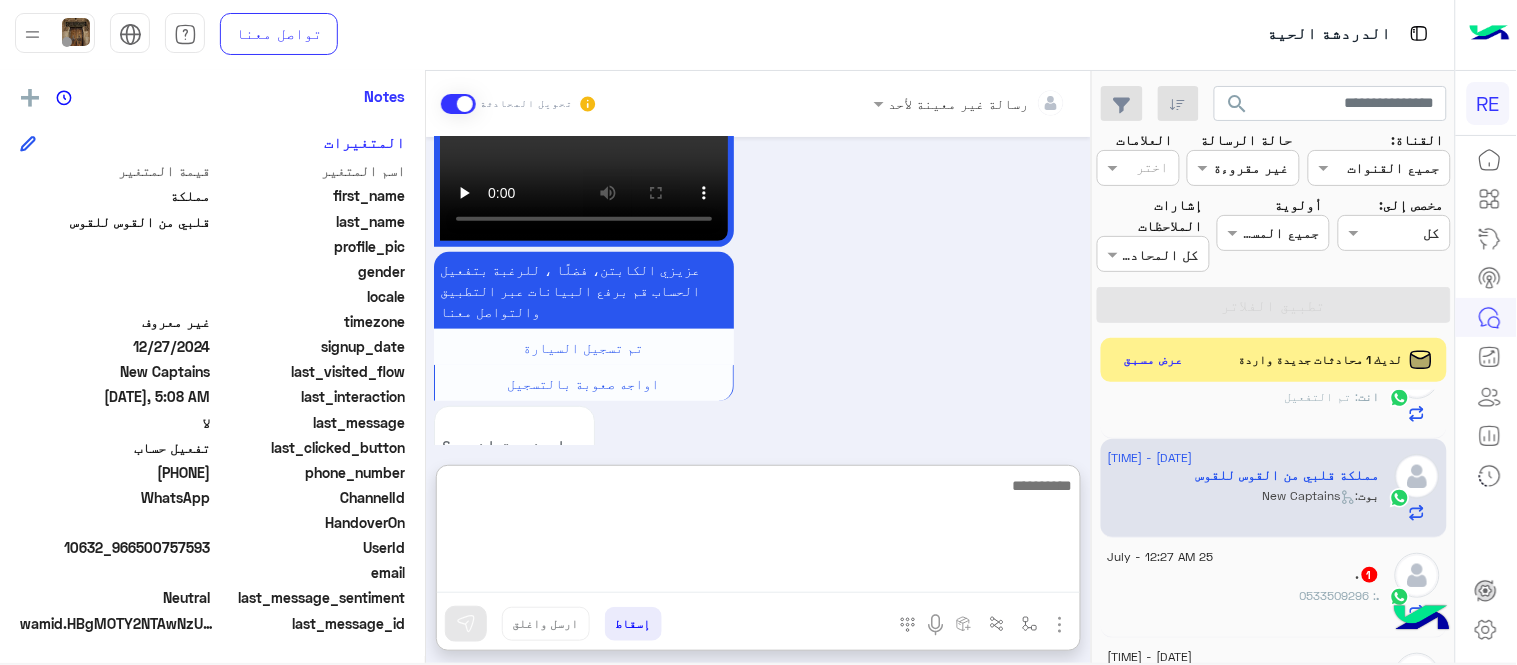 click at bounding box center [758, 533] 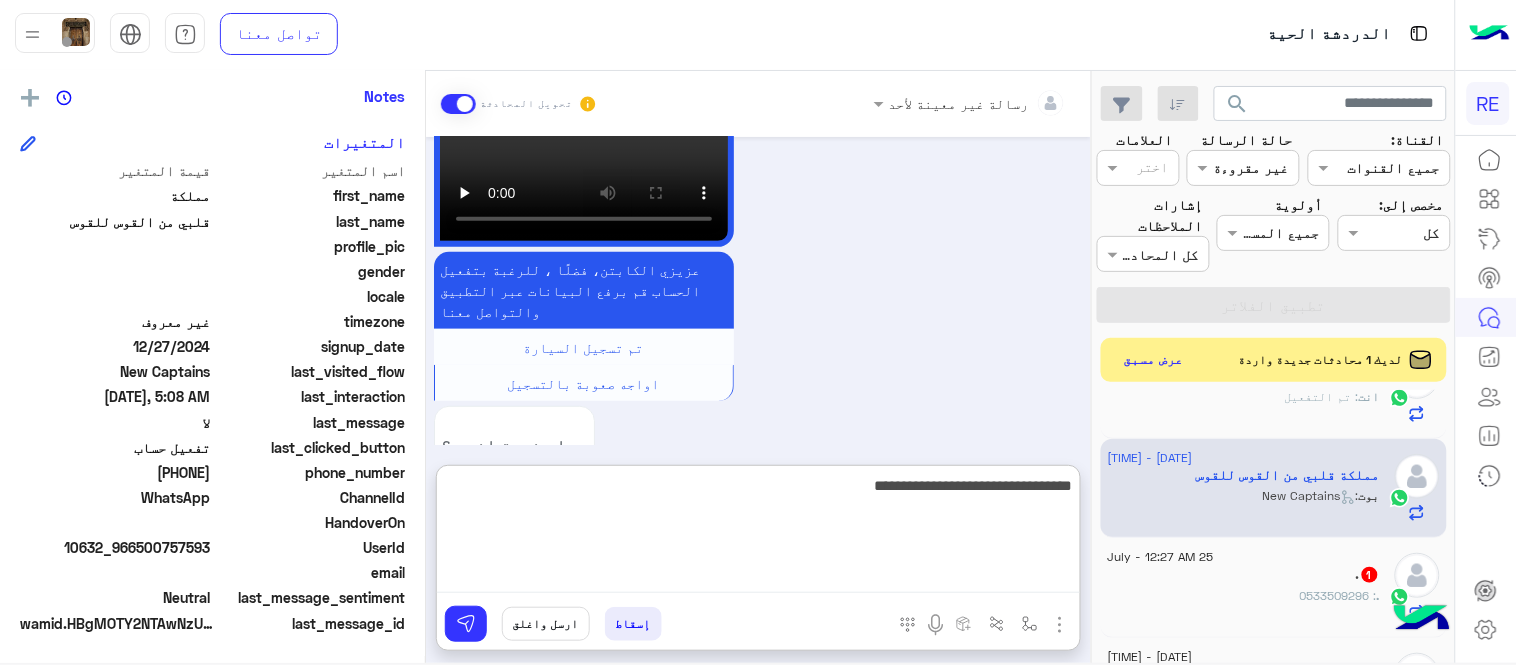 type on "**********" 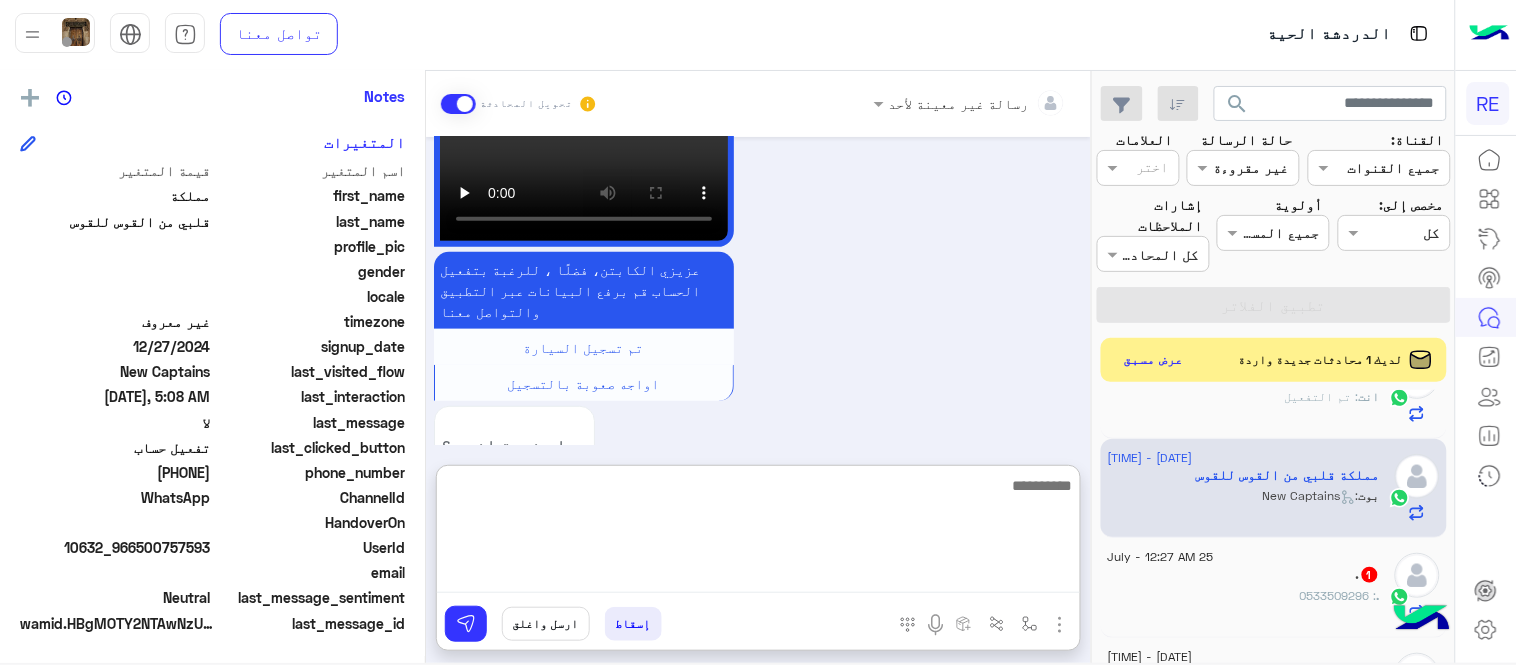 scroll, scrollTop: 2288, scrollLeft: 0, axis: vertical 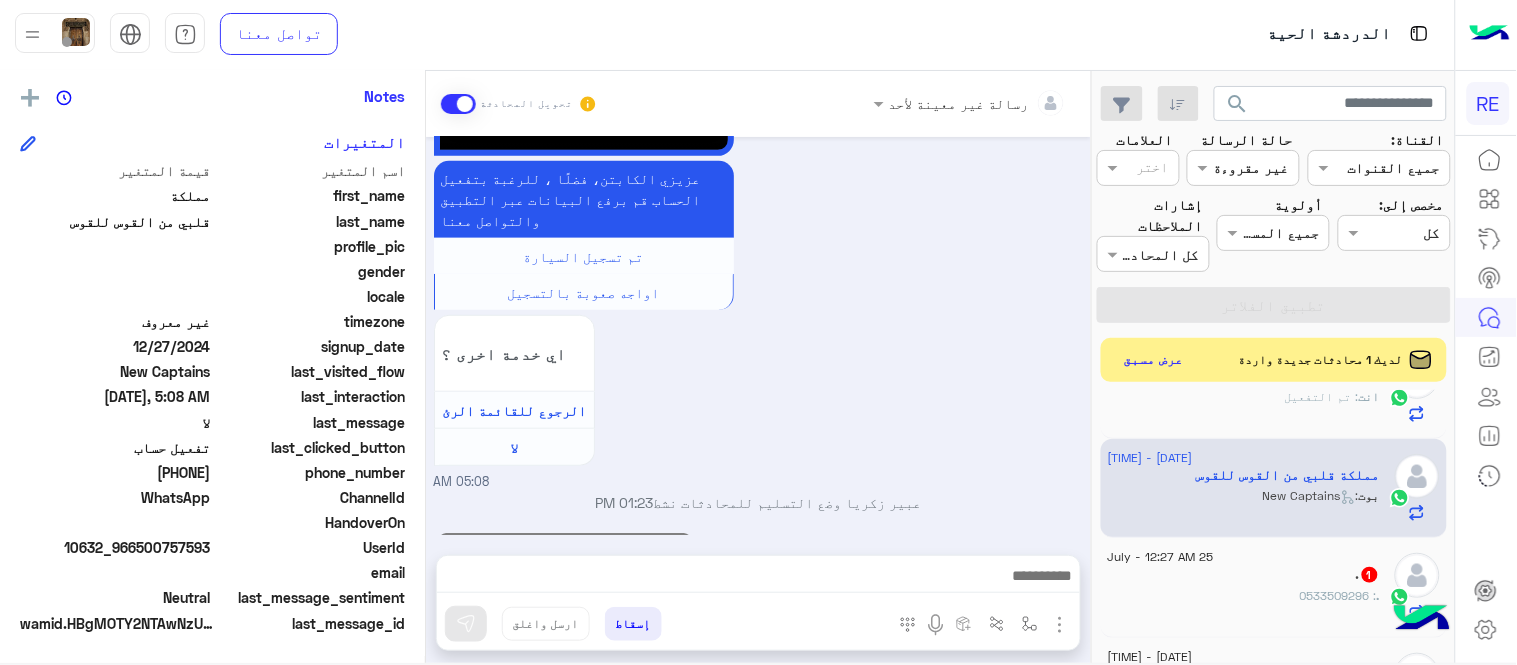 click on "رسالة غير معينة لأحد تحويل المحادثة Jul 25, 2025 اختر احد الخدمات التالية: 02:39 AM تفعيل حساب 02:39 AM يمكنك الاطلاع على شروط الانضمام لرحلة ك (كابتن ) الموجودة بالصورة أعلاه،
لتحميل التطبيق عبر الرابط التالي : 📲
http://onelink.to/Rehla يسعدنا انضمامك لتطبيق رحلة يمكنك اتباع الخطوات الموضحة لتسجيل بيانات سيارتك بالفيديو التالي : عزيزي الكابتن، فضلًا ، للرغبة بتفعيل الحساب قم برفع البيانات عبر التطبيق والتواصل معنا تم تسجيل السيارة اواجه صعوبة بالتسجيل اي خدمة اخرى ؟ الرجوع للقائمة الرئ لا 02:39 AM تم تسجيل السيارة 02:40 AM 02:40 AM لا 02:40 AM كابتن 04:10 AM 04:10 AM لا" at bounding box center (758, 371) 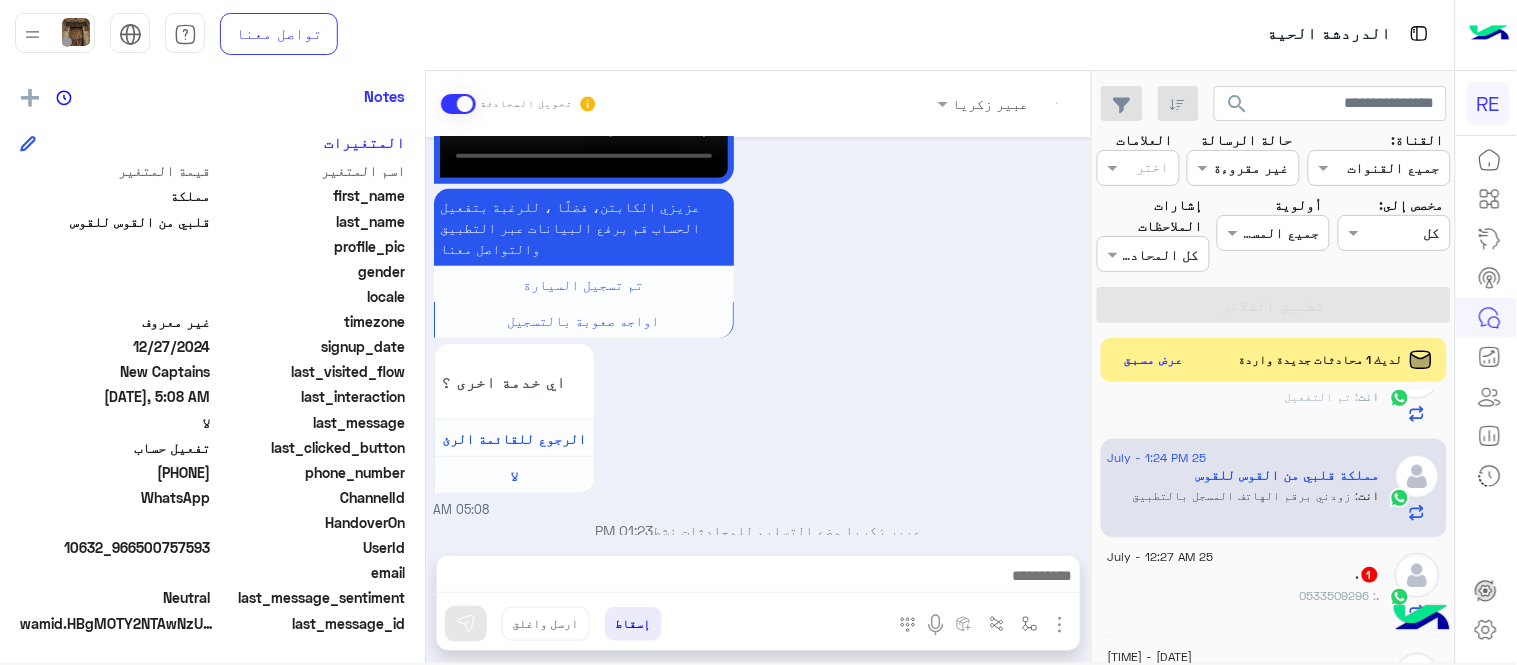 scroll, scrollTop: 2235, scrollLeft: 0, axis: vertical 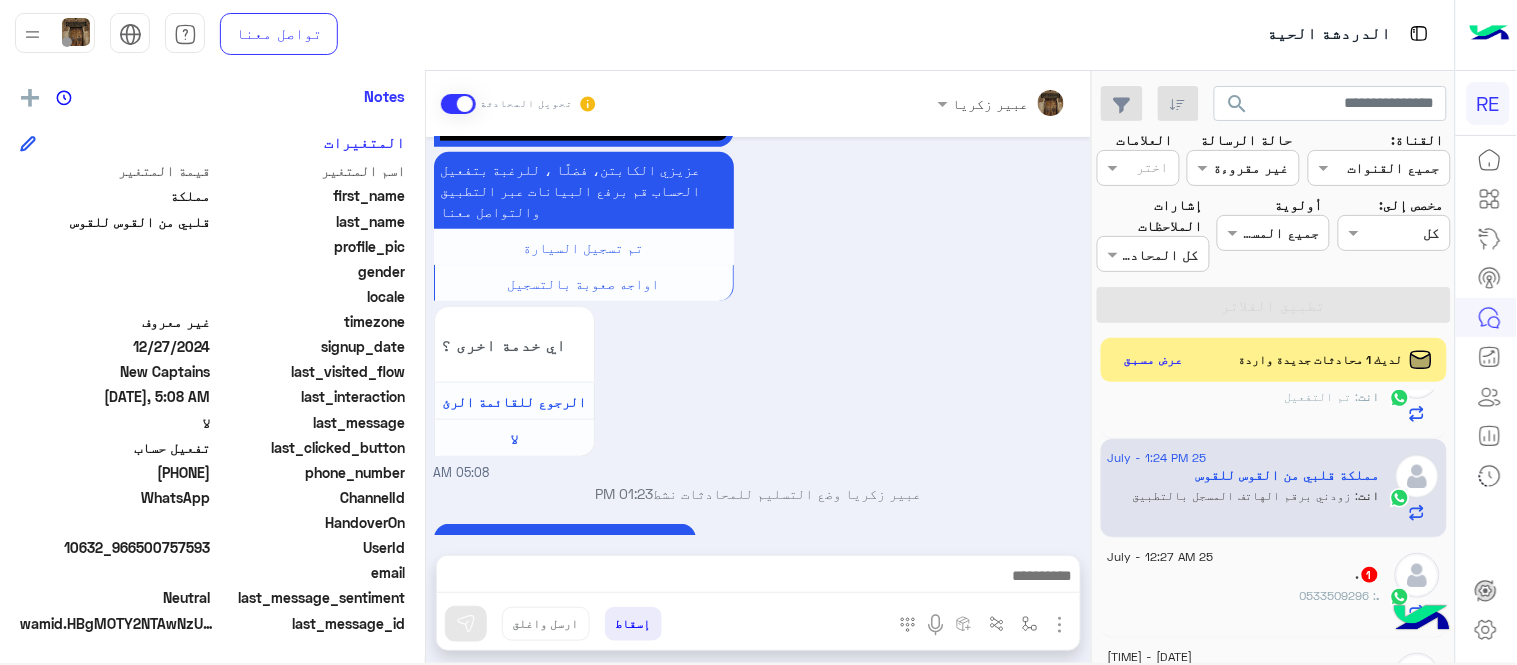 click on ".   1" 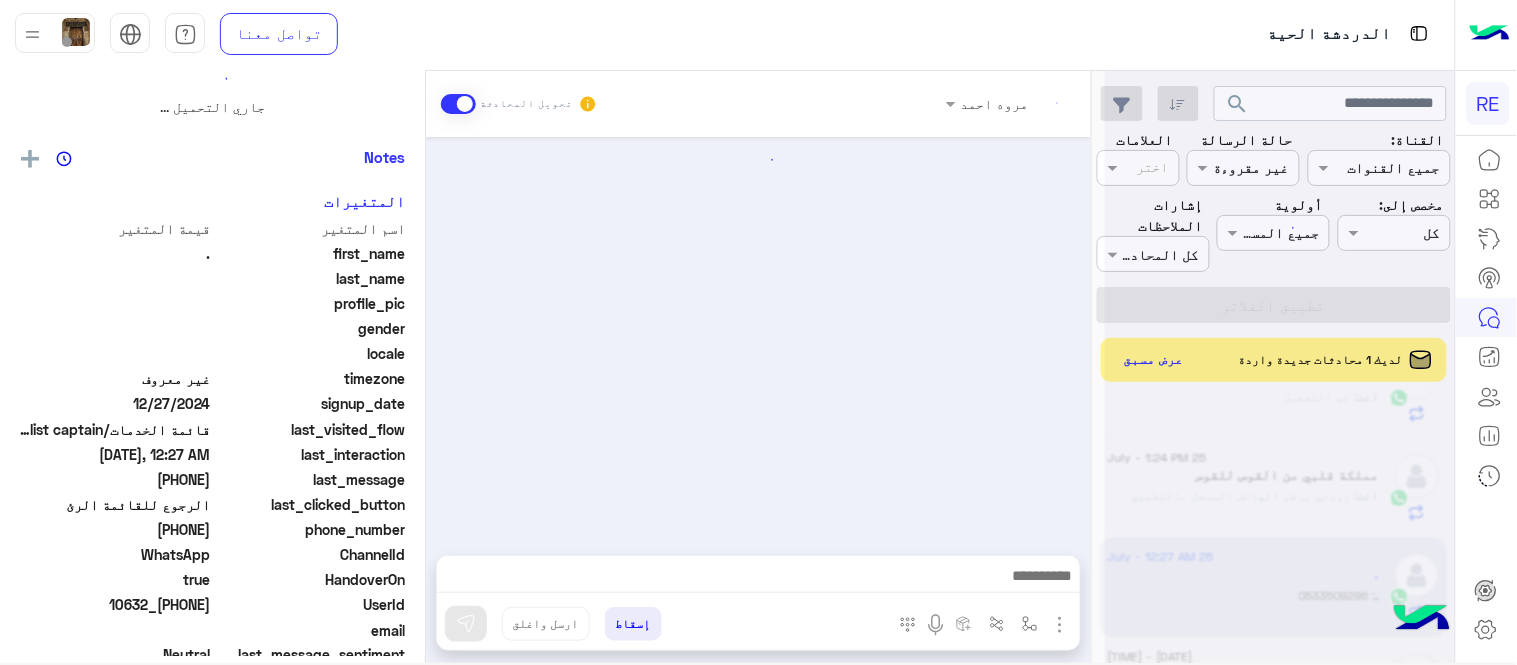 scroll, scrollTop: 0, scrollLeft: 0, axis: both 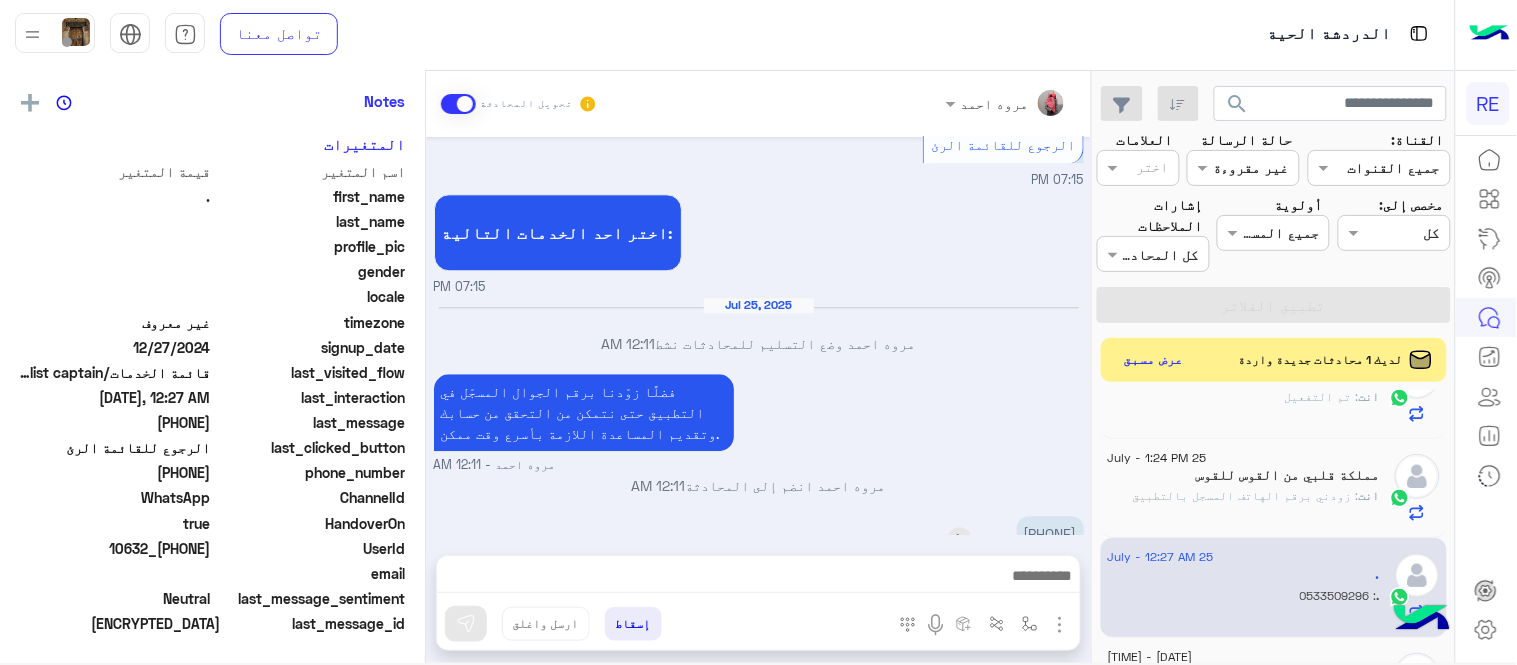 click on "[PHONE]" at bounding box center (1050, 533) 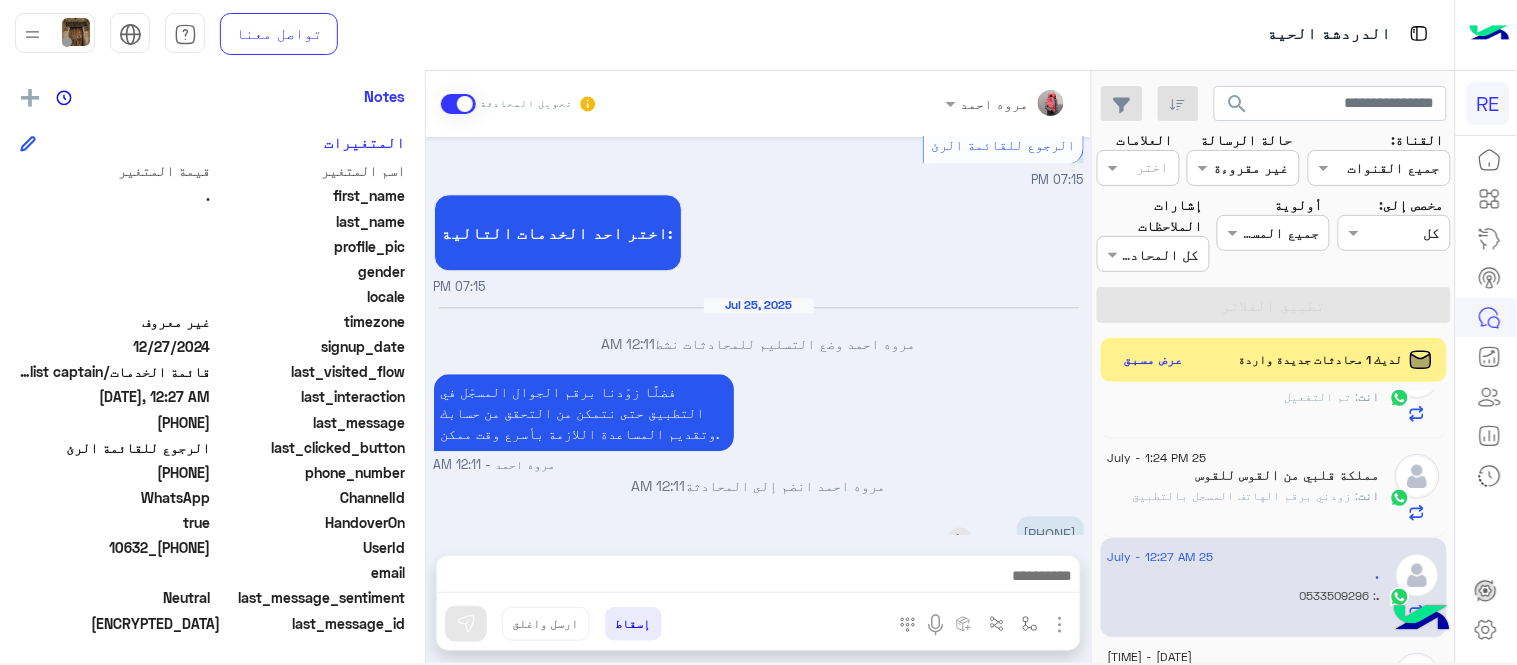 click on "[PHONE]" at bounding box center [1050, 533] 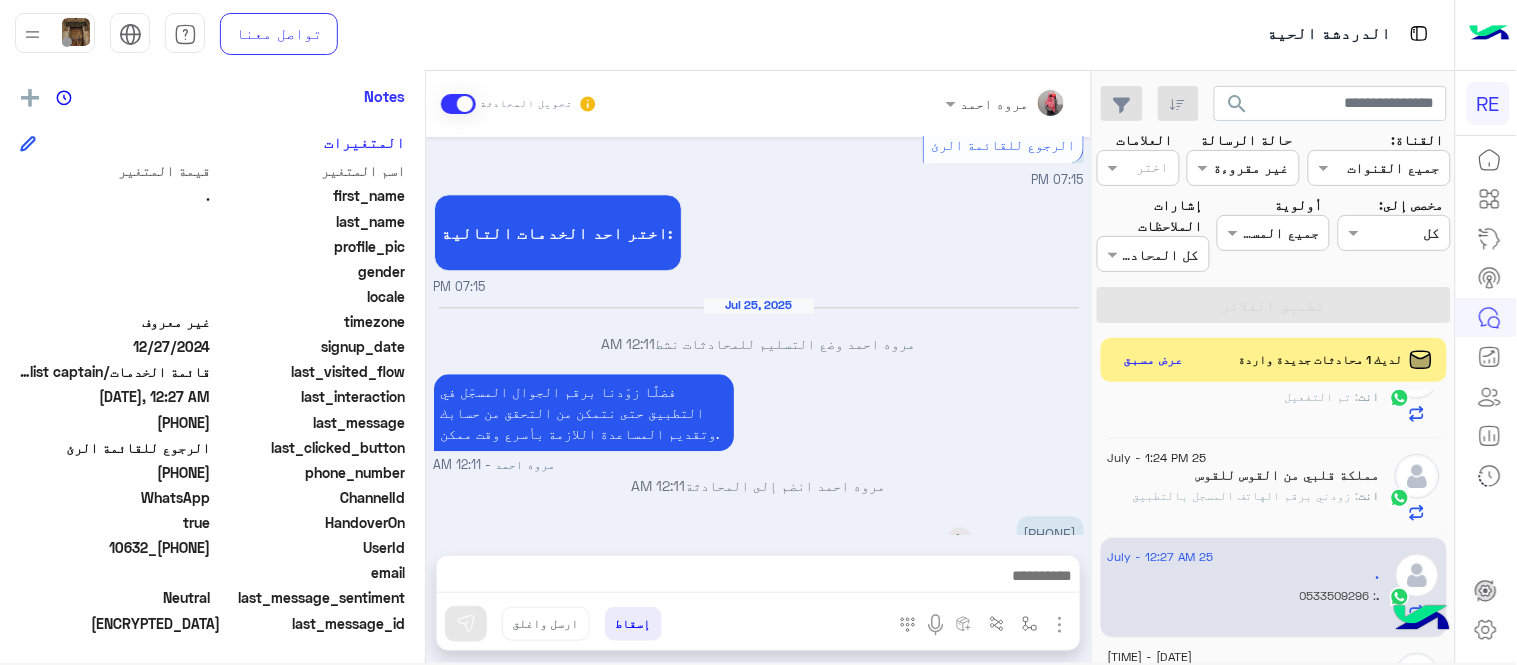 copy on "[PHONE]" 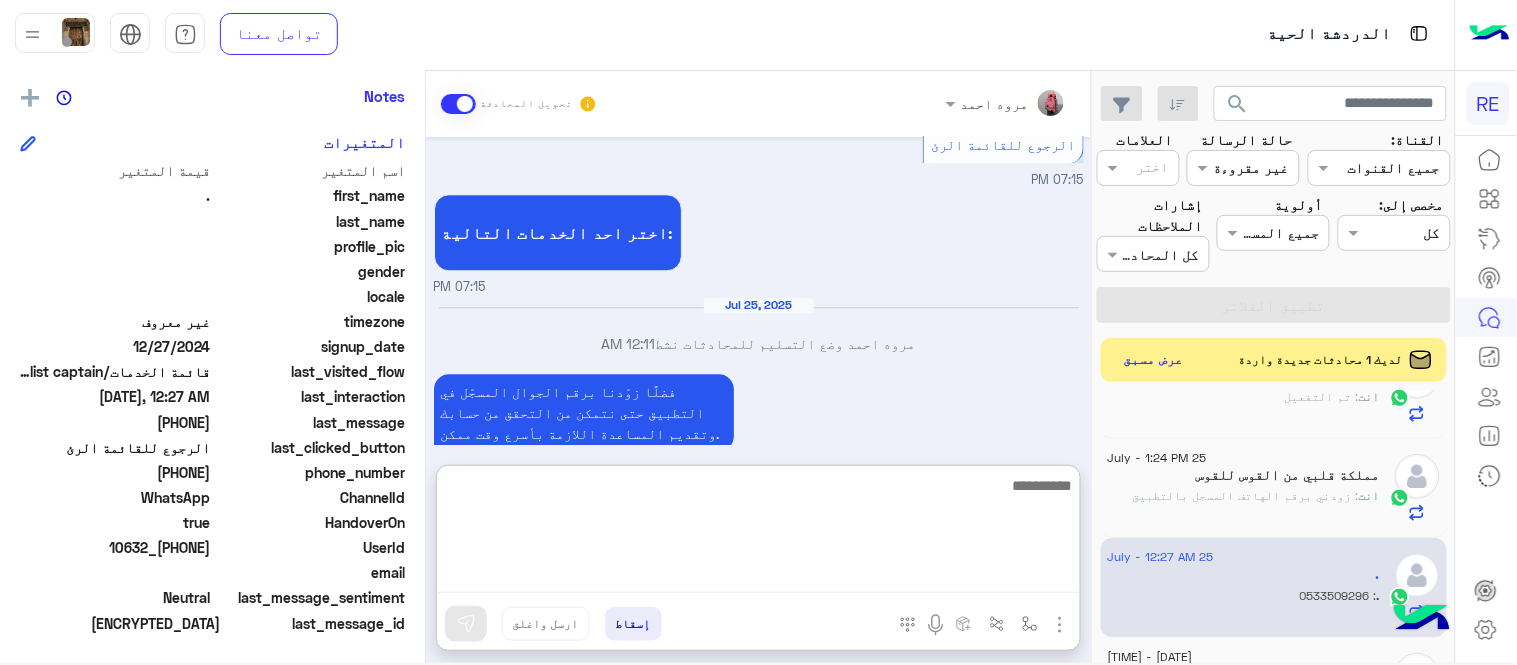 click at bounding box center (758, 533) 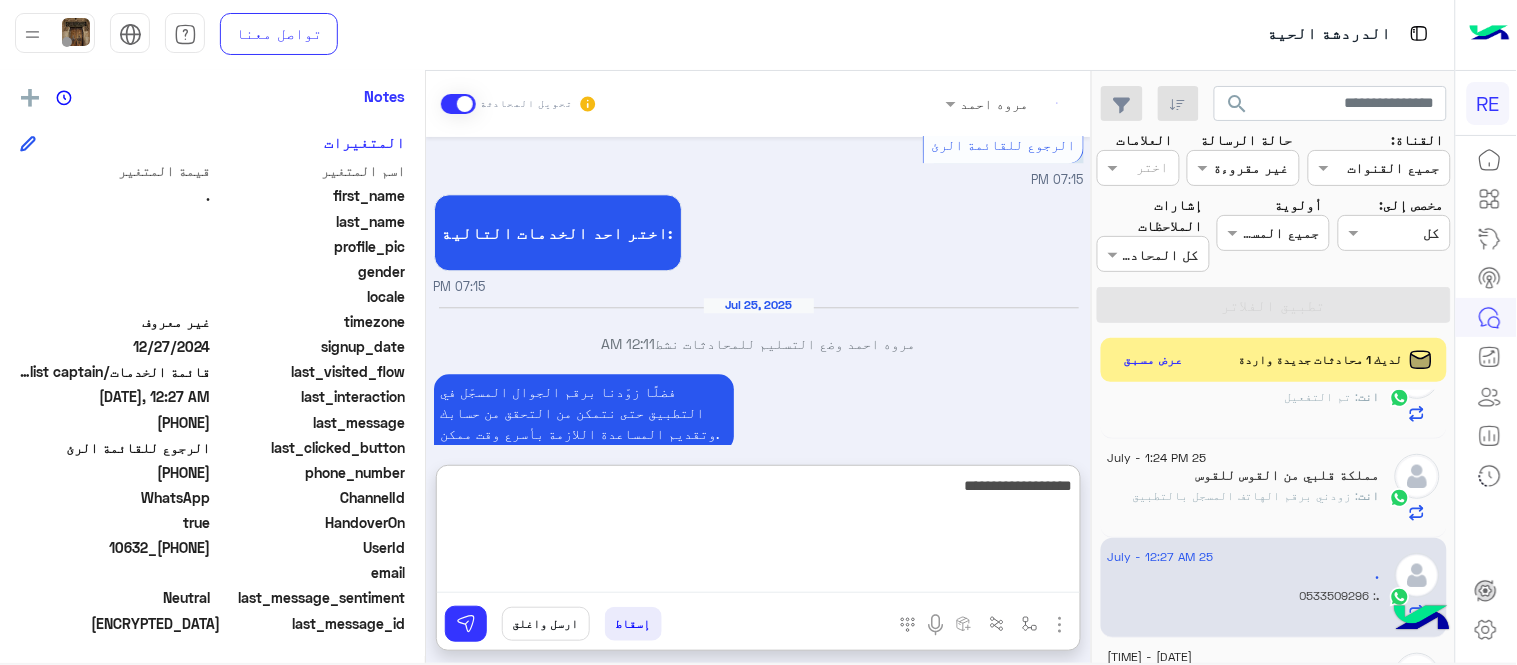 scroll, scrollTop: 358, scrollLeft: 0, axis: vertical 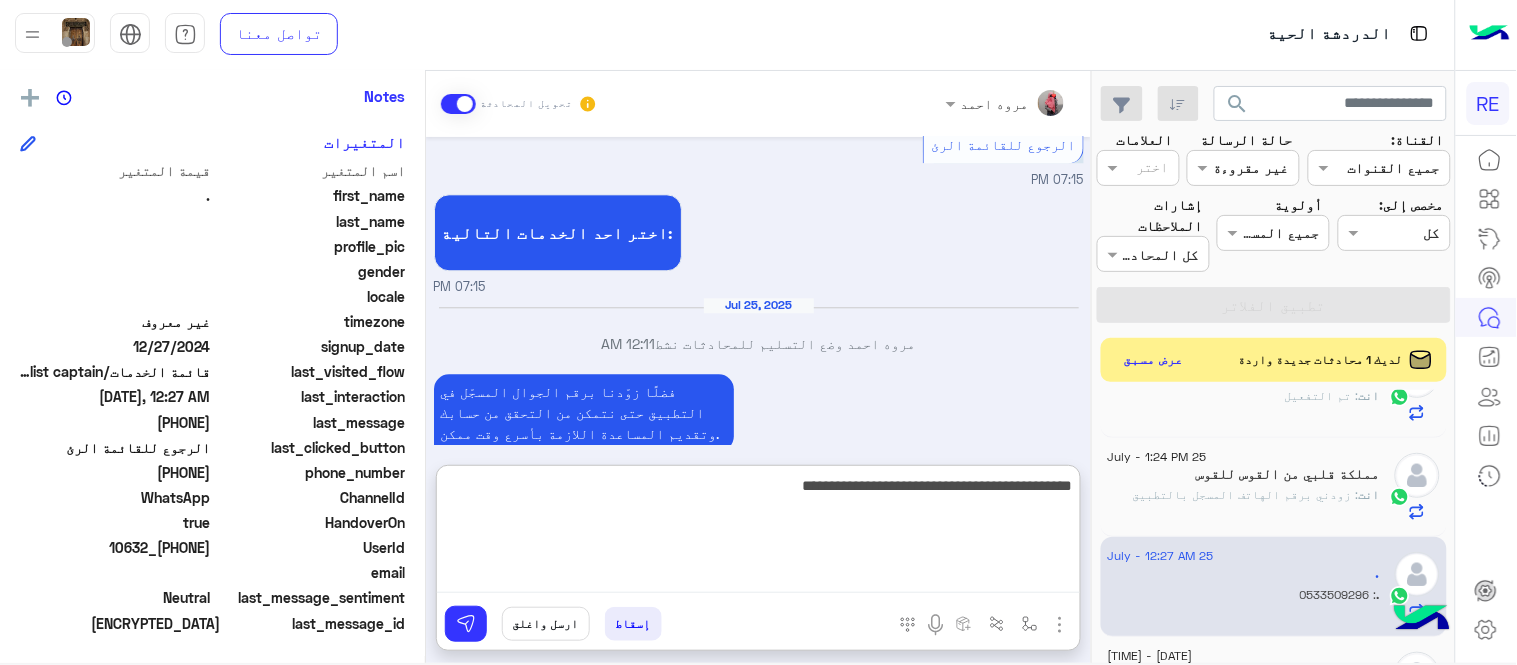 type on "**********" 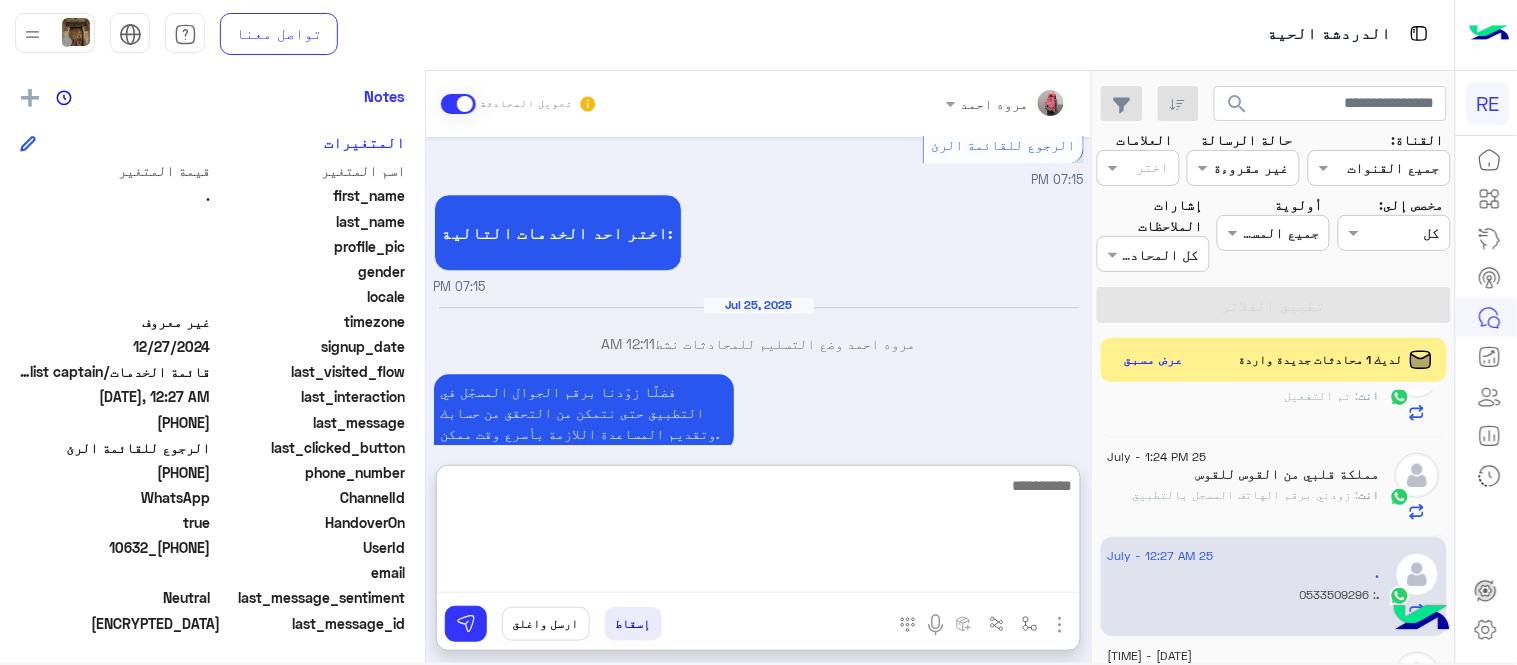 scroll, scrollTop: 1408, scrollLeft: 0, axis: vertical 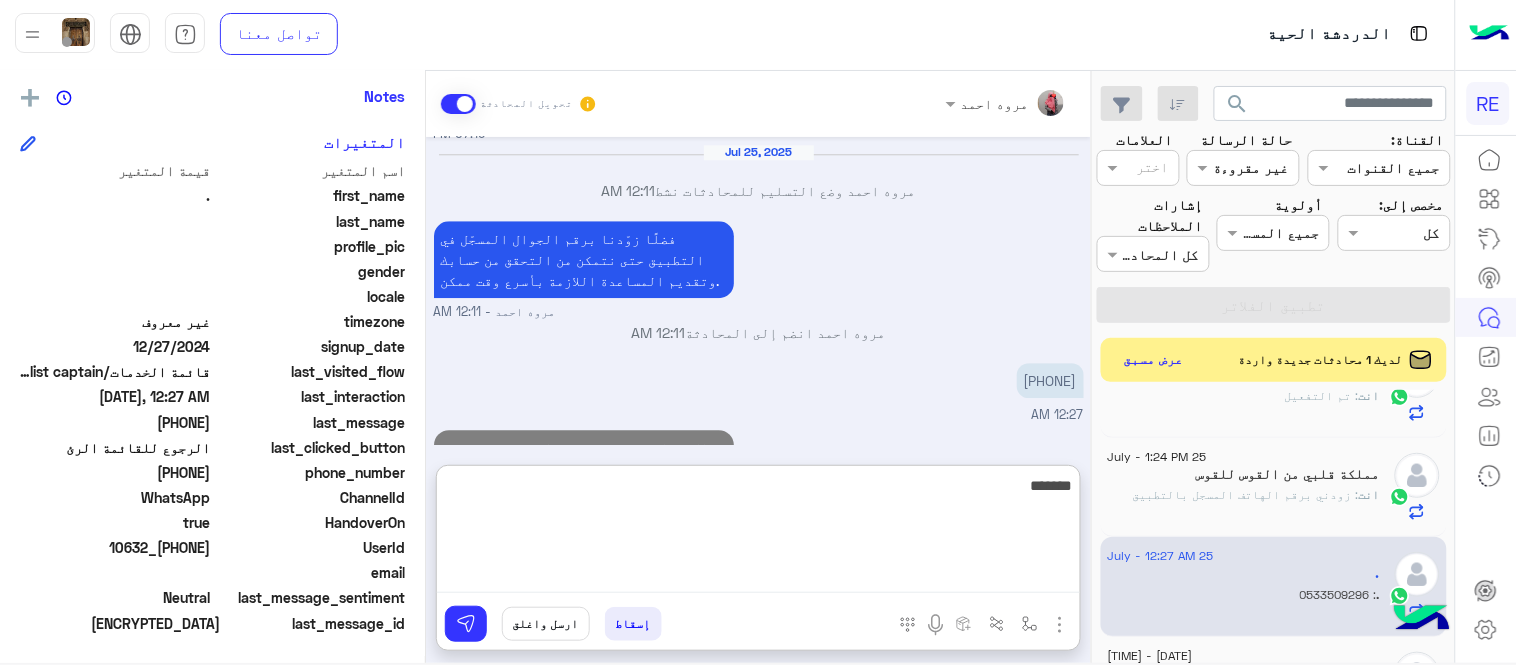 type on "*******" 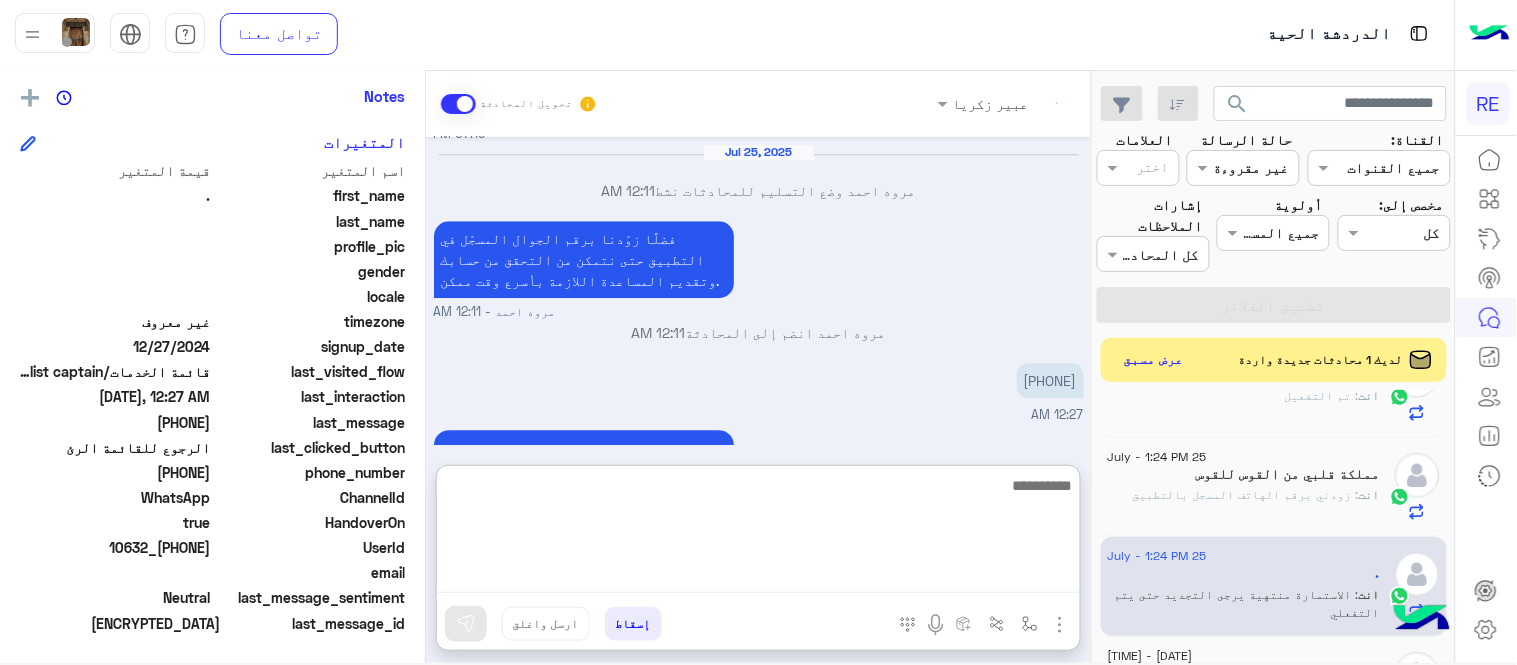 scroll, scrollTop: 1508, scrollLeft: 0, axis: vertical 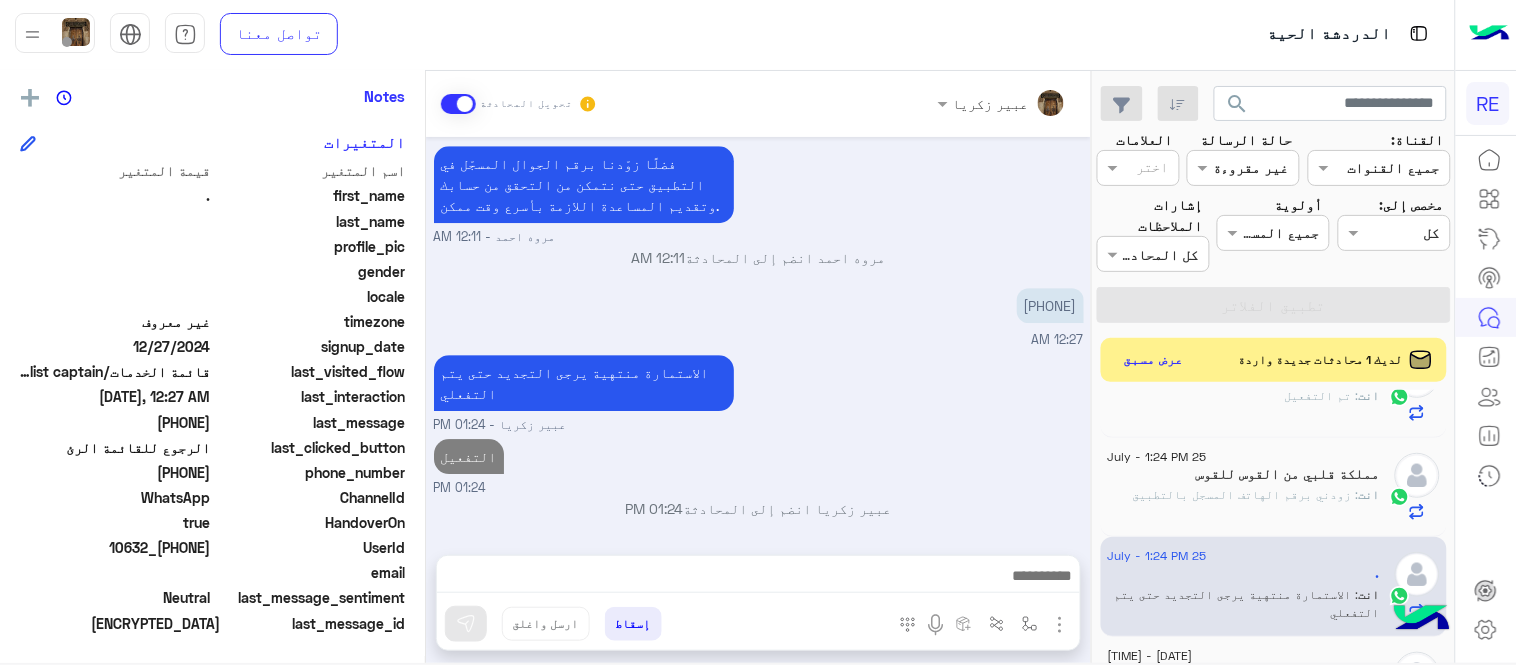 click on "[DATE]   تفعيل حساب    [TIME]  يمكنك الاطلاع على شروط الانضمام لرحلة ك (كابتن ) الموجودة بالصورة أعلاه،
لتحميل التطبيق عبر الرابط التالي : 📲
http://onelink.to/Rehla    يسعدنا انضمامك لتطبيق رحلة يمكنك اتباع الخطوات الموضحة لتسجيل بيانات سيارتك بالفيديو التالي  : عزيزي الكابتن، فضلًا ، للرغبة بتفعيل الحساب قم برفع البيانات عبر التطبيق والتواصل معنا  تم تسجيل السيارة   اواجه صعوبة بالتسجيل  اي خدمة اخرى ؟  الرجوع للقائمة الرئ   لا     [TIME]   تم تسجيل السيارة    [TIME]  اهلا بك عزيزنا الكابتن، سيتم مراجعة حسابك وابلاغك في اقرب وقت شكرا لتواصلك، هل لديك اي استفسار او خدمة اخرى    [TIME]" at bounding box center [758, 336] 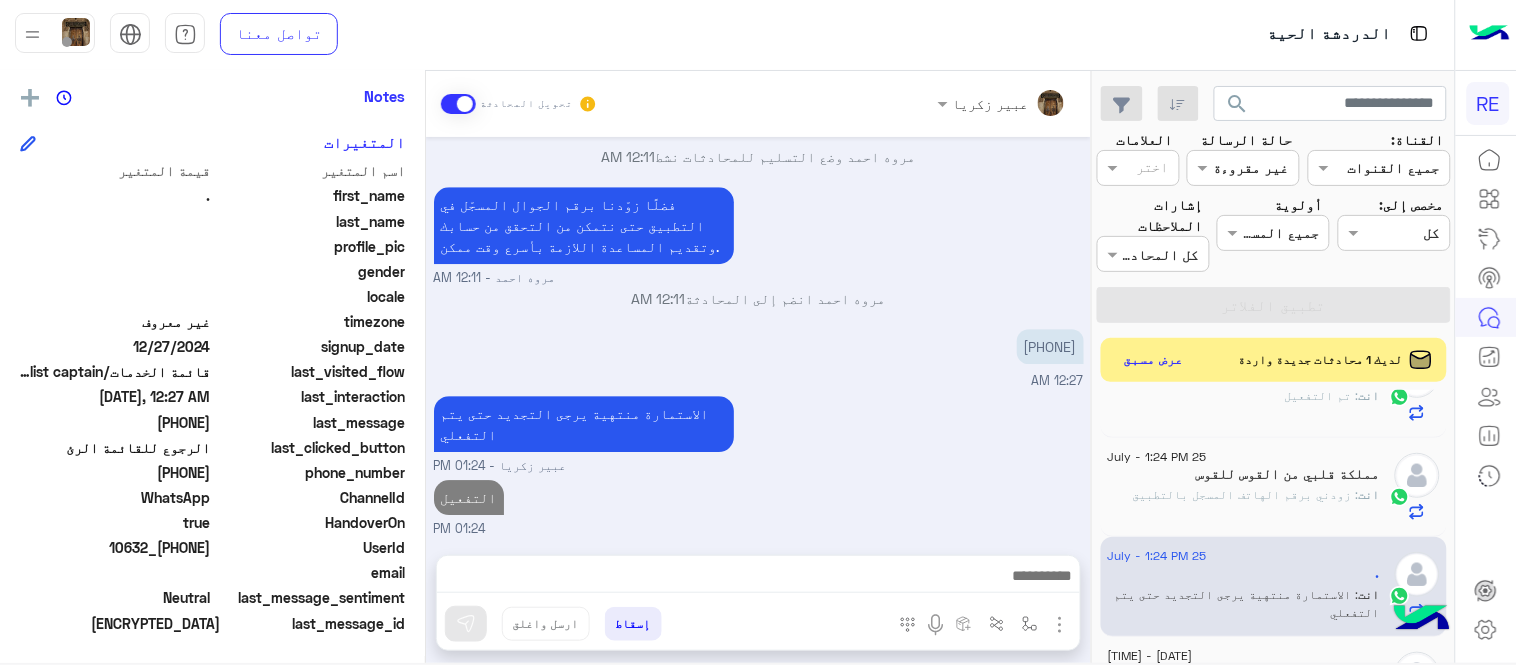 scroll, scrollTop: 1418, scrollLeft: 0, axis: vertical 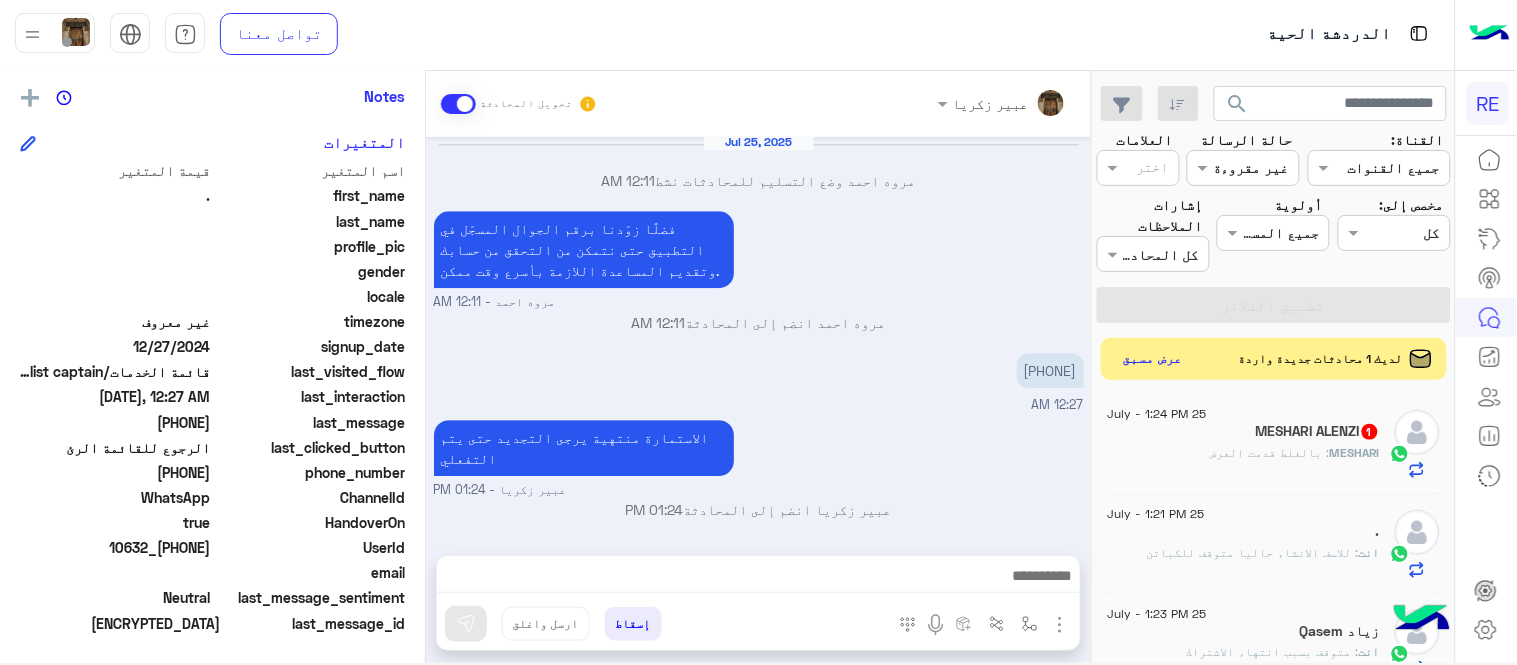 click on "عرض مسبق" 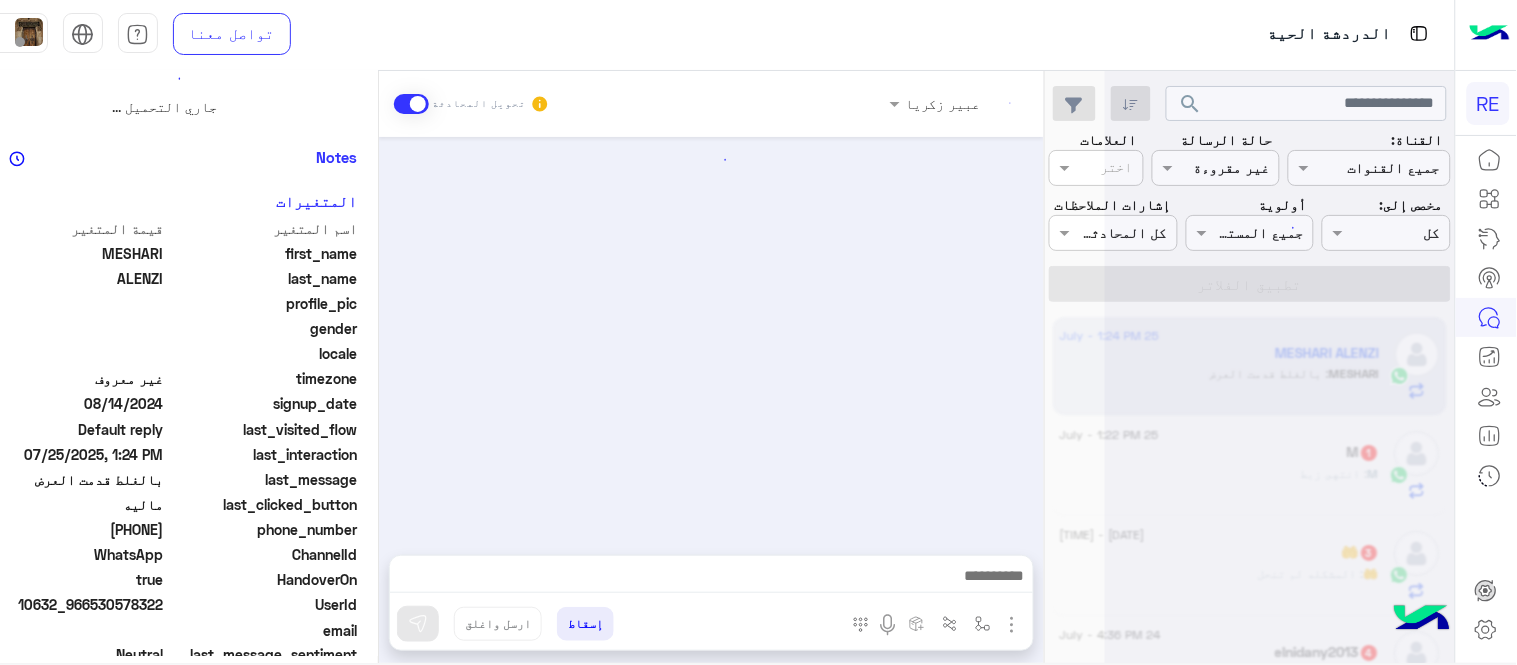 scroll, scrollTop: 0, scrollLeft: 0, axis: both 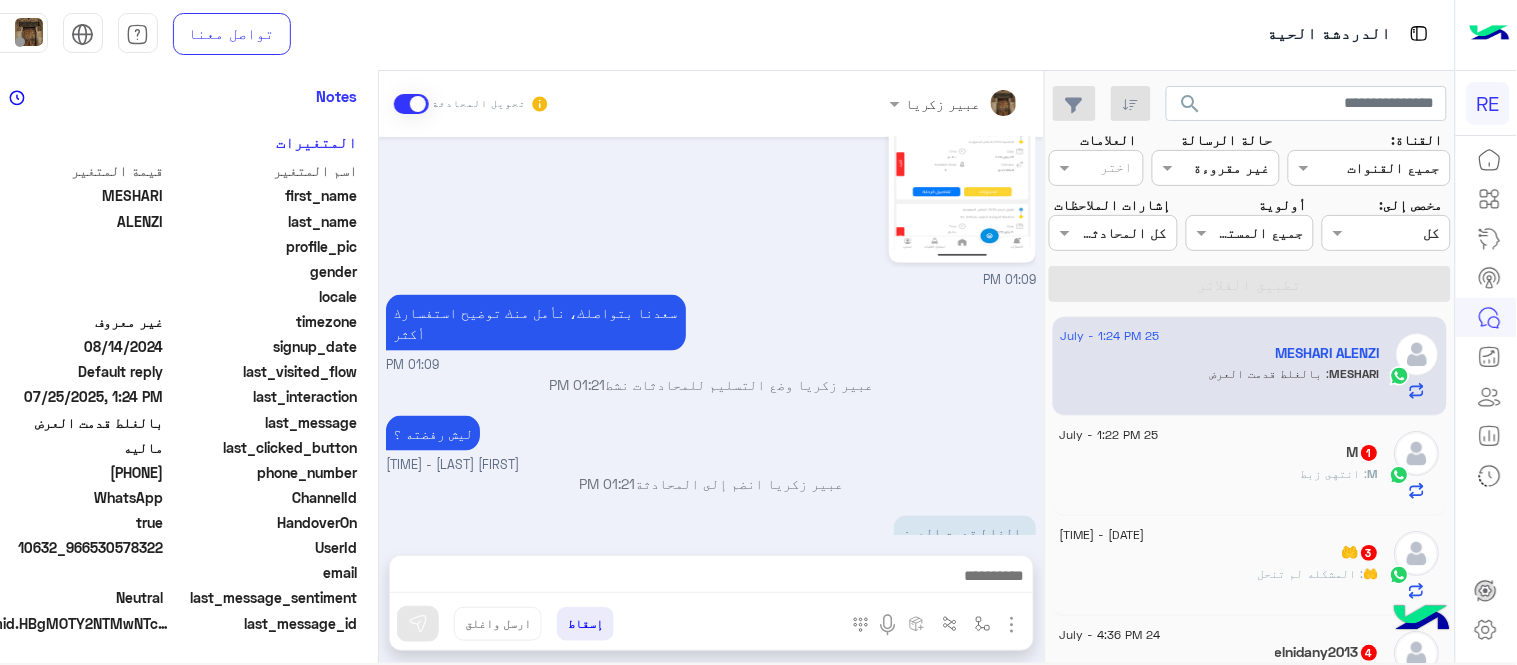 click on "M : انتهى زبط" 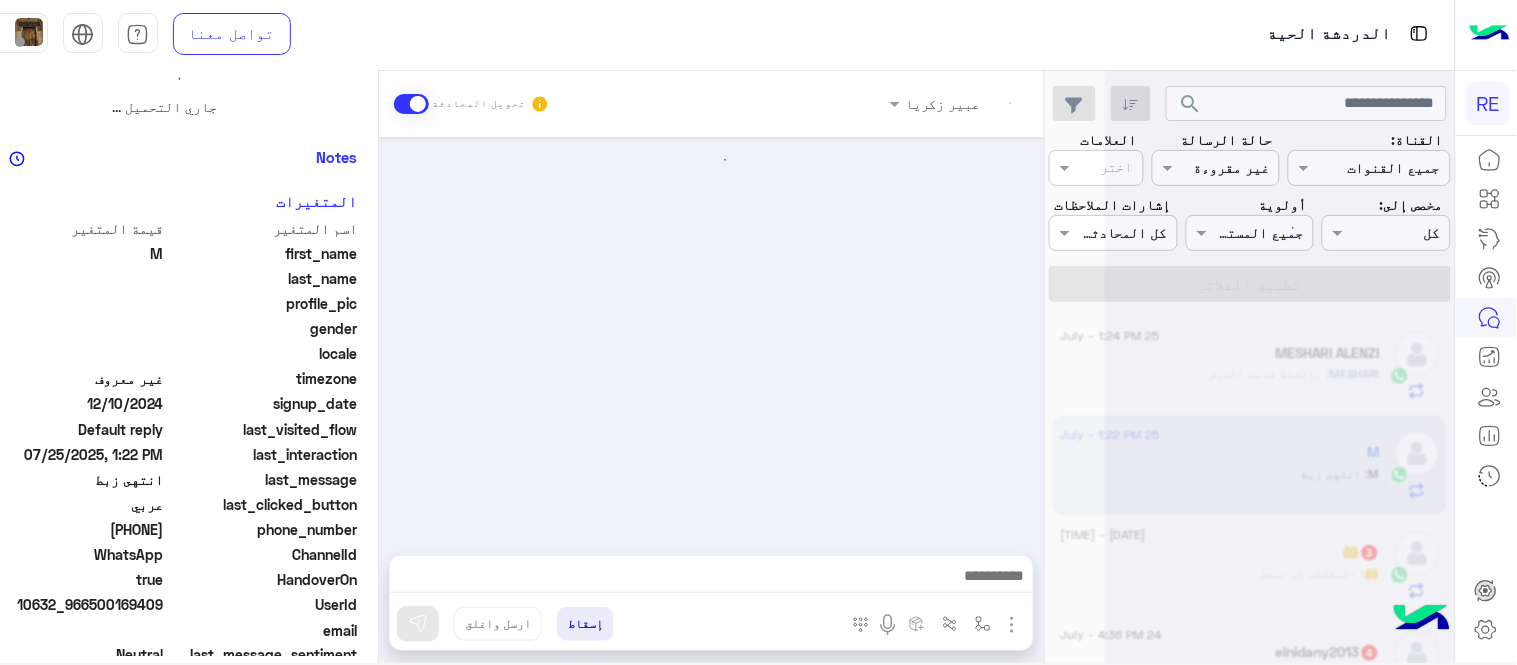 scroll, scrollTop: 0, scrollLeft: 0, axis: both 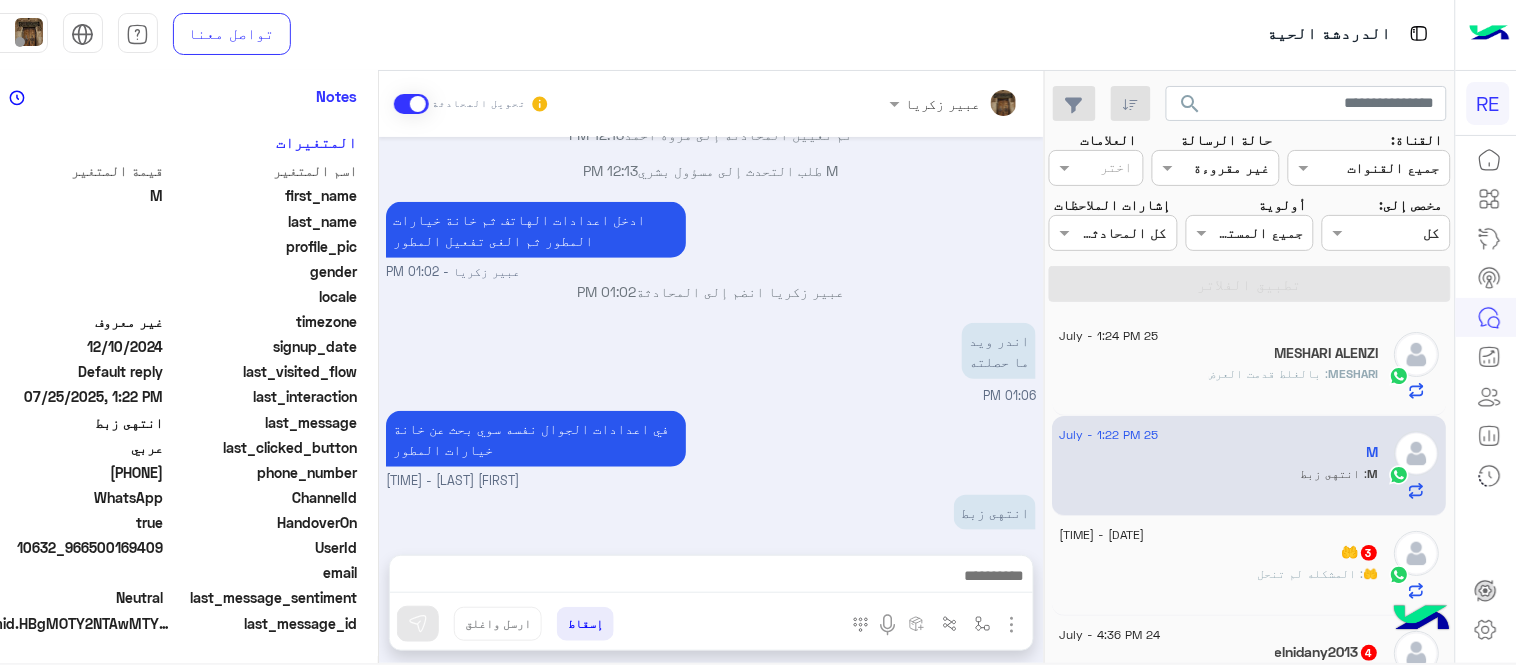 click on "🤲 : المشكله لم تنحل" 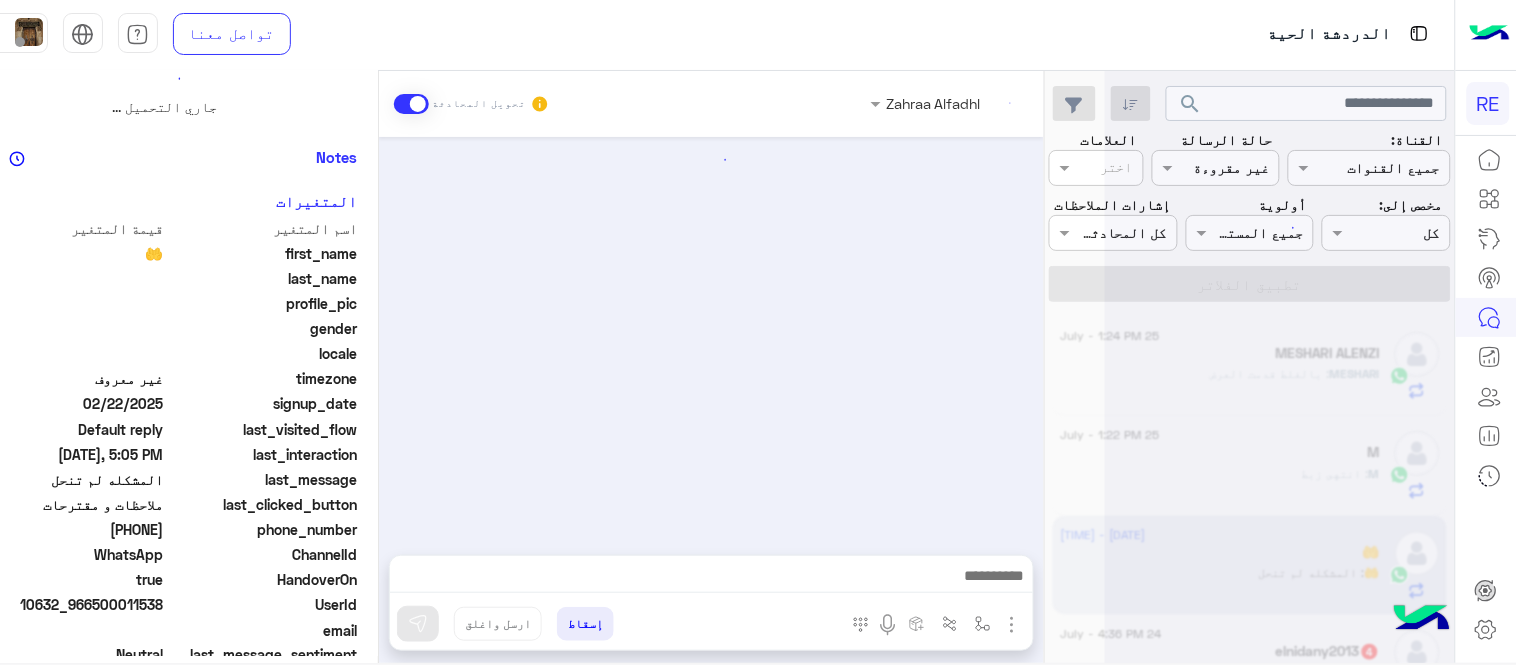 scroll, scrollTop: 0, scrollLeft: 0, axis: both 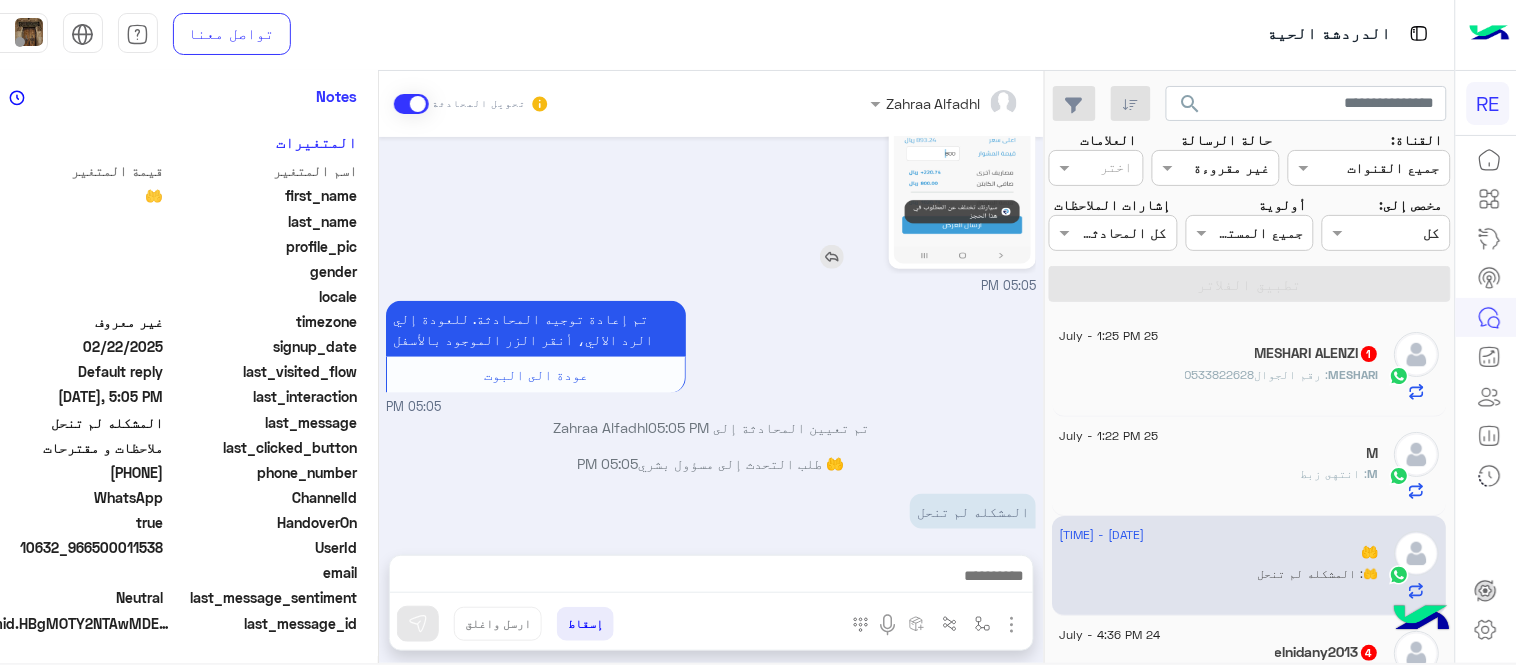 click 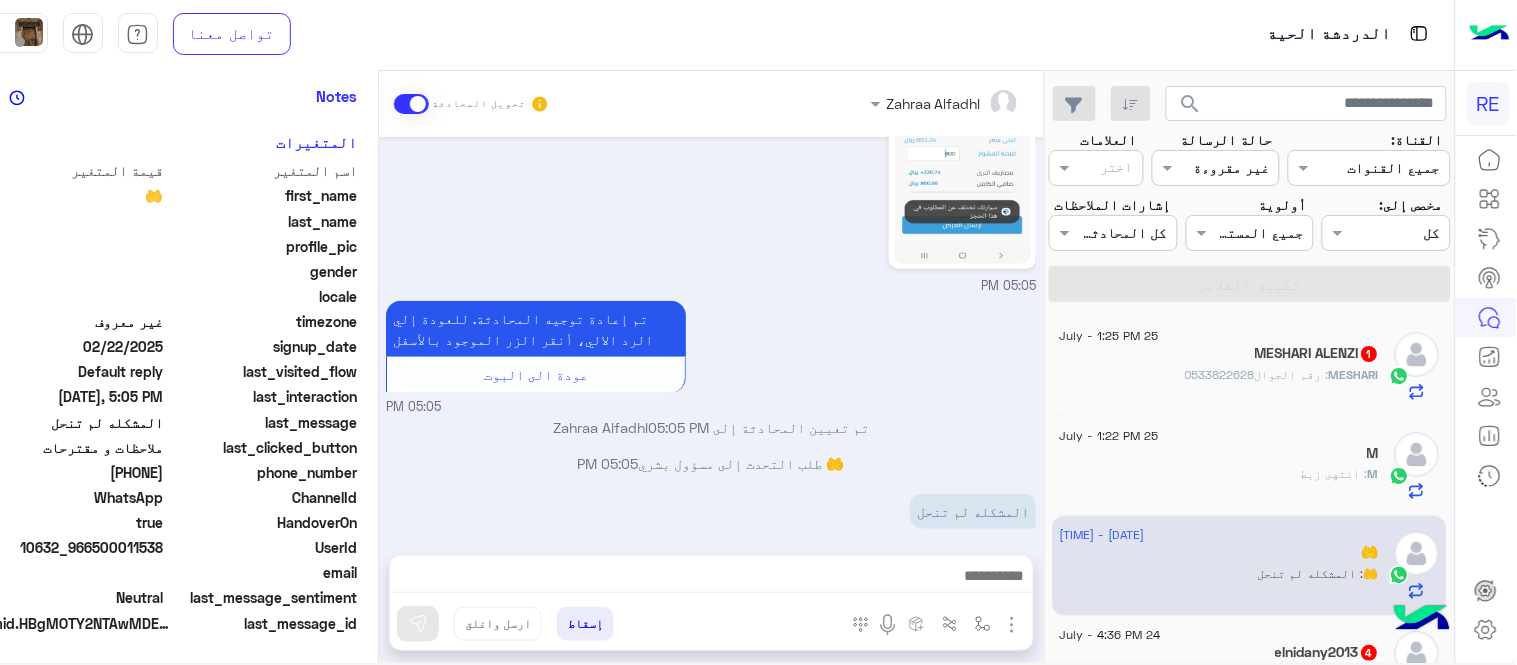 drag, startPoint x: 86, startPoint y: 473, endPoint x: 153, endPoint y: 472, distance: 67.00746 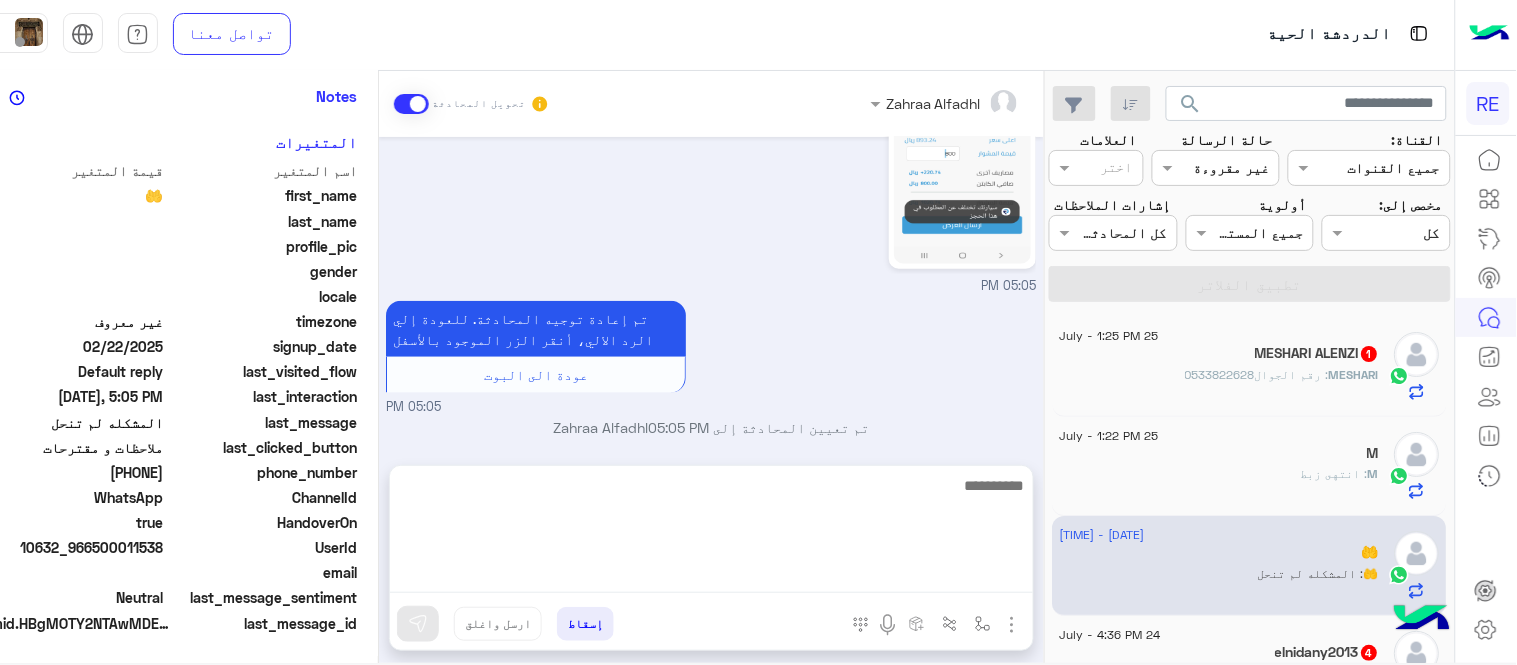click at bounding box center [711, 533] 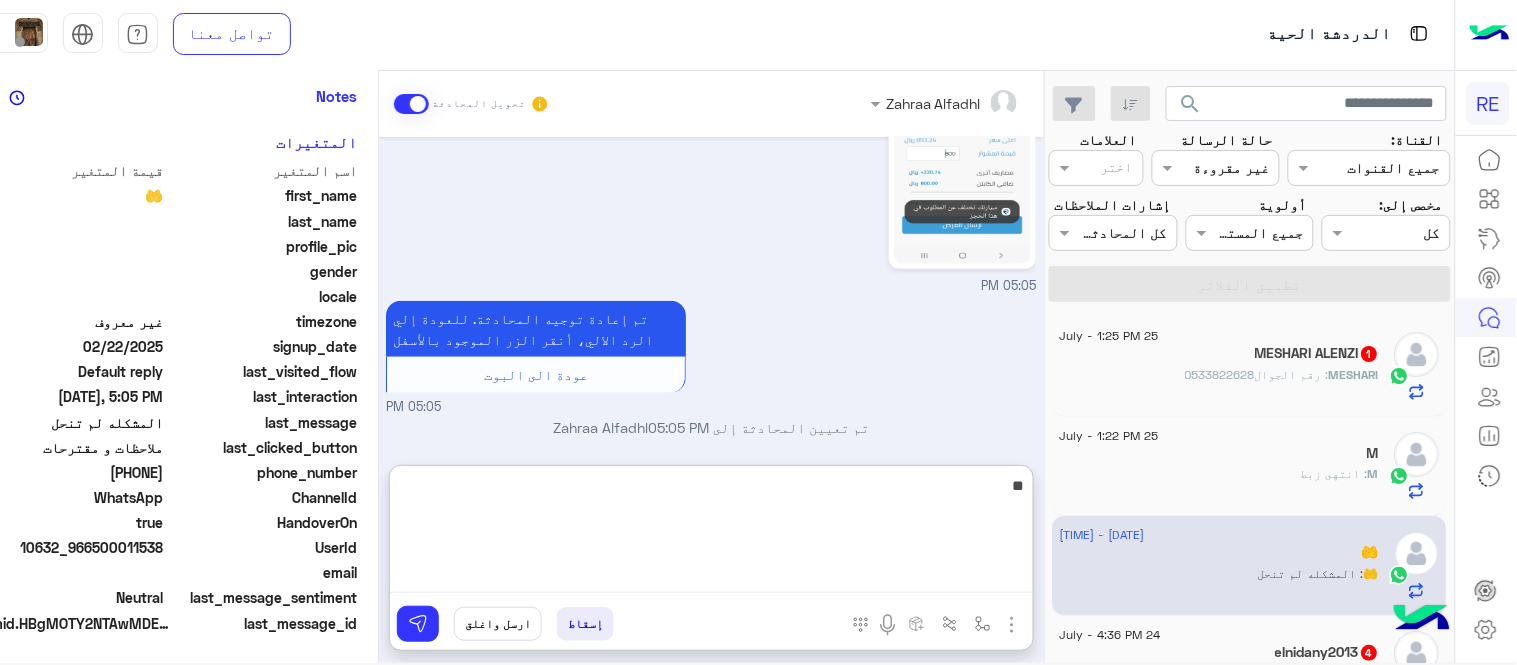 type on "*" 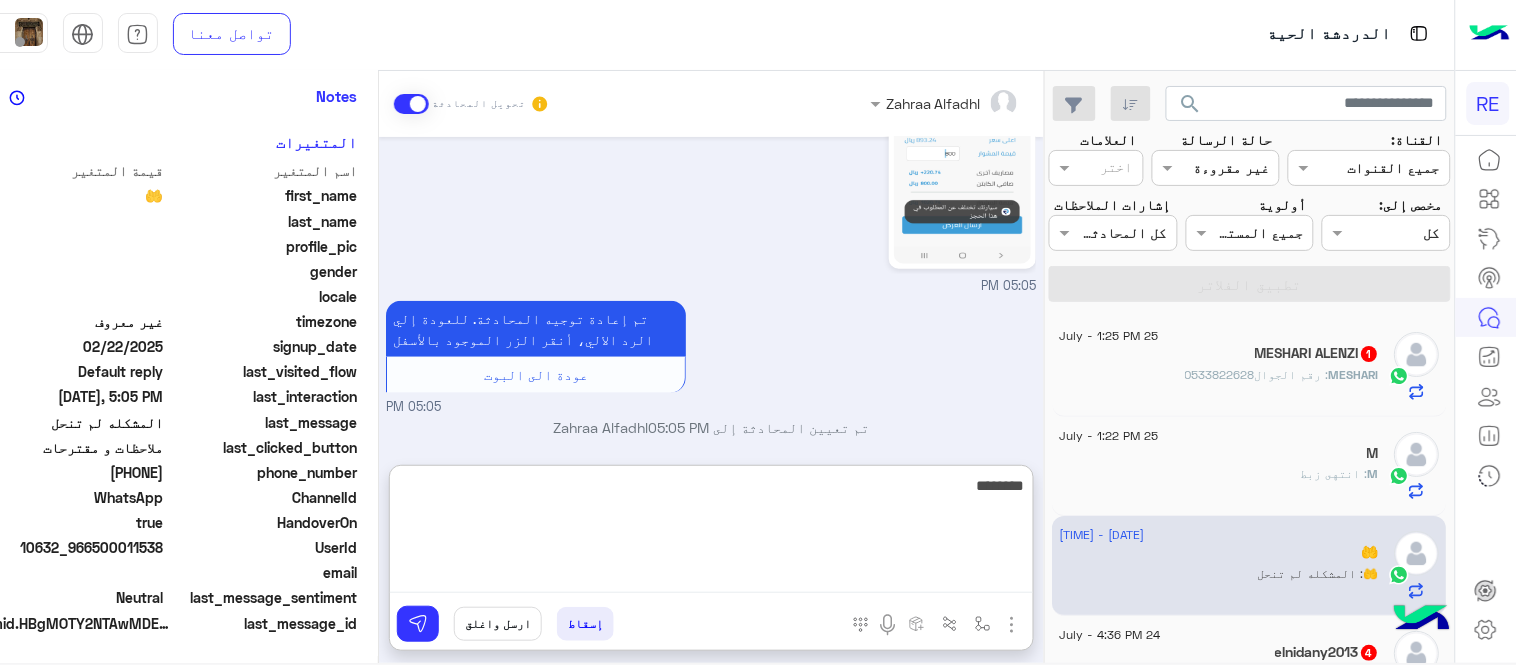 type on "********" 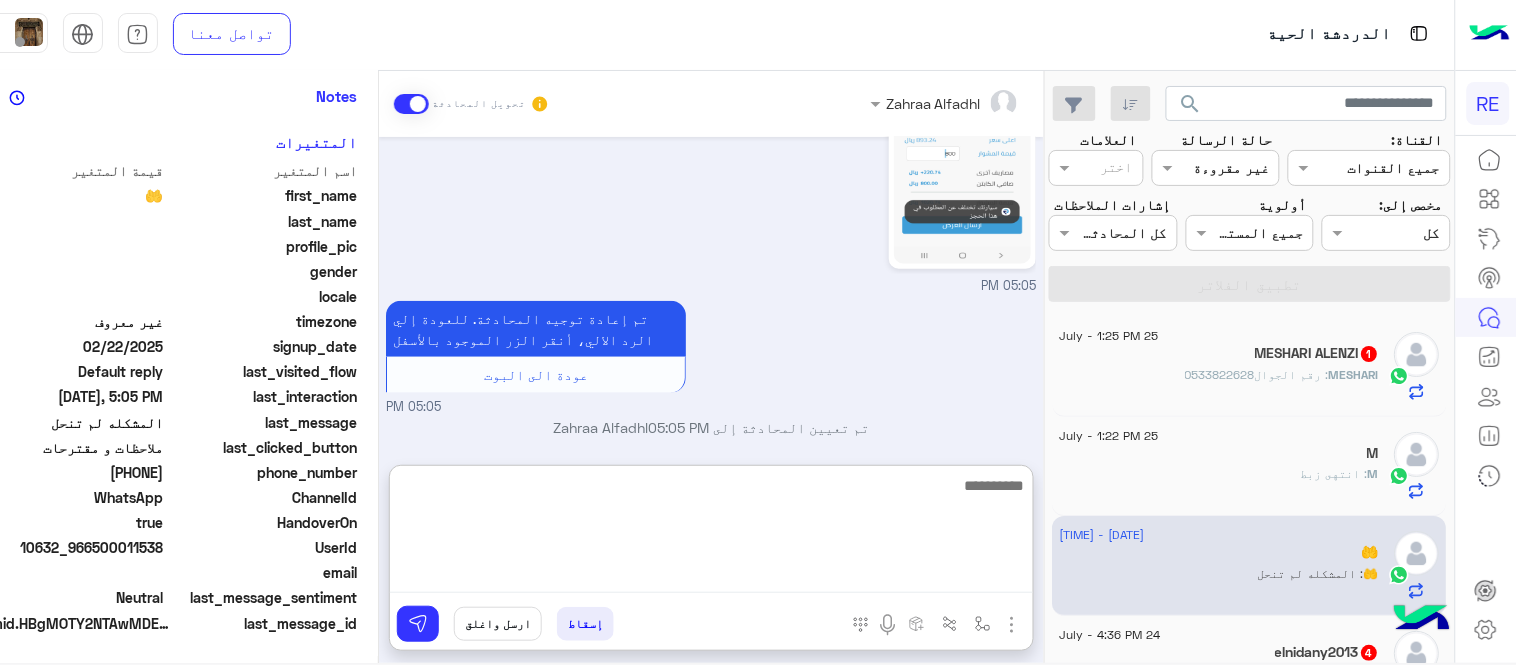 scroll, scrollTop: 681, scrollLeft: 0, axis: vertical 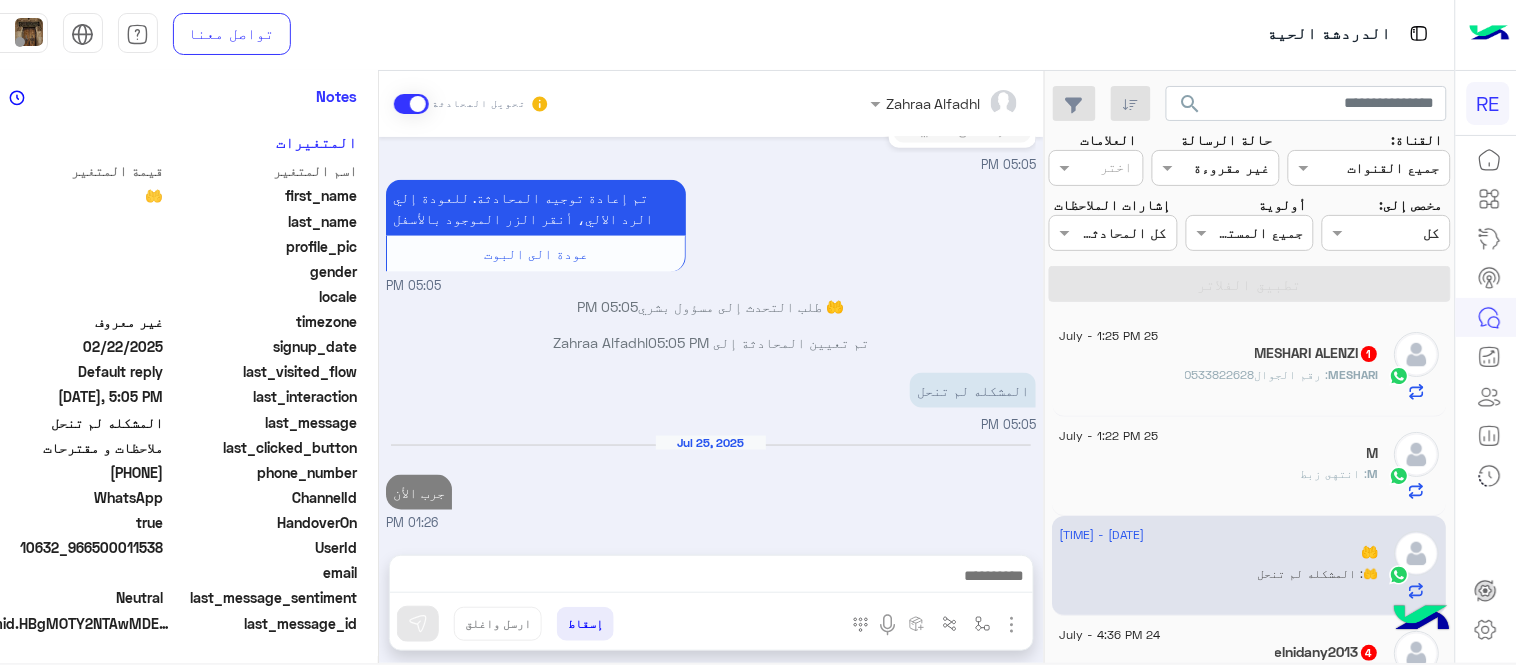 click on "Jun 16, 2025 🤲 طلب التحدث إلى مسؤول بشري 08:22 AM تم تعيين المحادثة إلى Zahraa Alfadhl 08:22 AM Jun 17, 2025 تم إلغاء التخصيص التلقائي للرد على المحادثة في 08:25 AM Jul 24, 2025 . 05:05 PM سعدنا بتواصلك، نأمل منك توضيح استفسارك أكثر 05:05 PM 05:05 PM تم إعادة توجيه المحادثة. للعودة إلي الرد الالي، أنقر الزر الموجود بالأسفل عودة الى البوت 05:05 PM 🤲 طلب التحدث إلى مسؤول بشري 05:05 PM تم تعيين المحادثة إلى Zahraa Alfadhl 05:05 PM المشكله لم تنحل 05:05 PM Jul 25, 2025 جرب الأن 01:26 PM" at bounding box center [711, 336] 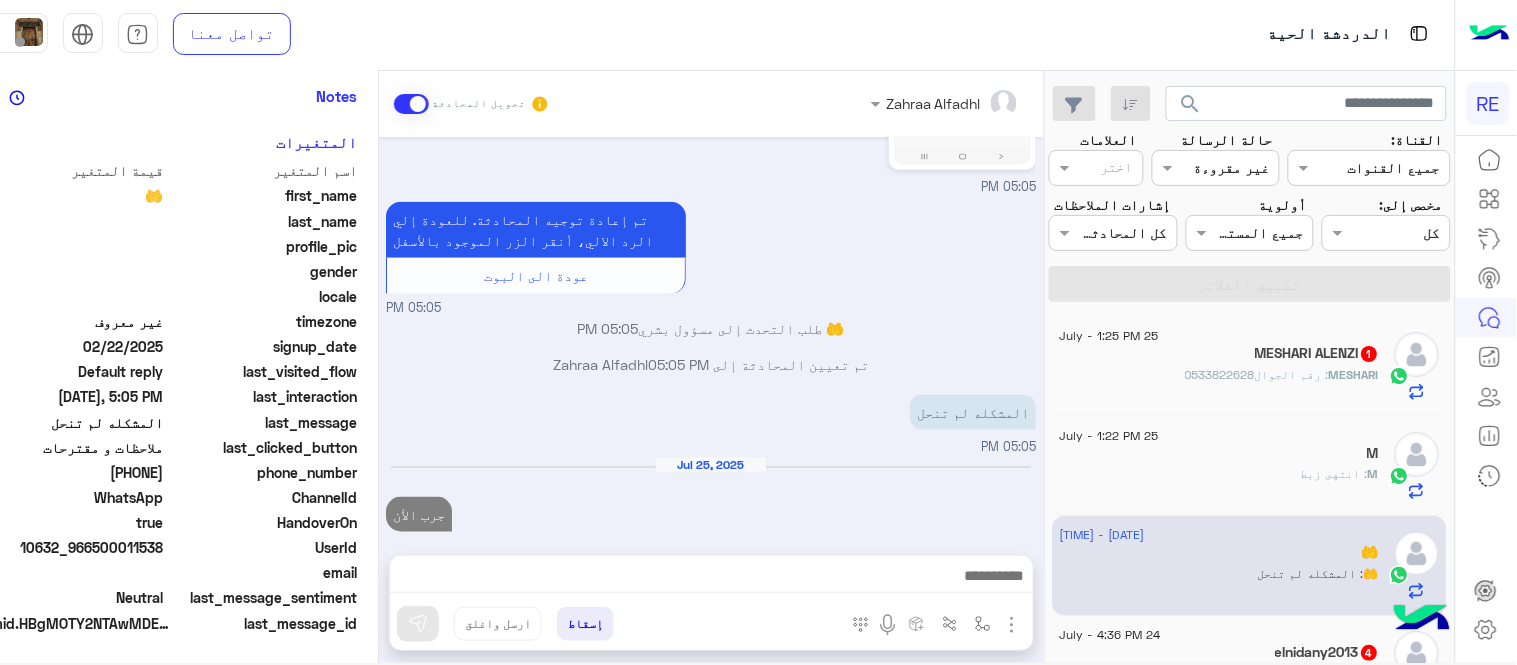 click on "المشكله لم تنحل" at bounding box center (916, 412) 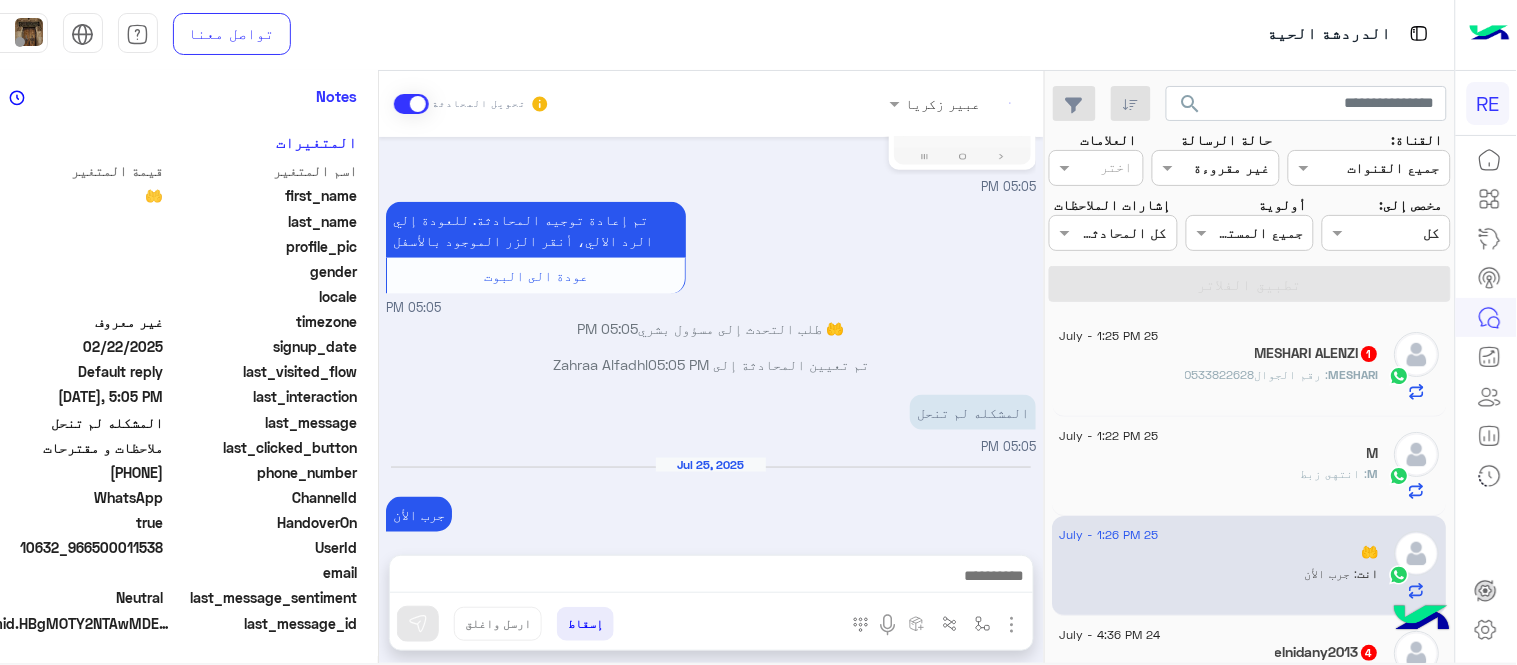 scroll, scrollTop: 627, scrollLeft: 0, axis: vertical 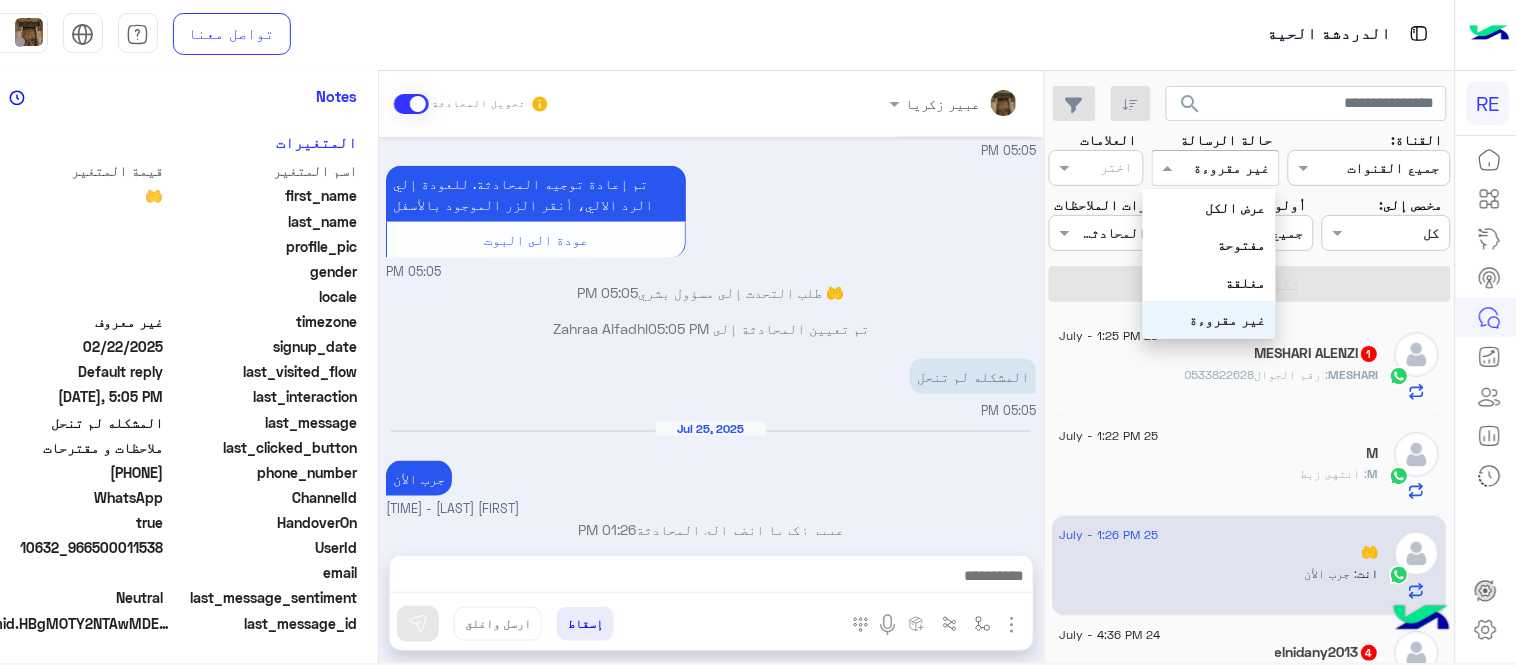 click at bounding box center [1216, 167] 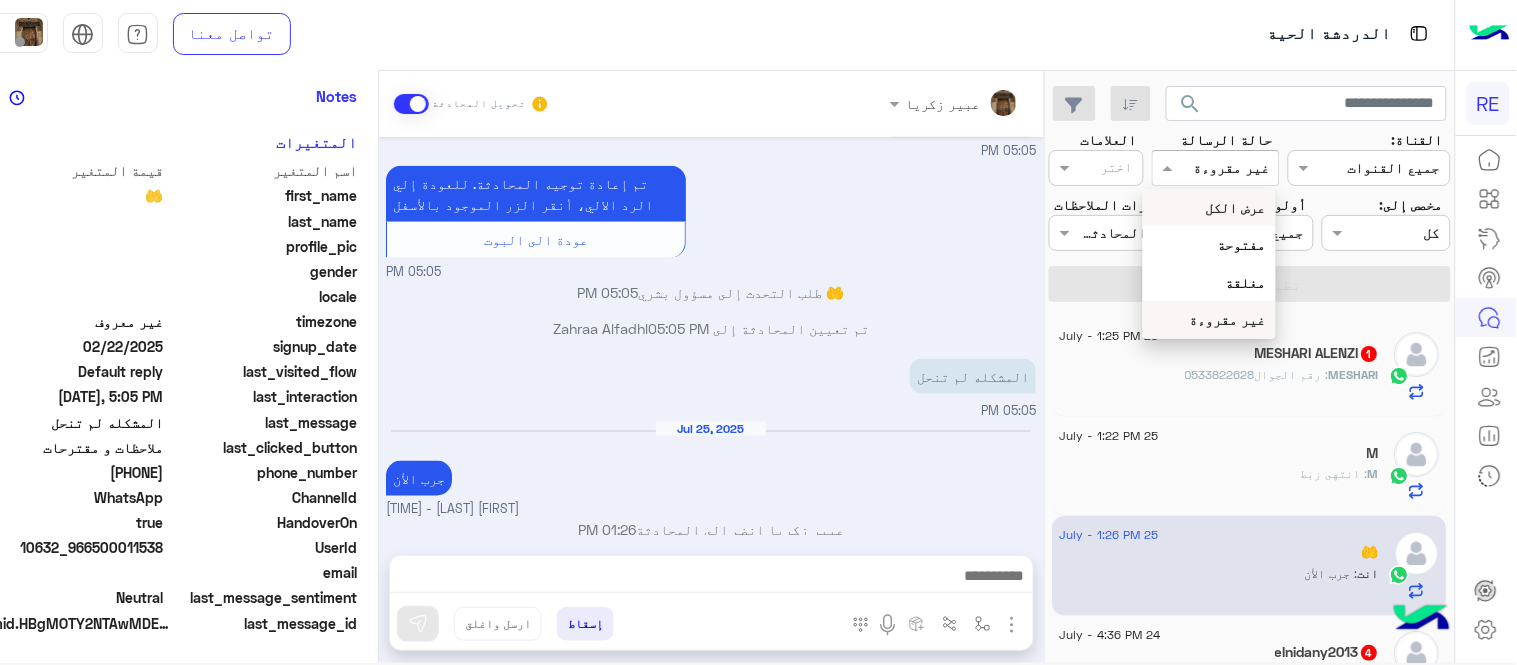 click on "عرض الكل" at bounding box center (1236, 207) 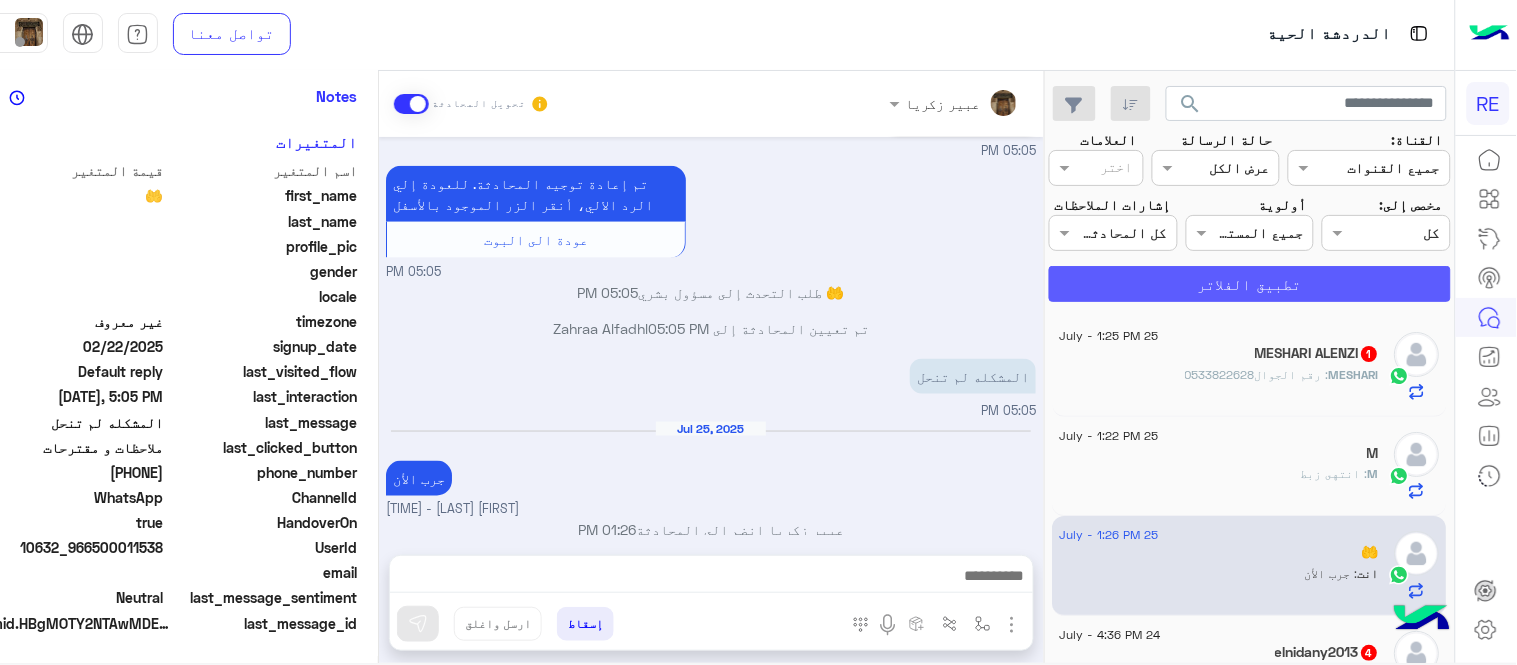 click on "تطبيق الفلاتر" 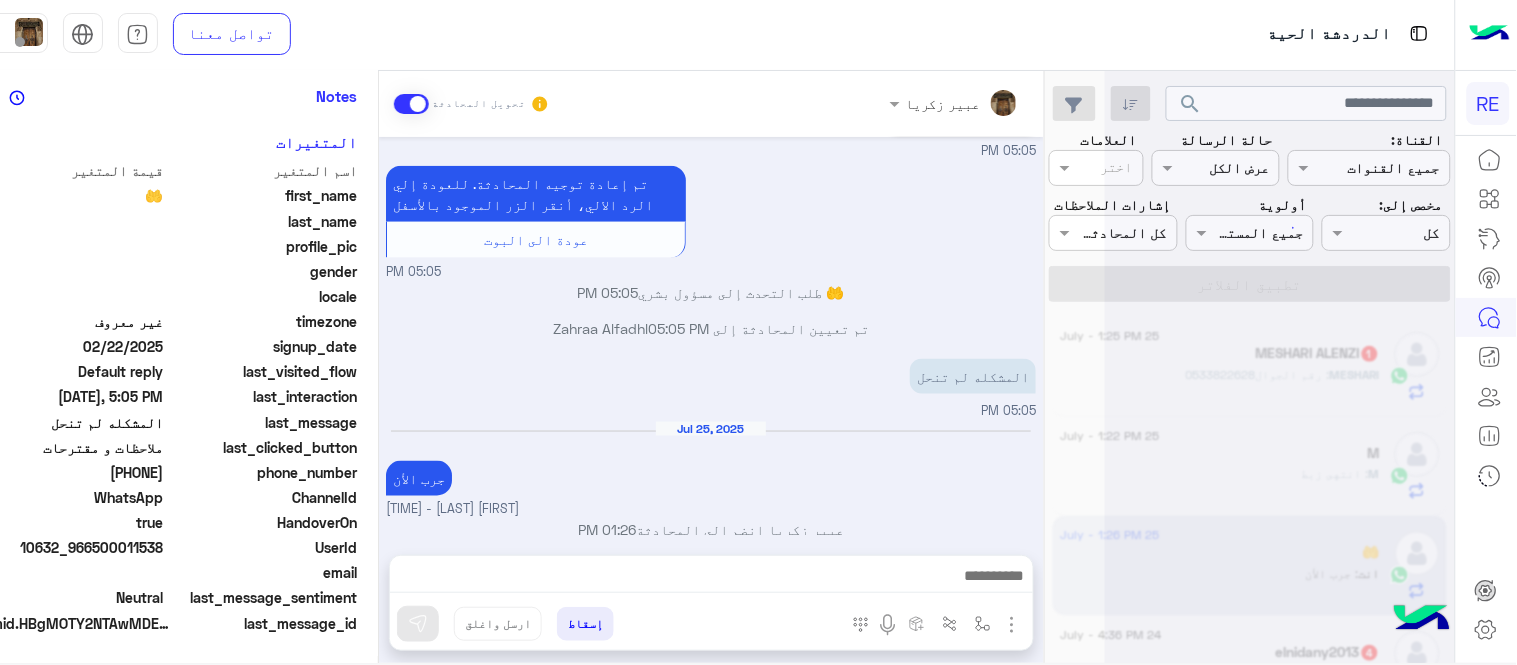 scroll, scrollTop: 0, scrollLeft: 0, axis: both 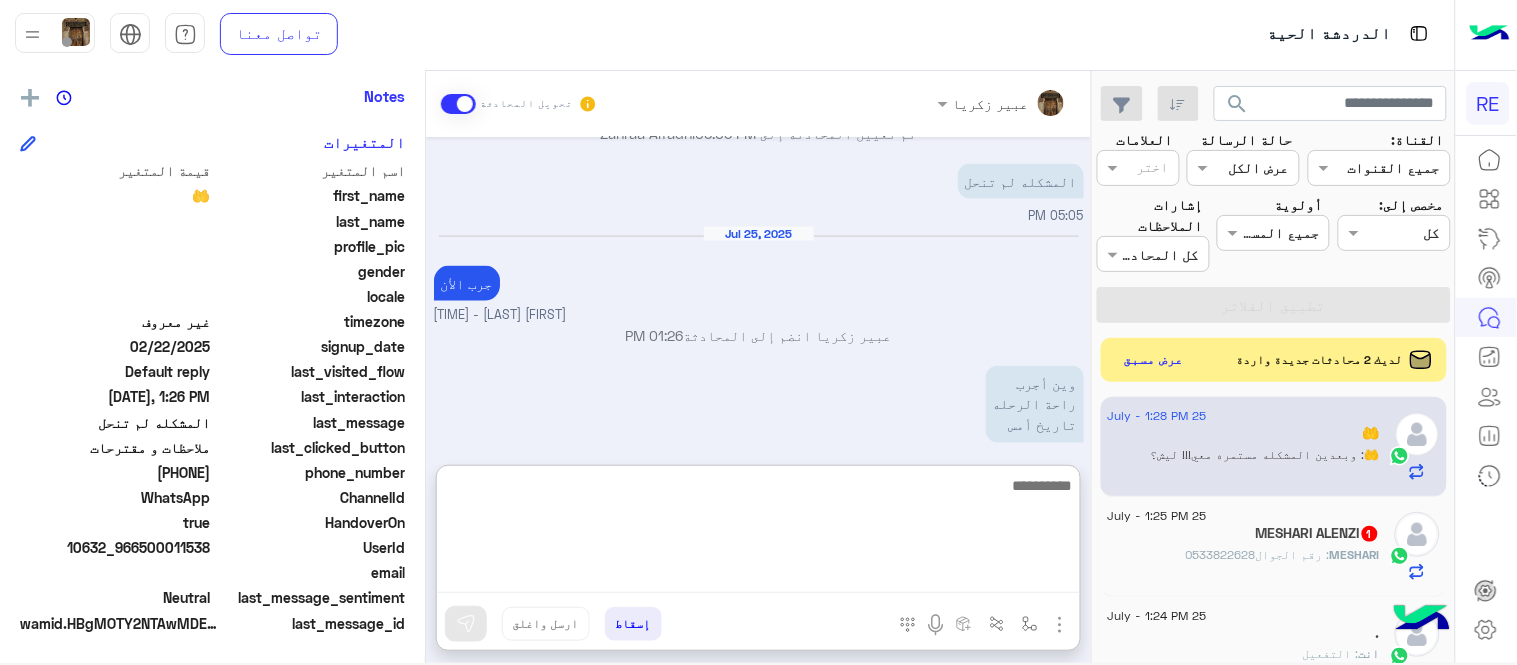 click at bounding box center (758, 533) 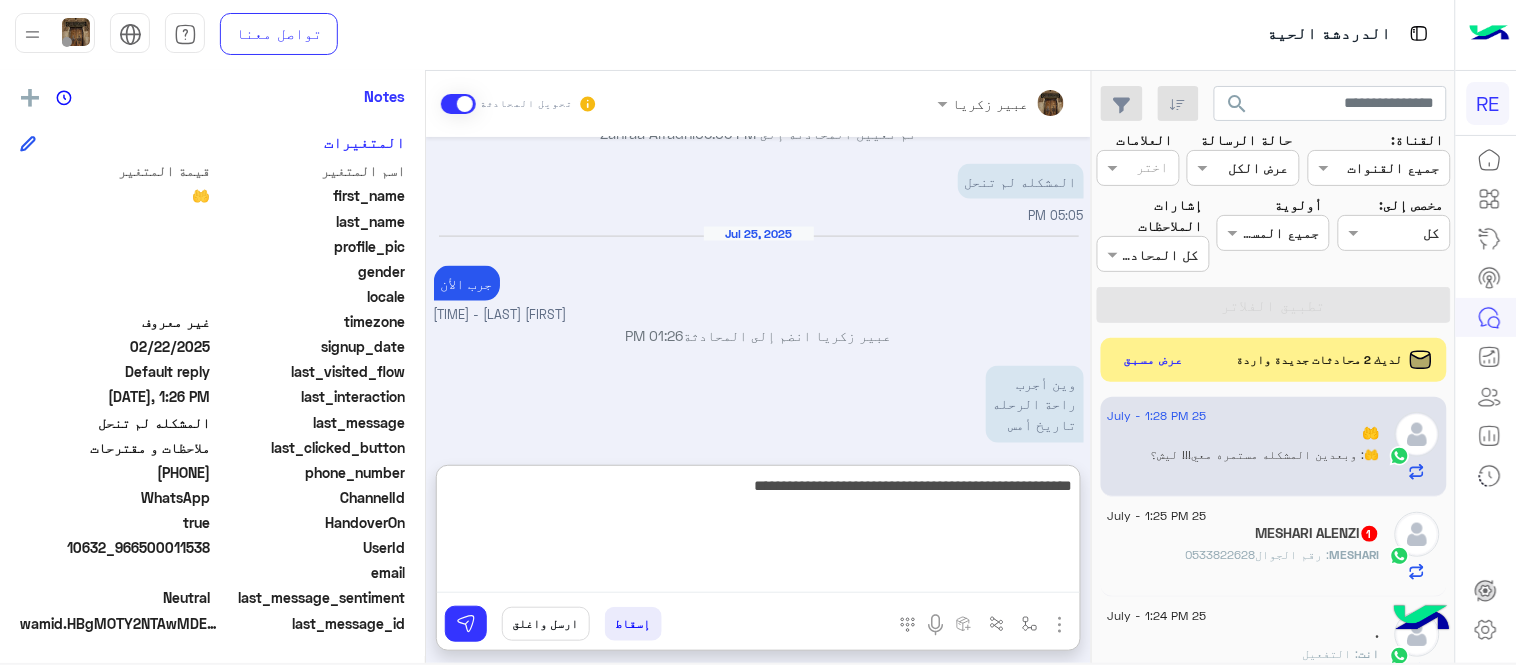 type on "**********" 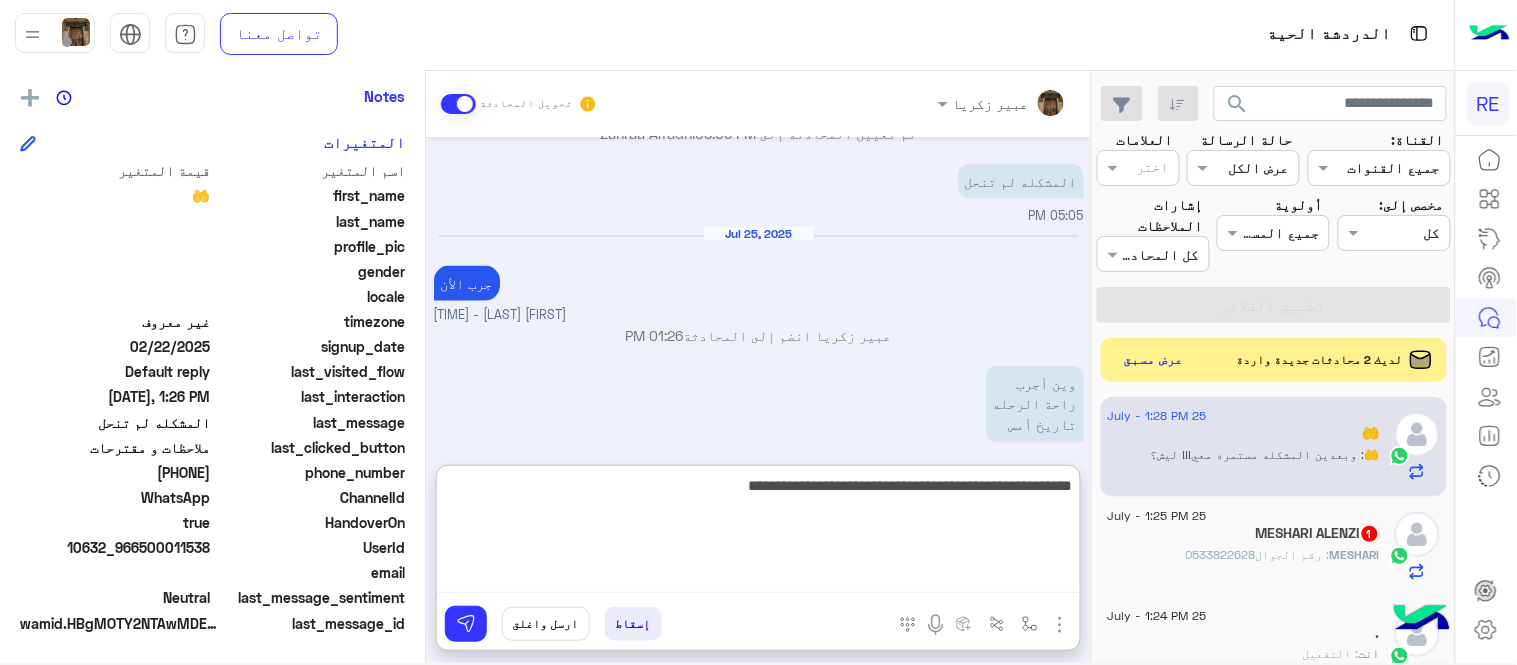 type 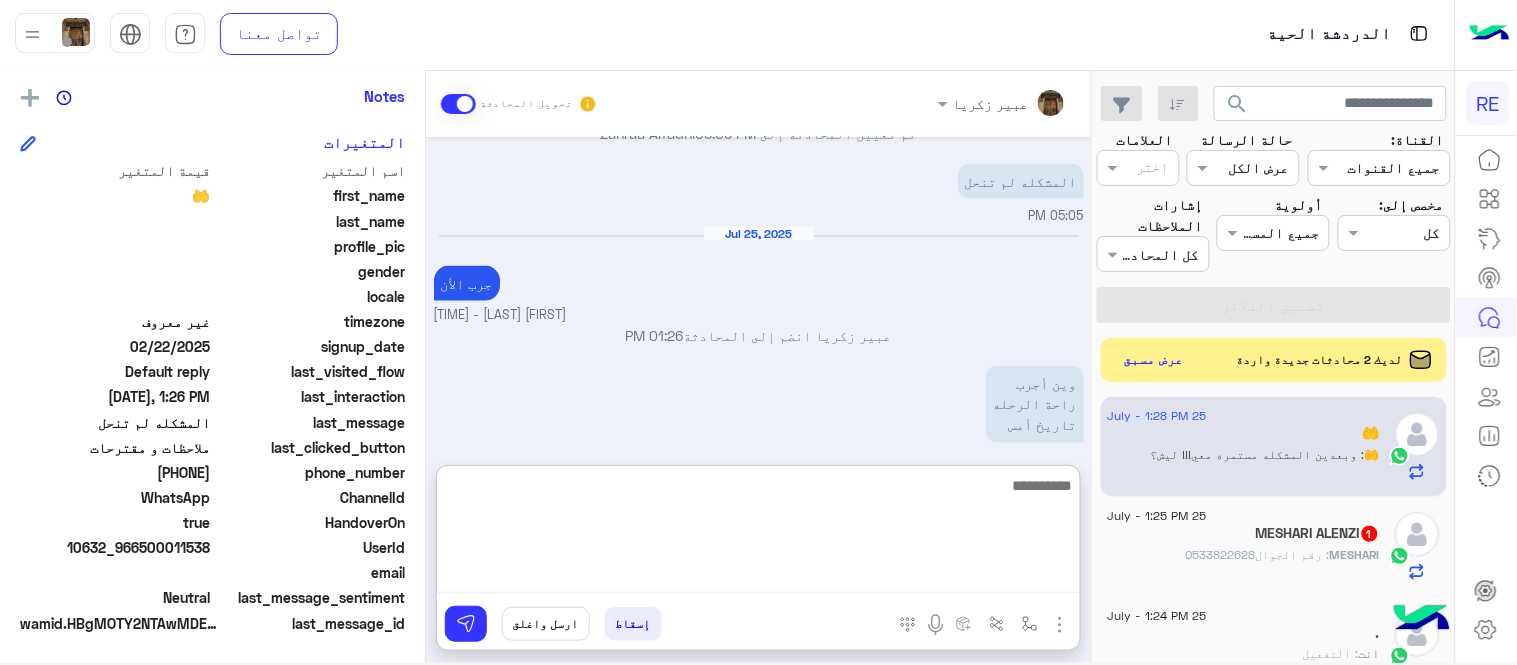 scroll, scrollTop: 890, scrollLeft: 0, axis: vertical 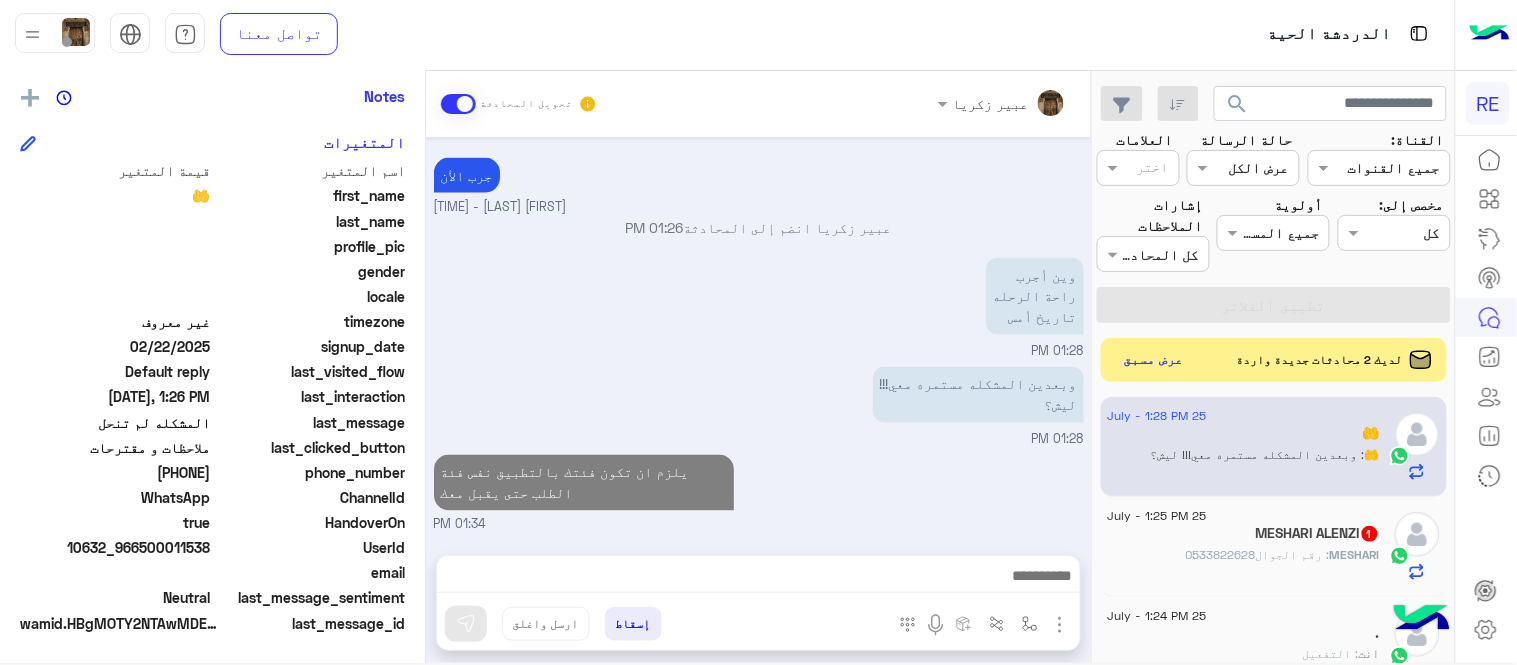 click on "[DATE]   تم إلغاء التخصيص التلقائي للرد على المحادثة في   [TIME]       [DATE]  .   [TIME]  سعدنا بتواصلك، نأمل منك توضيح استفسارك أكثر    [TIME]    [TIME]  تم إعادة توجيه المحادثة. للعودة إلي الرد الالي، أنقر الزر الموجود بالأسفل  عودة الى البوت     [TIME]   تم تعيين المحادثة إلى Zahraa Alfadhl   [TIME]       🤲  طلب التحدث إلى مسؤول بشري   [TIME]      المشكله لم تنحل   [TIME] [DATE]  [FIRST] [LAST] -  [TIME]   [FIRST] [LAST] انضم إلى المحادثة   [TIME]      وين أجرب راحة الرحله تاريخ أمس   [TIME]  وبعدين المشكله مستمره معي!!! ليش؟   [TIME]  يلزم ان تكون فئتك بالتطبيق نفس فئة الطلب حتى يقبل معك   [TIME]" at bounding box center [758, 336] 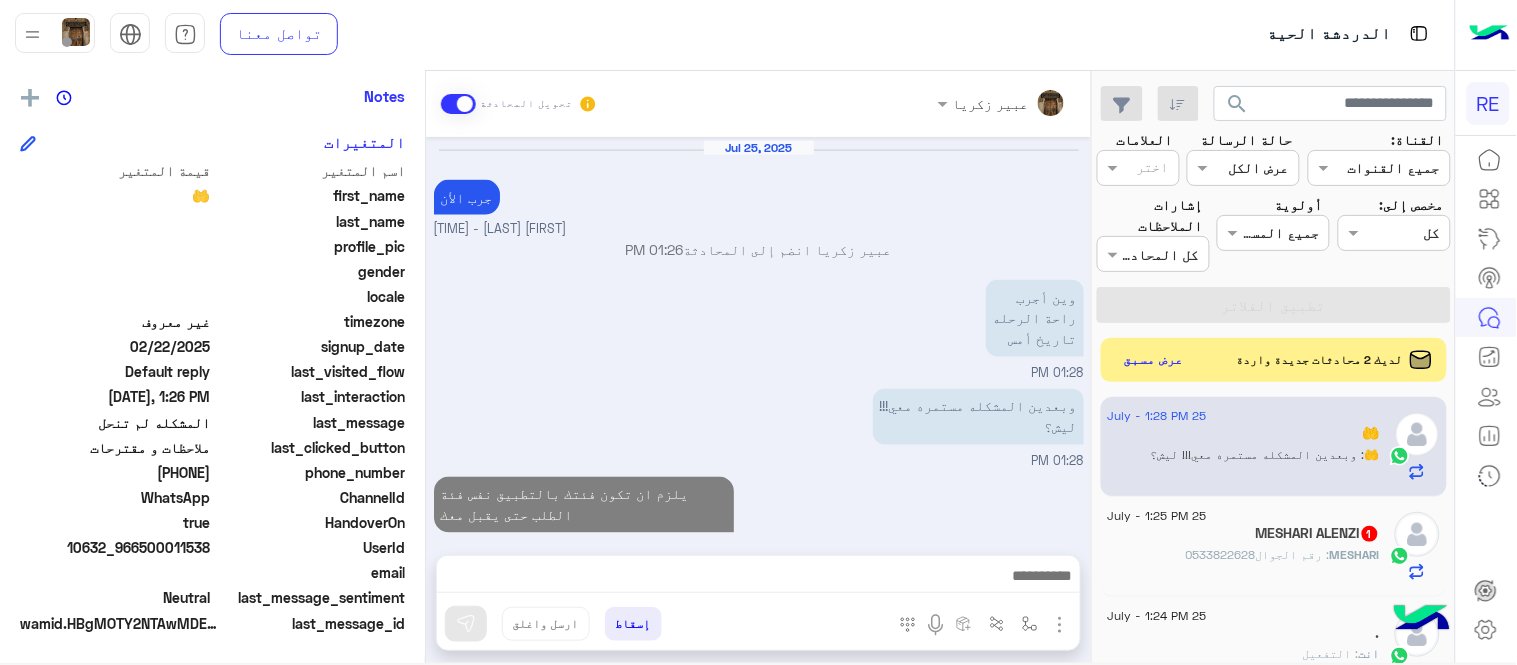 scroll, scrollTop: 800, scrollLeft: 0, axis: vertical 